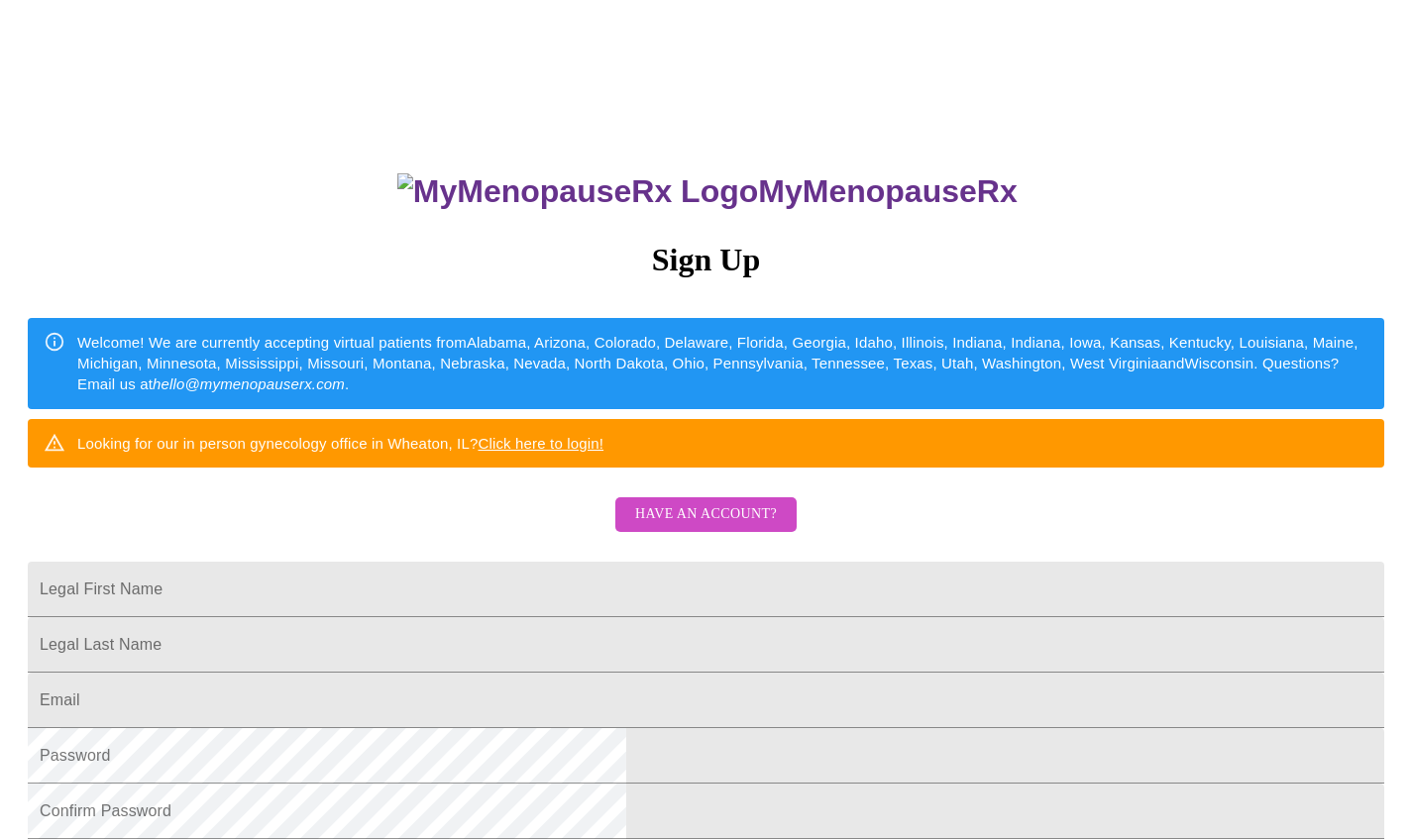 scroll, scrollTop: 292, scrollLeft: 0, axis: vertical 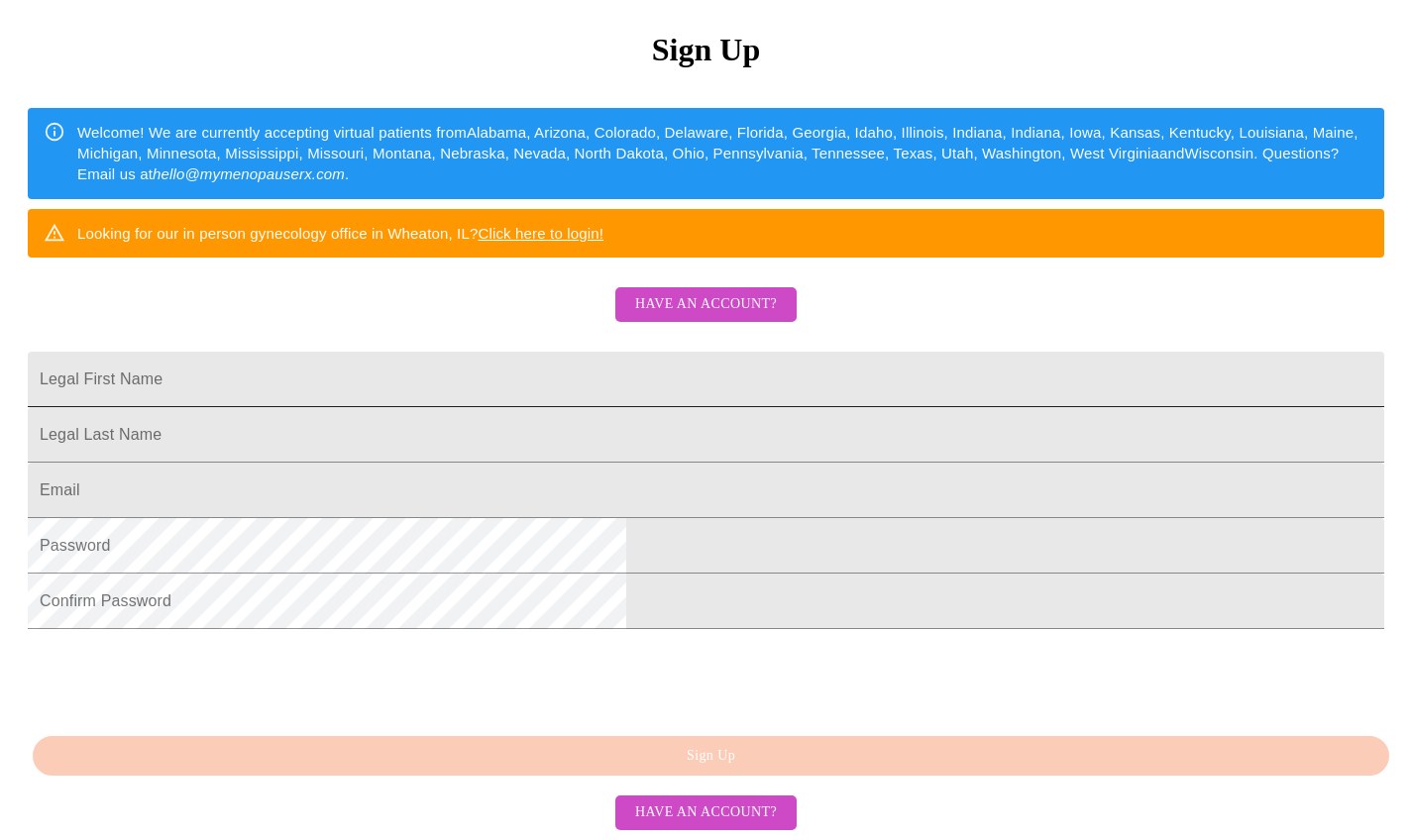 click on "Legal First Name" at bounding box center [706, 379] 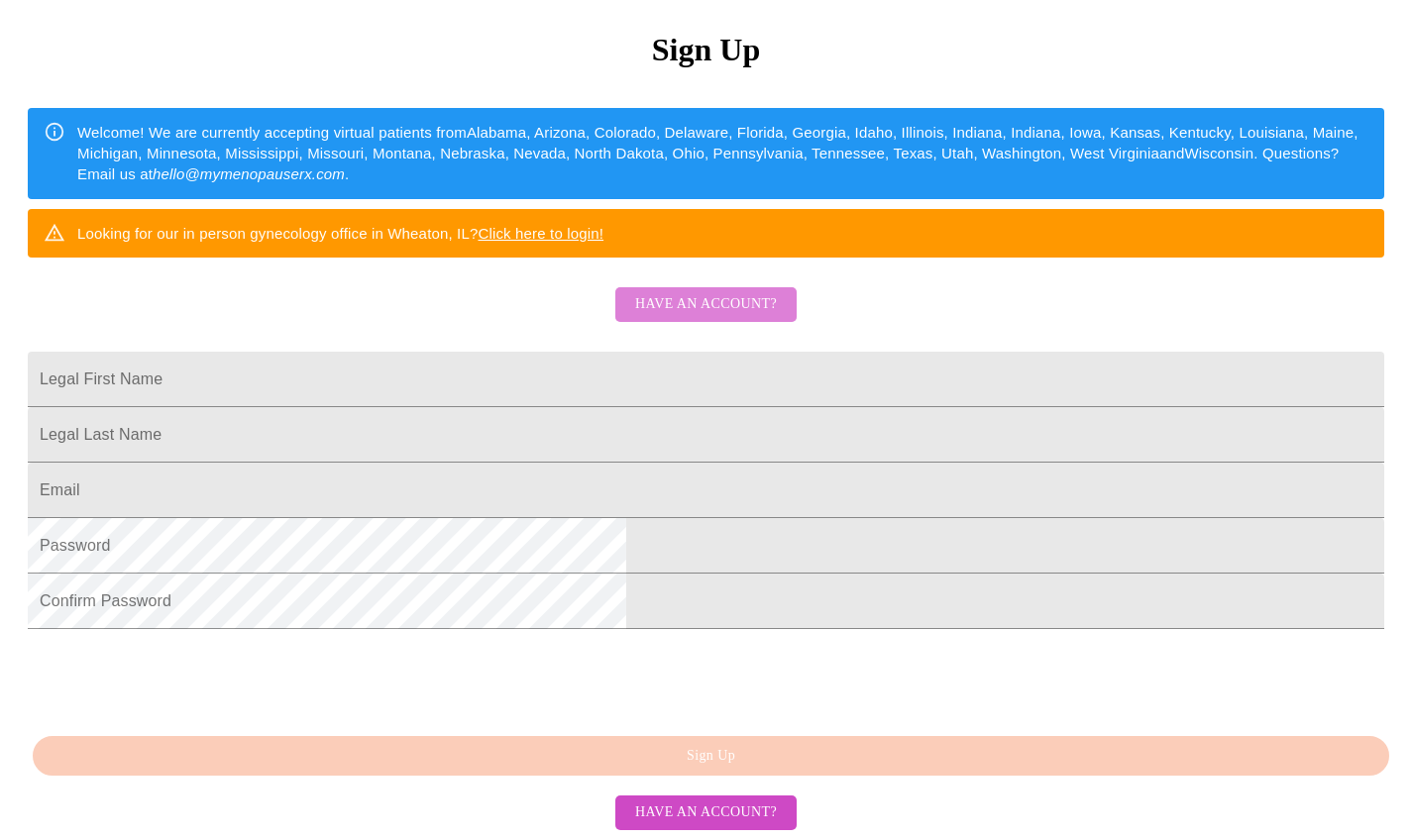 click on "Have an account?" at bounding box center [706, 304] 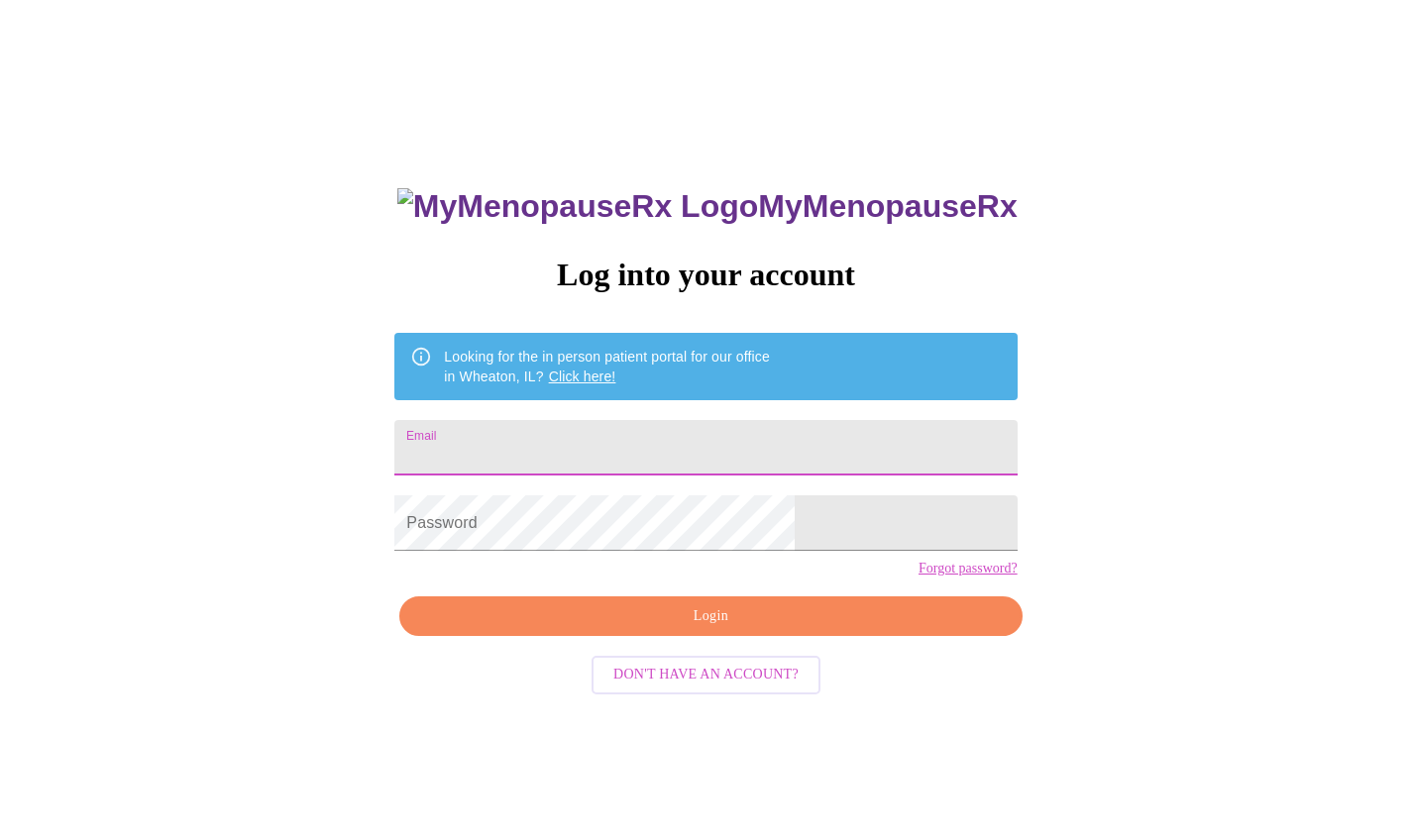 click on "Email" at bounding box center (706, 448) 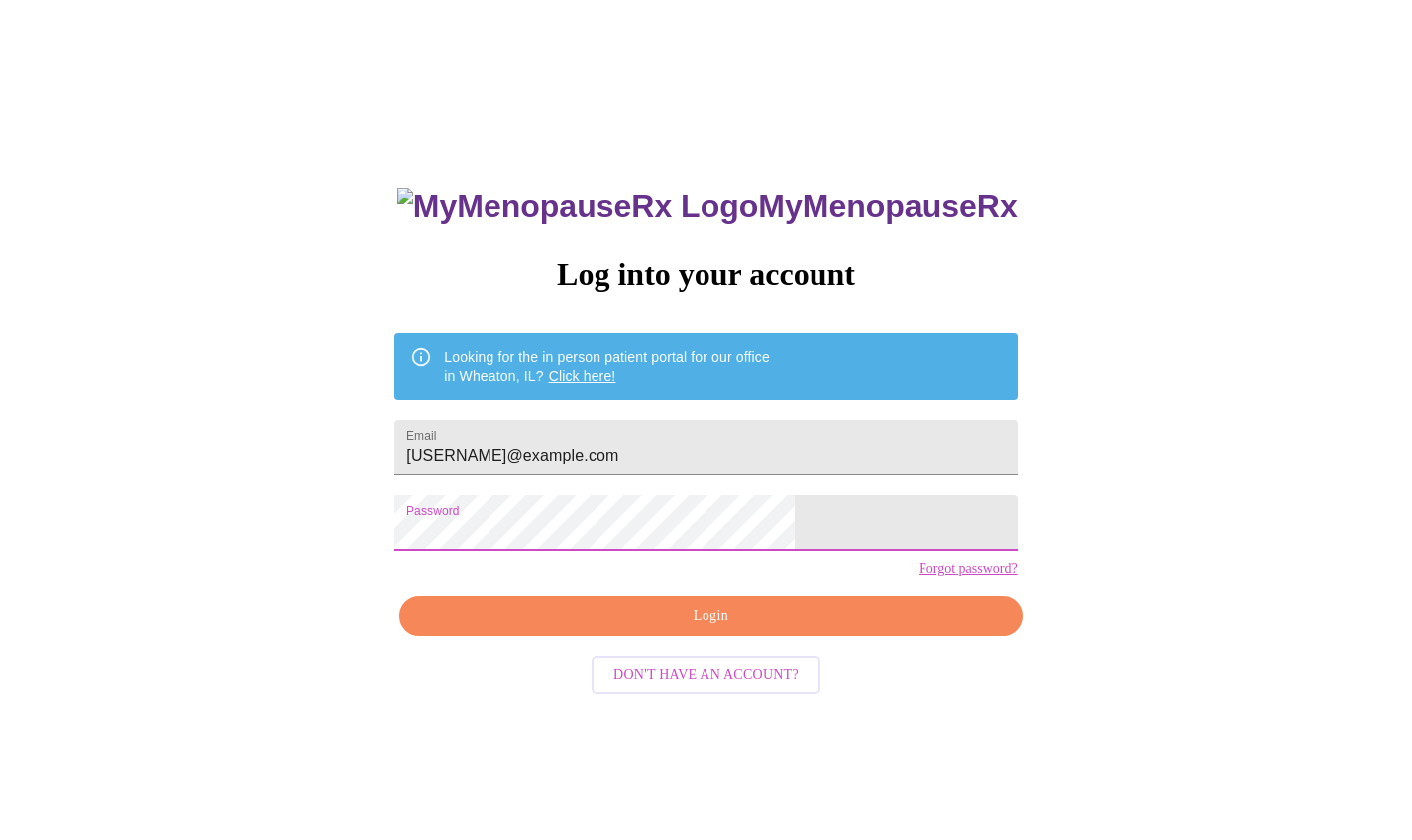 click on "MyMenopauseRx Log into your account Looking for the in person patient portal for our office   in Wheaton, IL? Click here! Email jenfisher@live.com Password Forgot password? Login Don't have an account?" at bounding box center (706, 492) 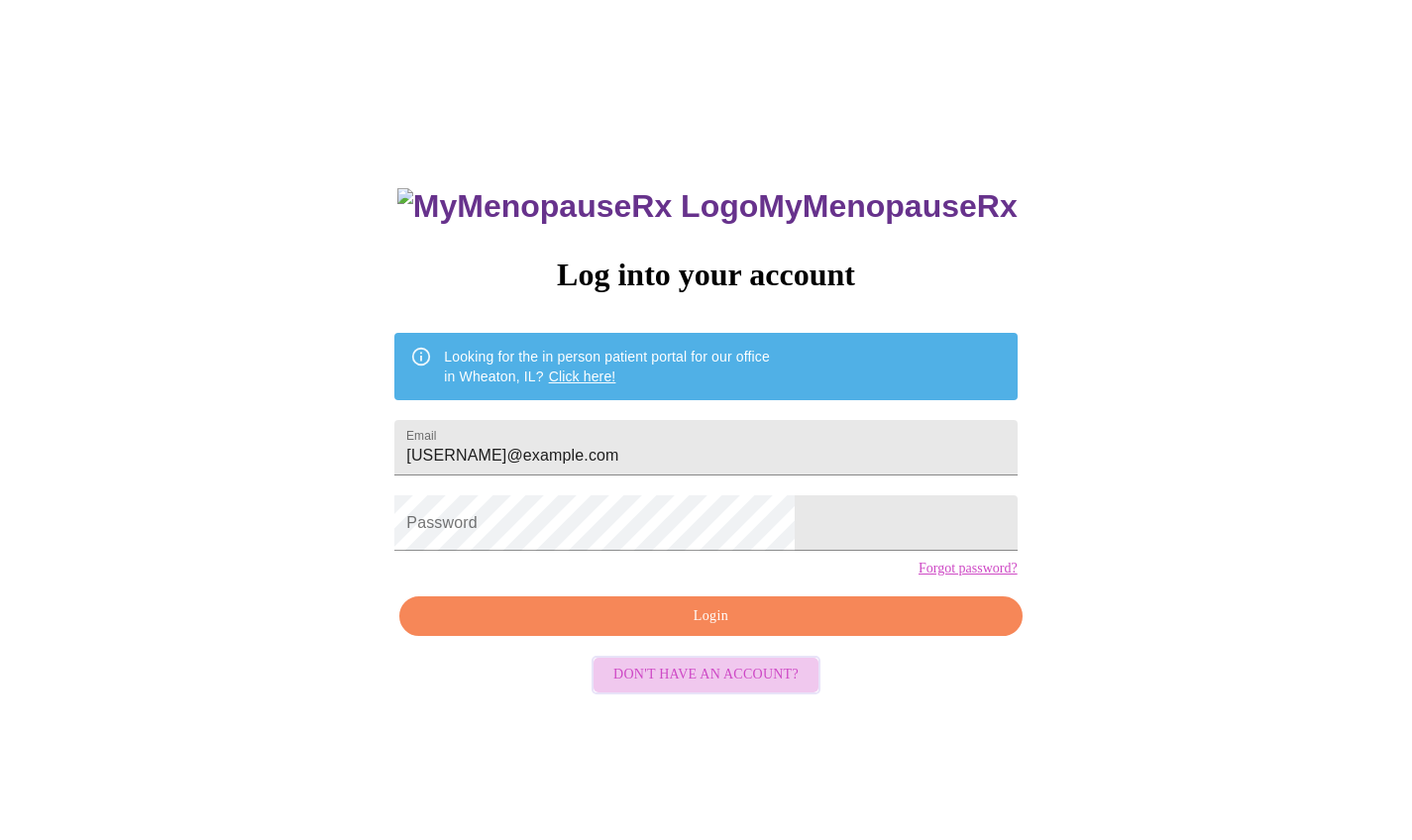 click on "Don't have an account?" at bounding box center [706, 675] 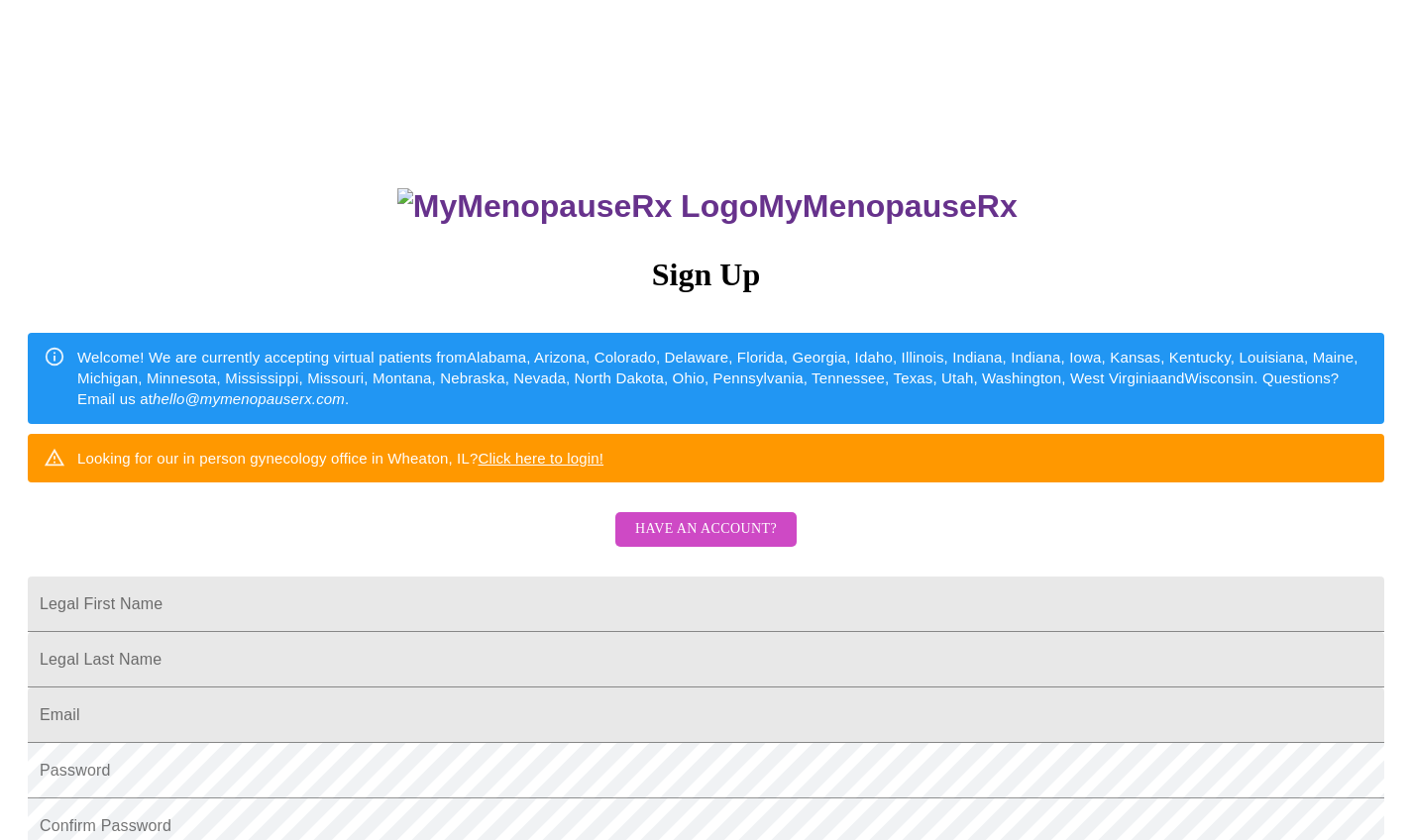 scroll, scrollTop: 292, scrollLeft: 0, axis: vertical 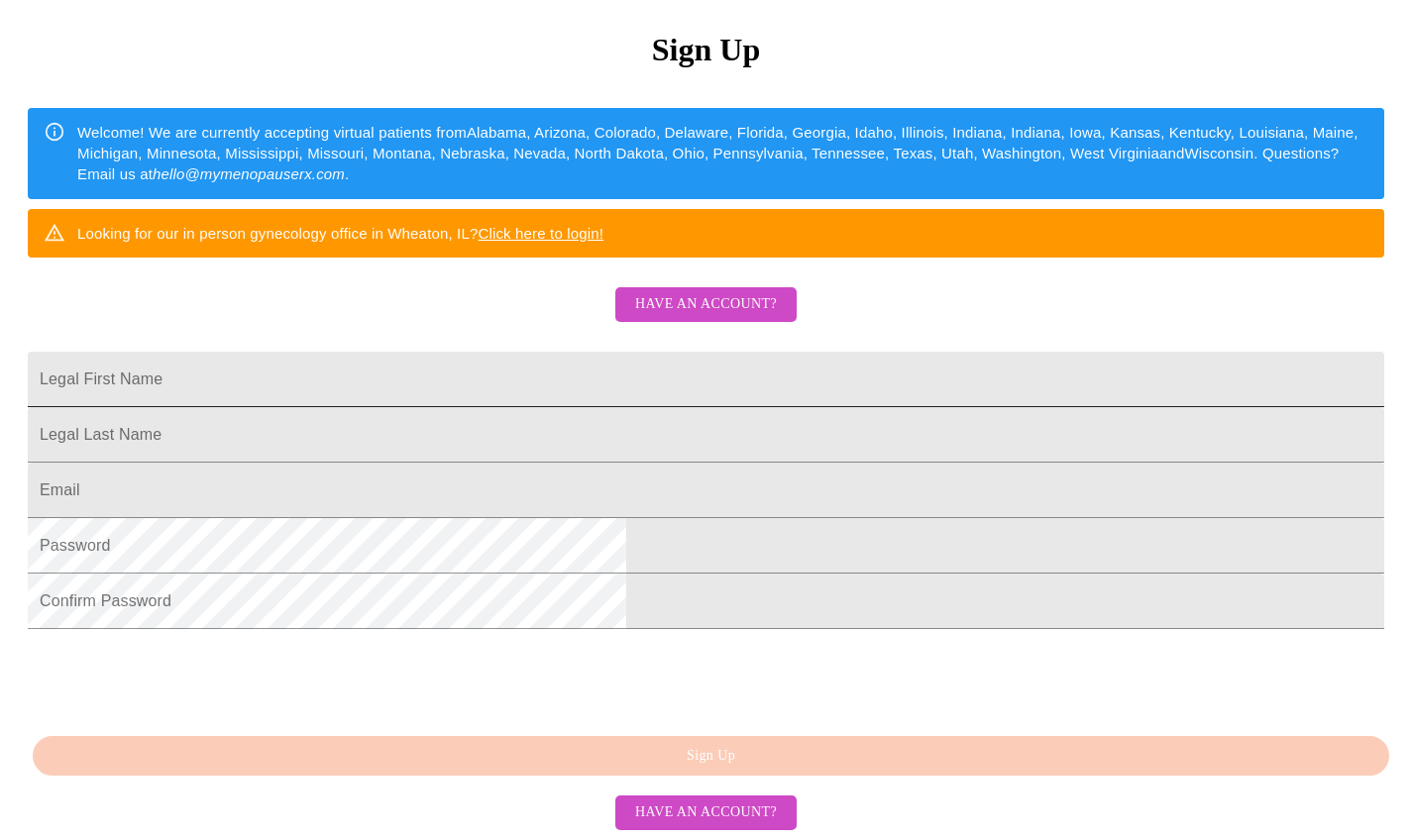 drag, startPoint x: 442, startPoint y: 363, endPoint x: 554, endPoint y: 362, distance: 112.004464 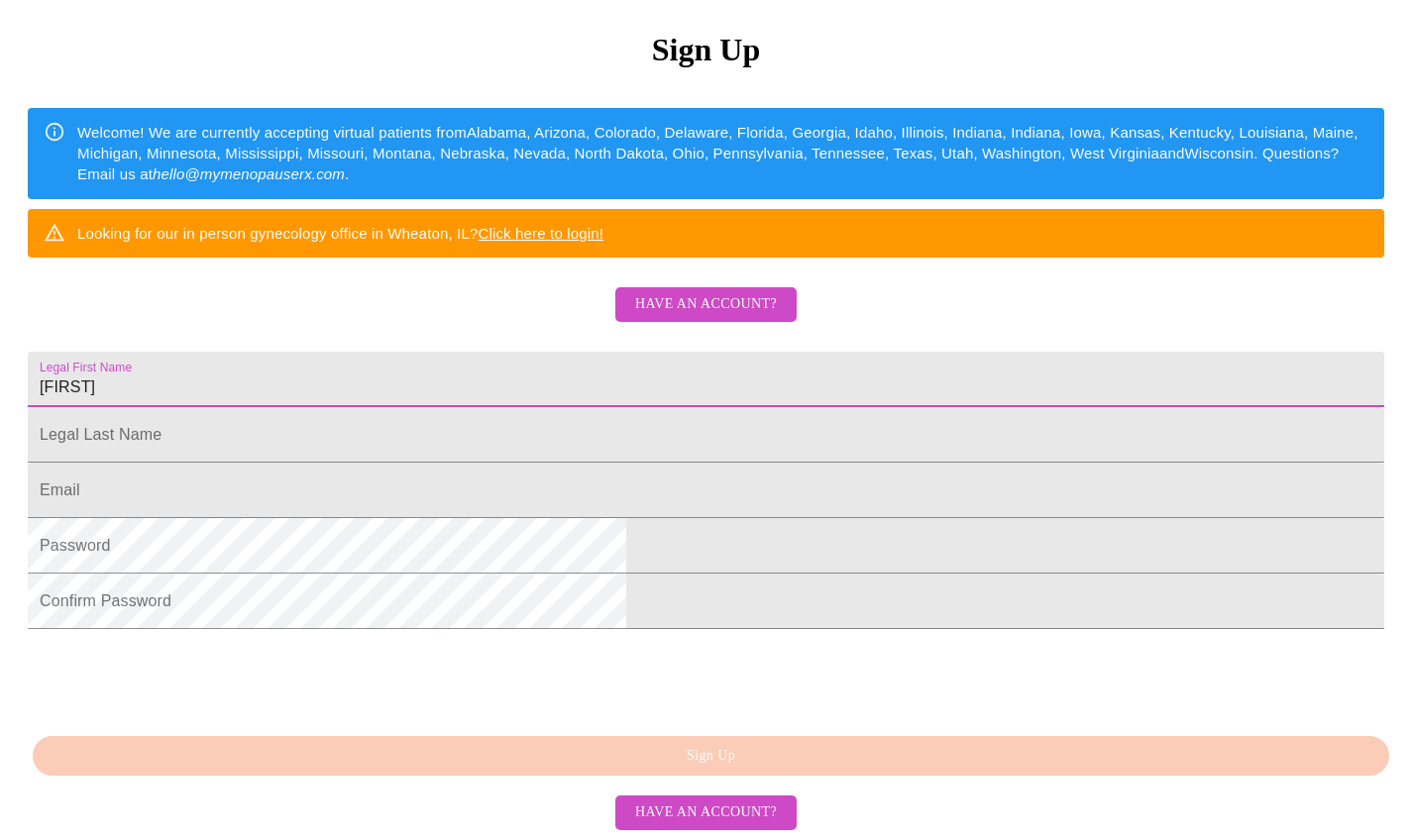 type on "Jennifer" 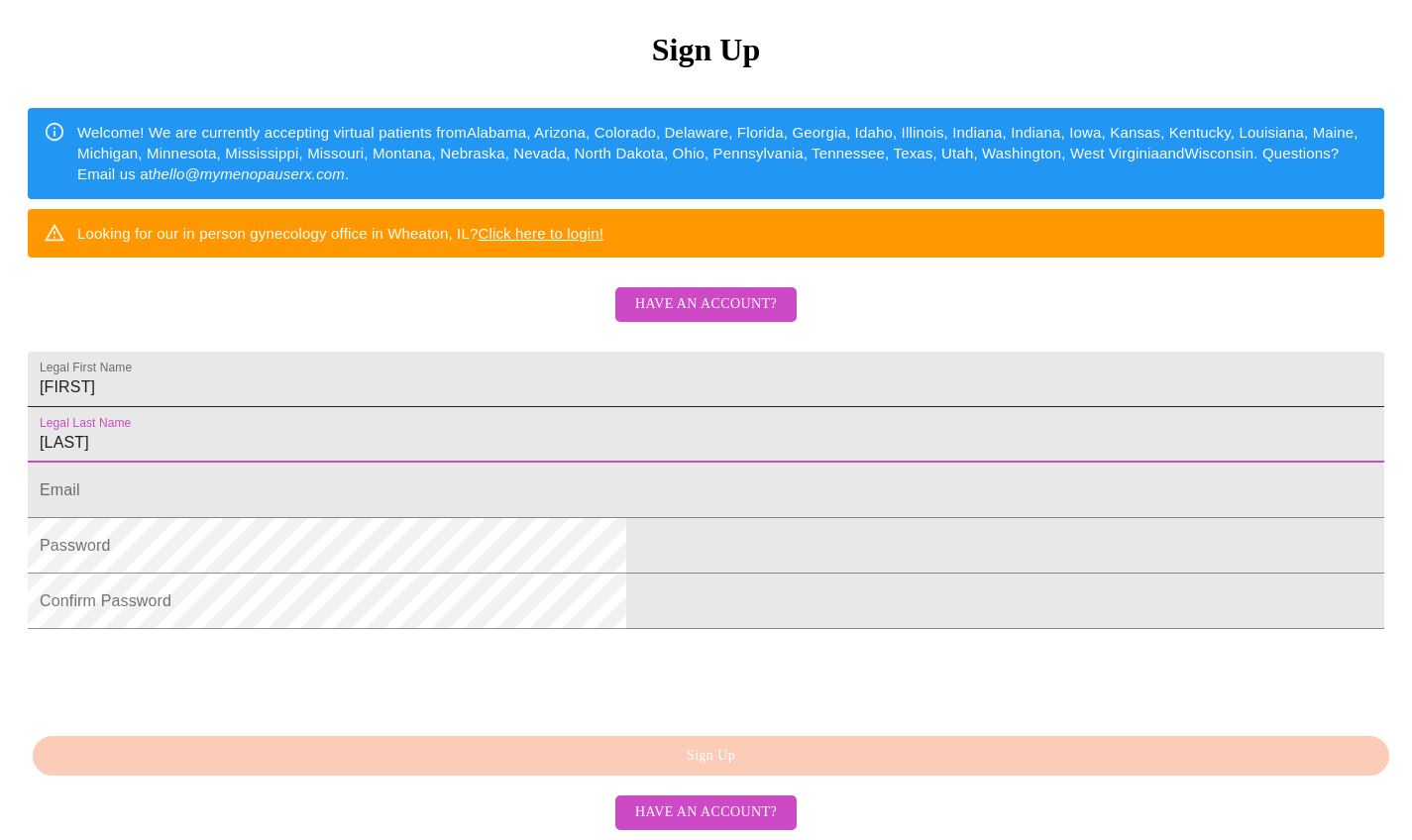 type on "Fisher" 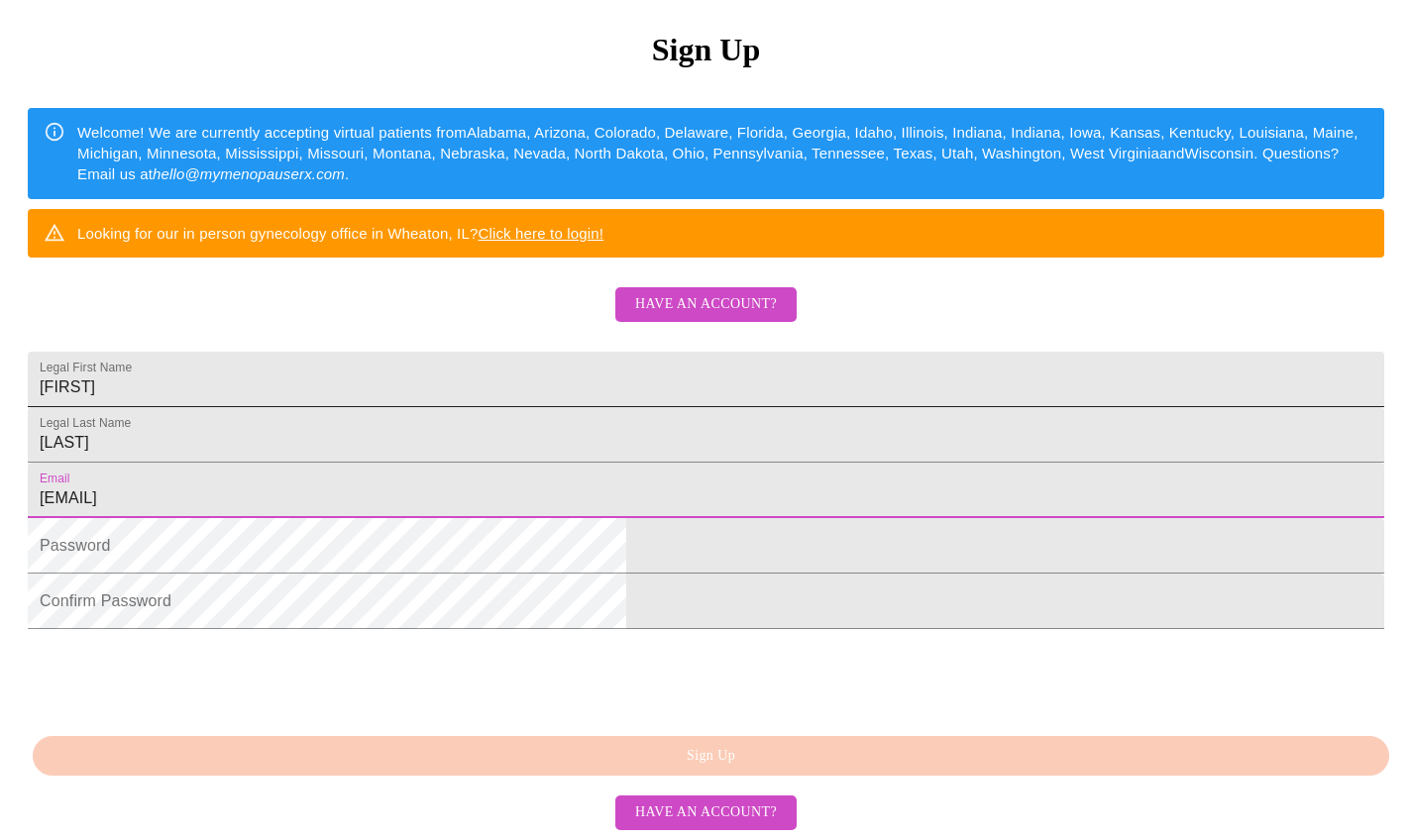 type on "jenfisher@live.com" 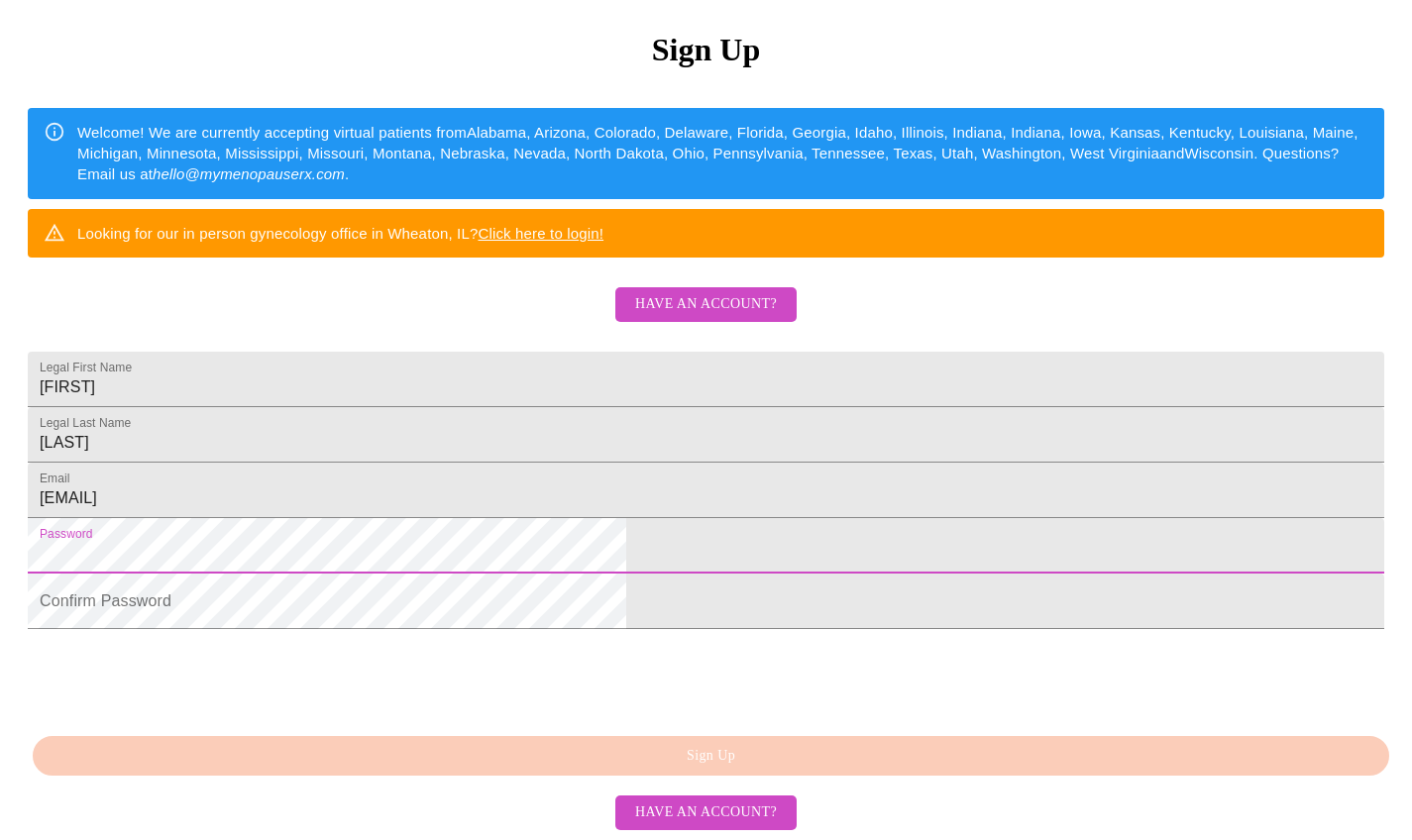 scroll, scrollTop: 378, scrollLeft: 0, axis: vertical 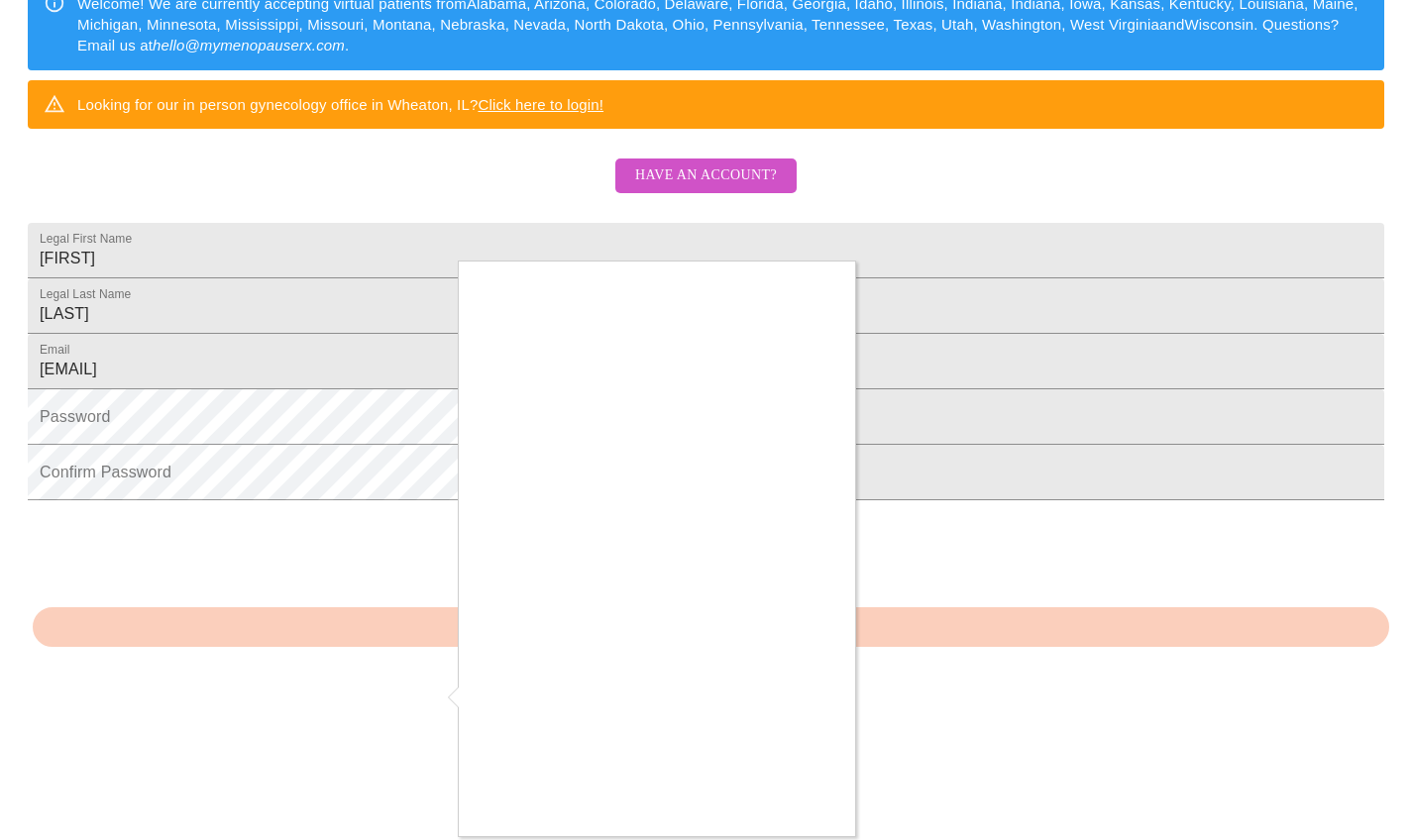 click at bounding box center [706, 420] 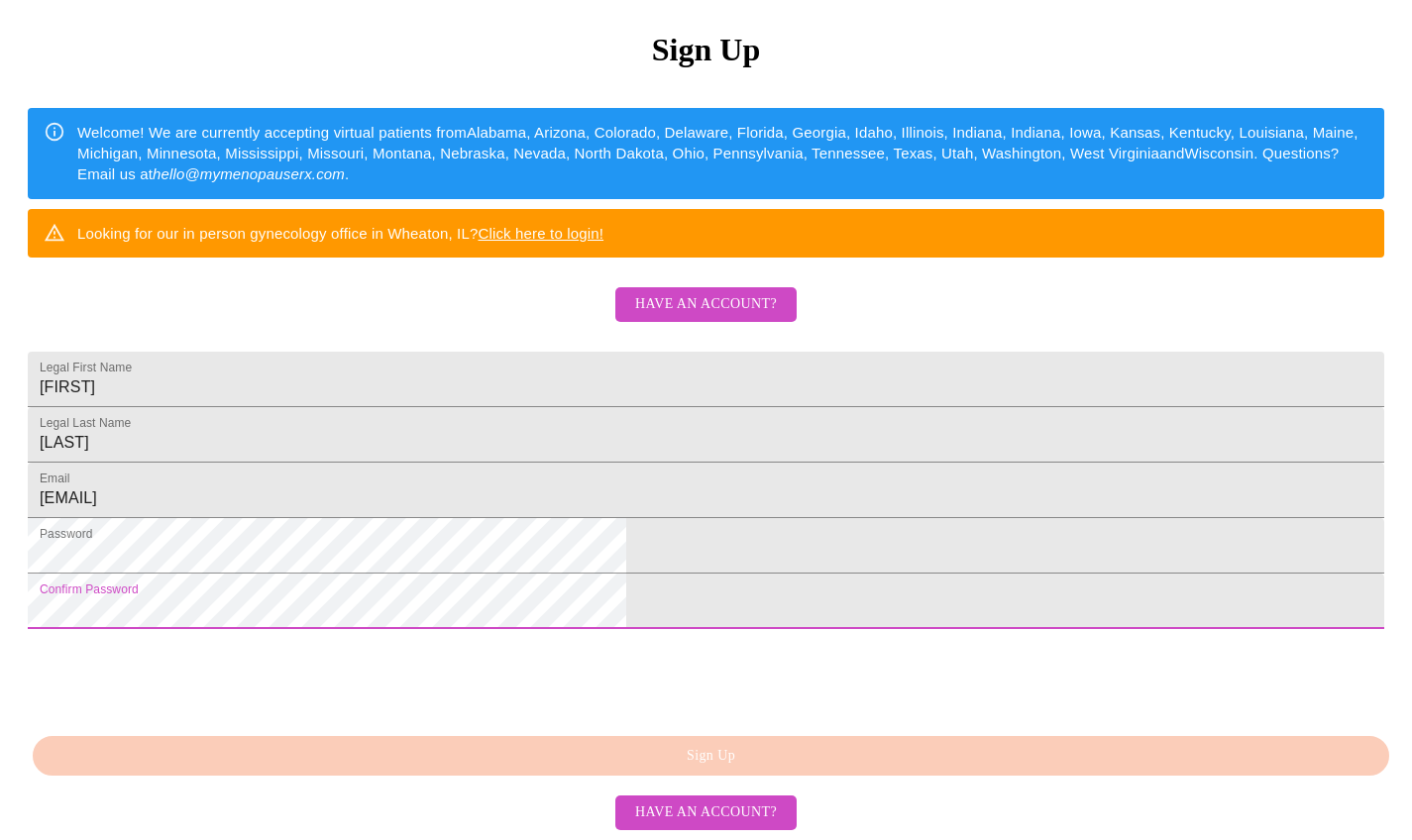 click on "MyMenopauseRx Sign Up Welcome! We are currently accepting virtual patients from  Alabama, Arizona, Colorado, Delaware, Florida, Georgia, Idaho, Illinois, Indiana, Indiana, Iowa, Kansas, Kentucky, Louisiana, Maine, Michigan, Minnesota, Mississippi, Missouri, Montana, Nebraska, Nevada, North Dakota, Ohio, Pennsylvania, Tennessee, Texas, Utah, Washington, West Virginia  and  Wisconsin . Questions? Email us at  hello@mymenopauserx.com . Looking for our in person gynecology office in Wheaton, IL?  Click here to login! Have an account? Legal First Name Jennifer Legal Last Name Fisher Email jenfisher@live.com Password Confirm Password Sign Up Have an account?" at bounding box center [706, 352] 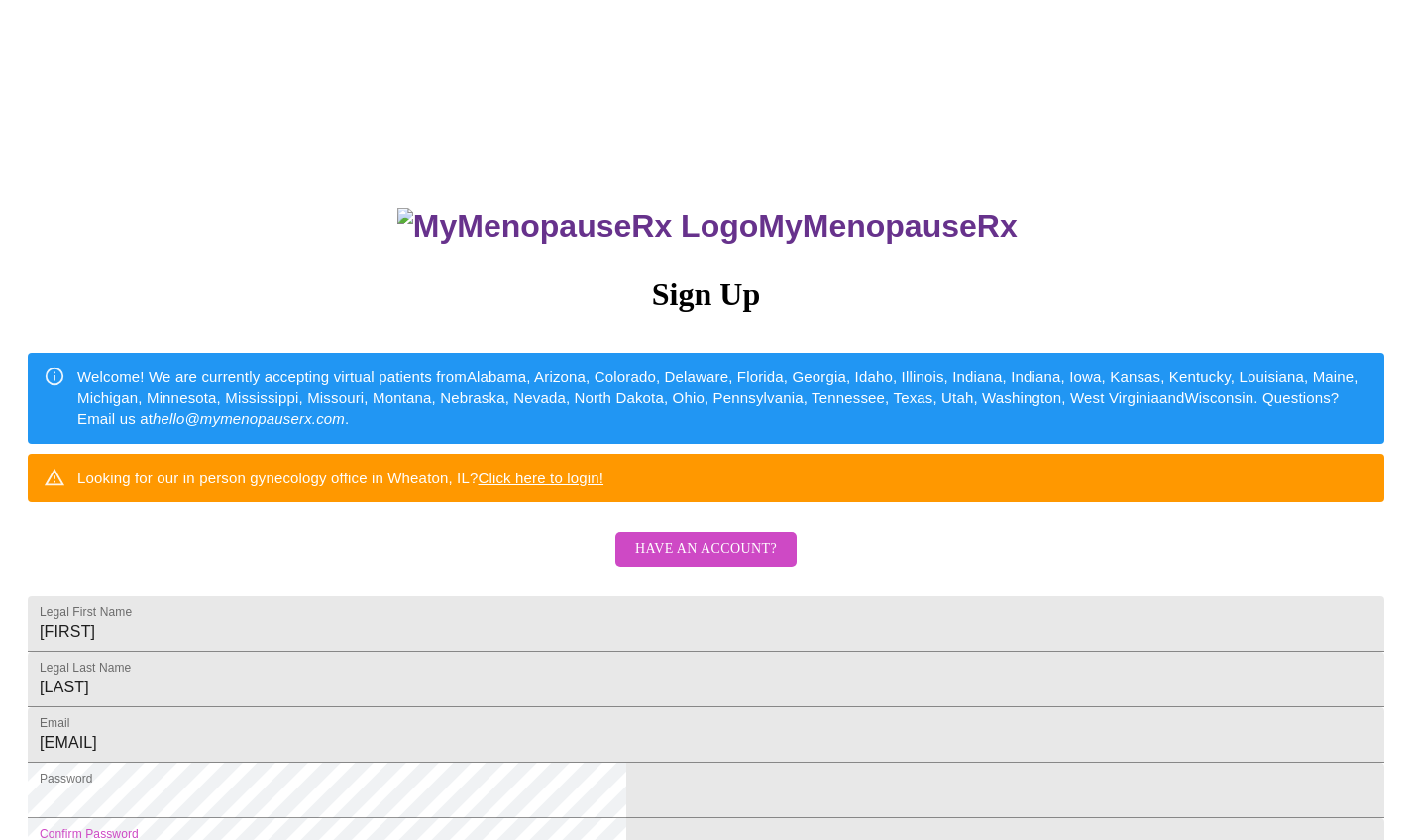scroll, scrollTop: 393, scrollLeft: 0, axis: vertical 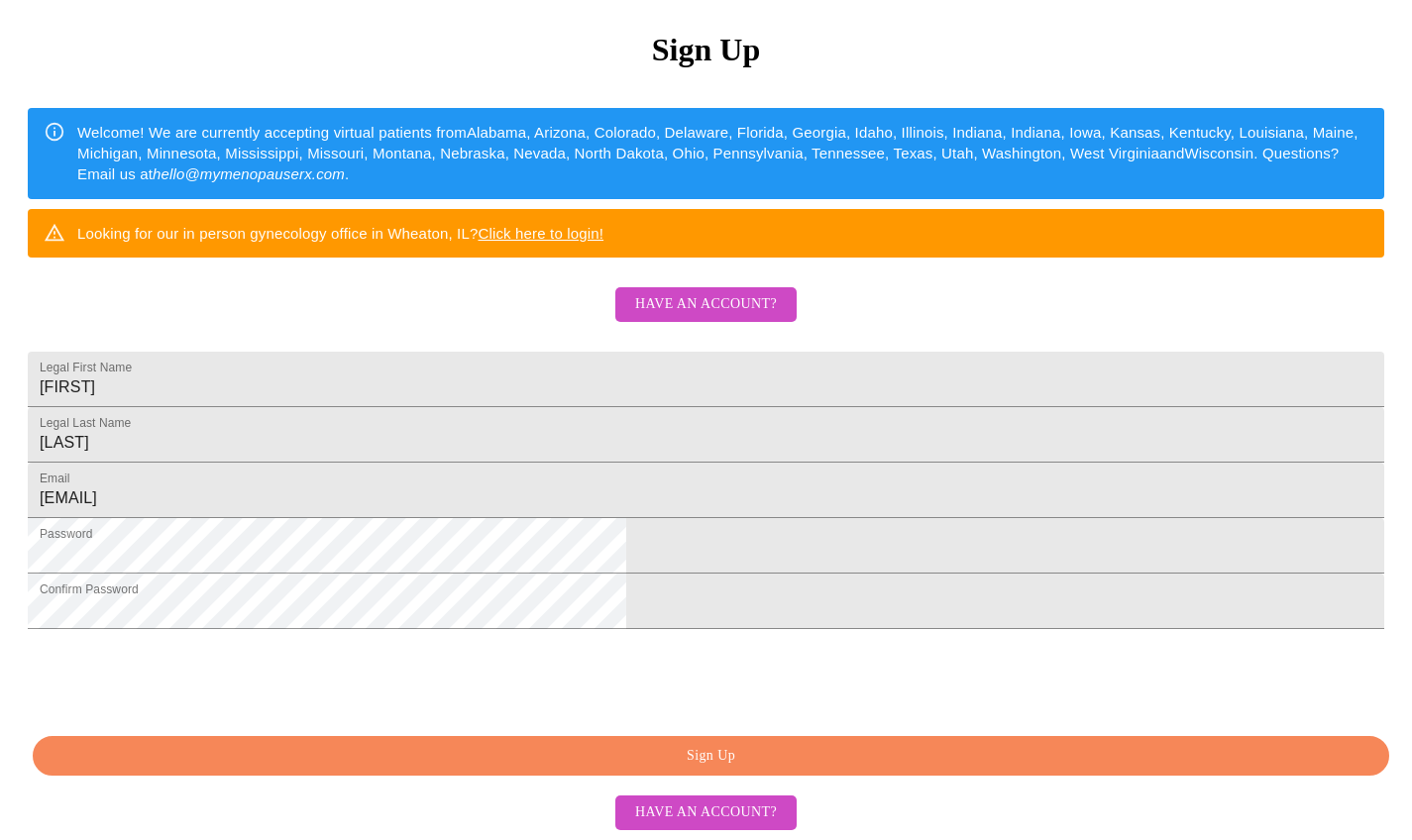 click on "Sign Up" 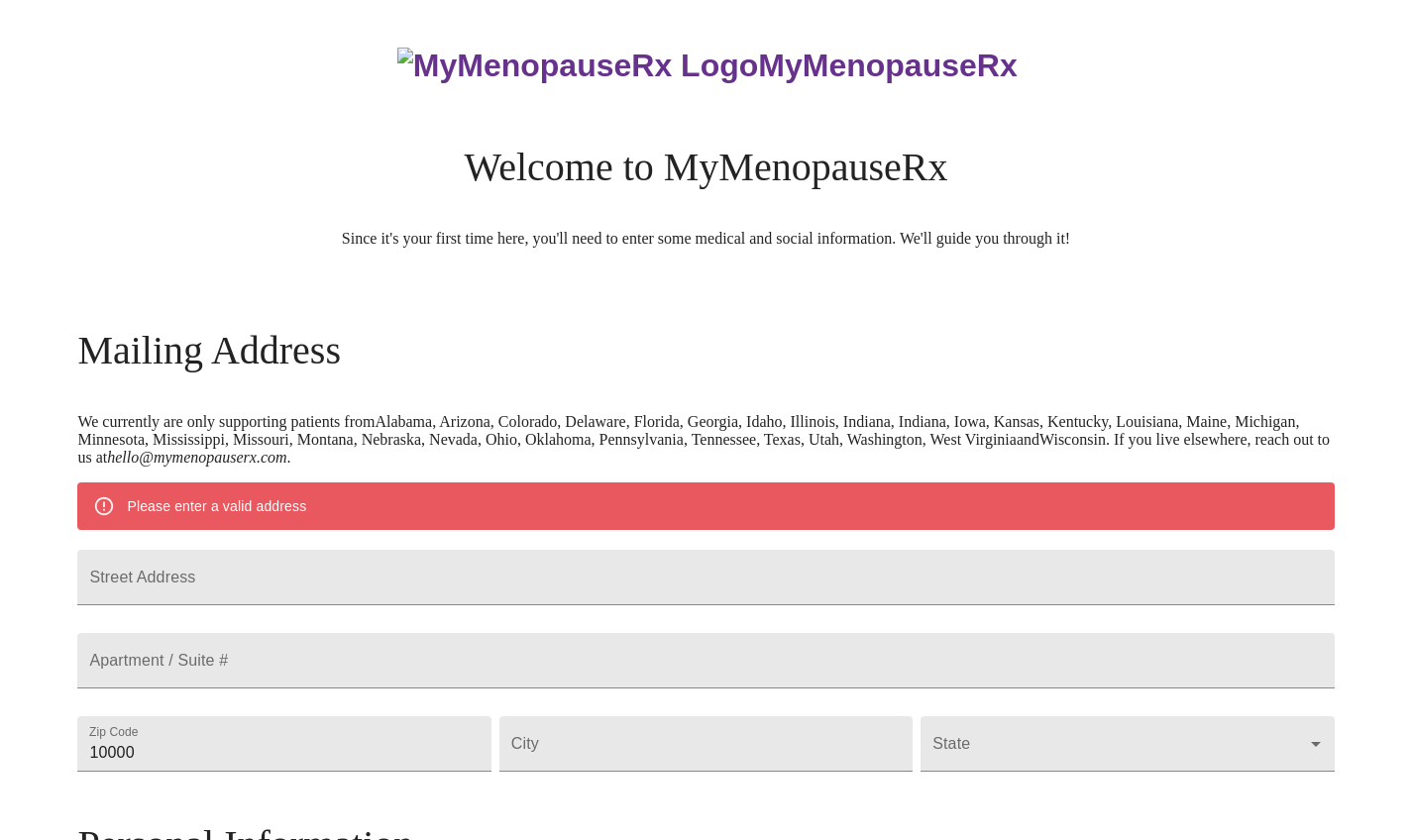 scroll, scrollTop: 360, scrollLeft: 0, axis: vertical 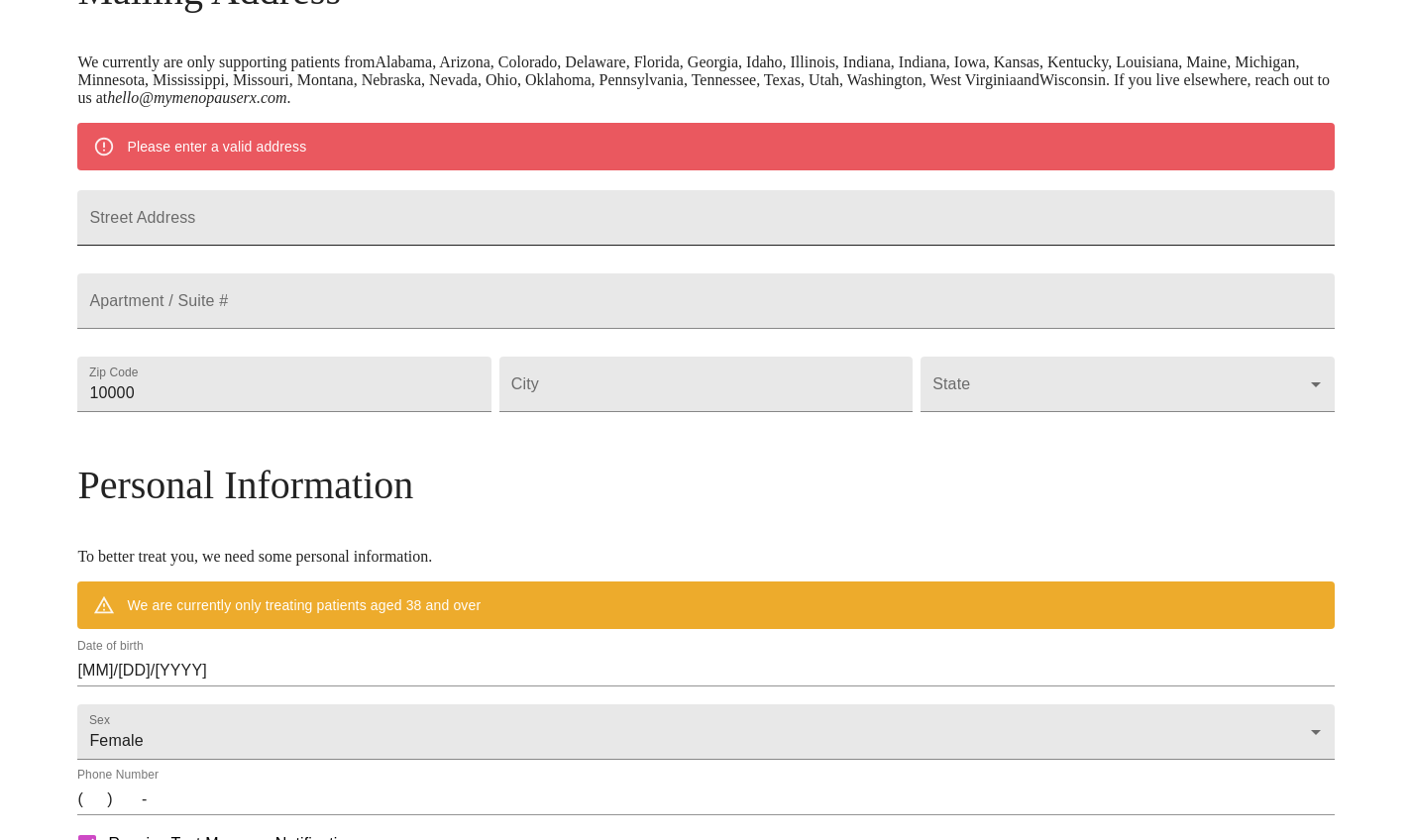 click on "Street Address" at bounding box center (706, 218) 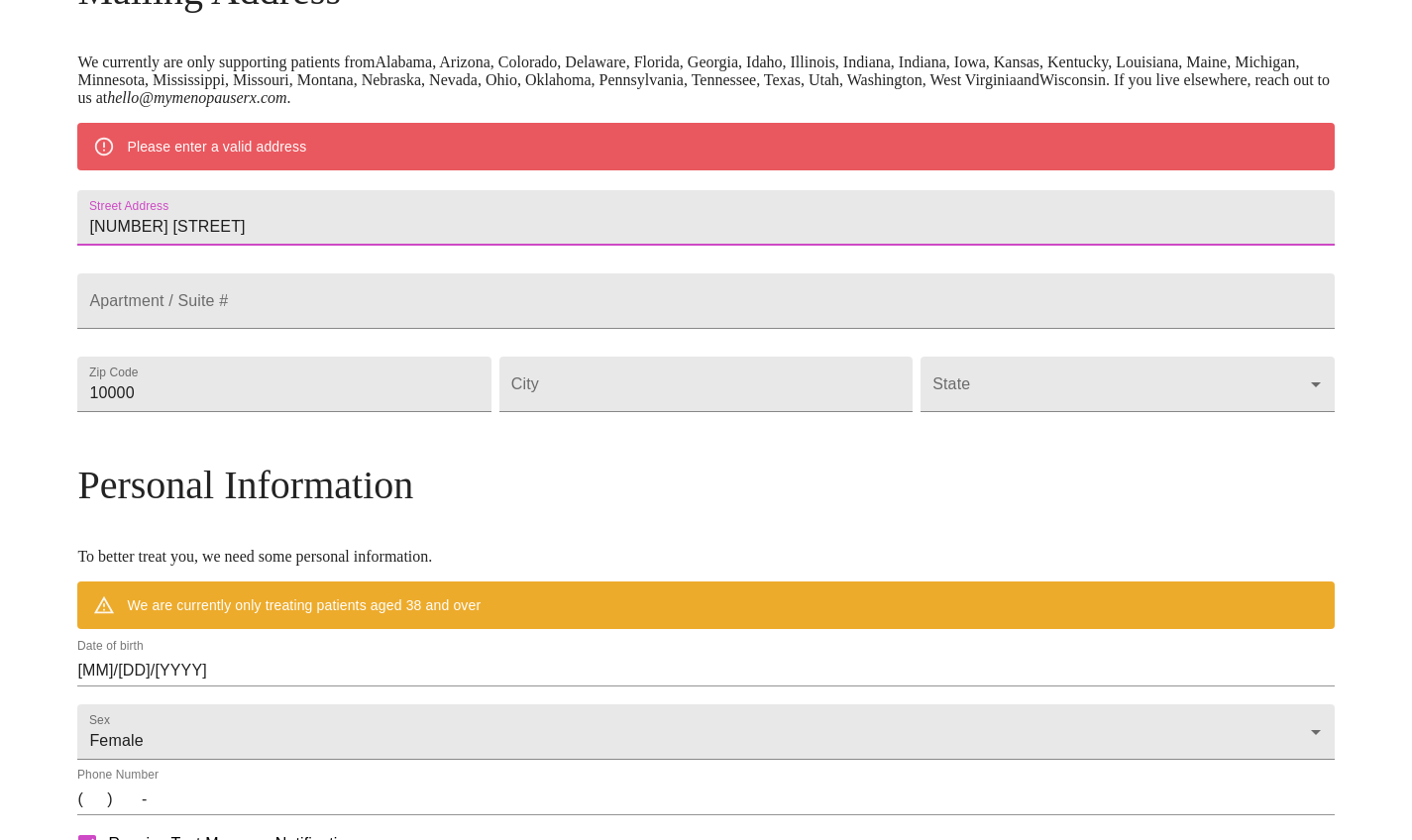 type on "935 Woodglen Lane" 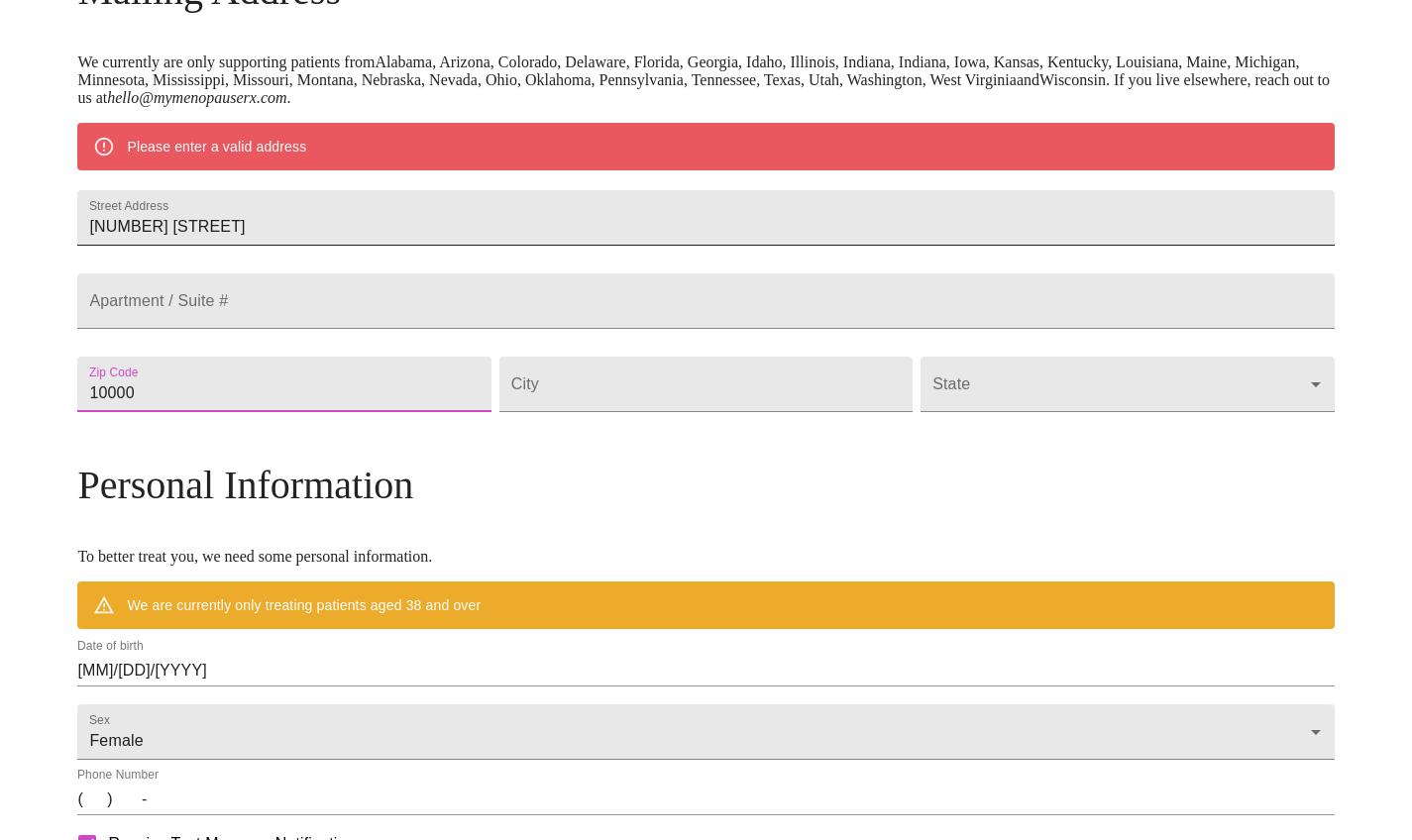 type on "60439" 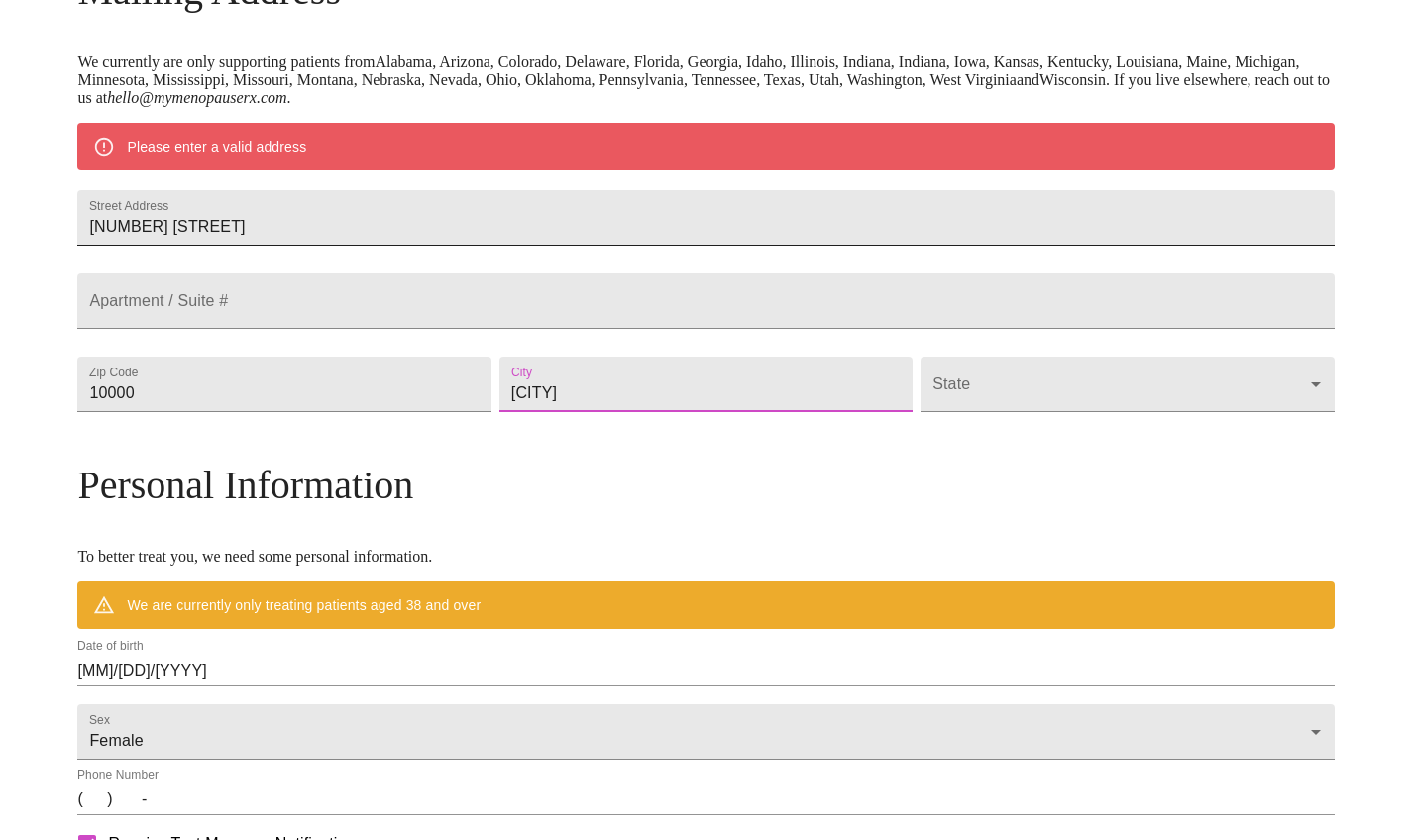 type on "Lemont" 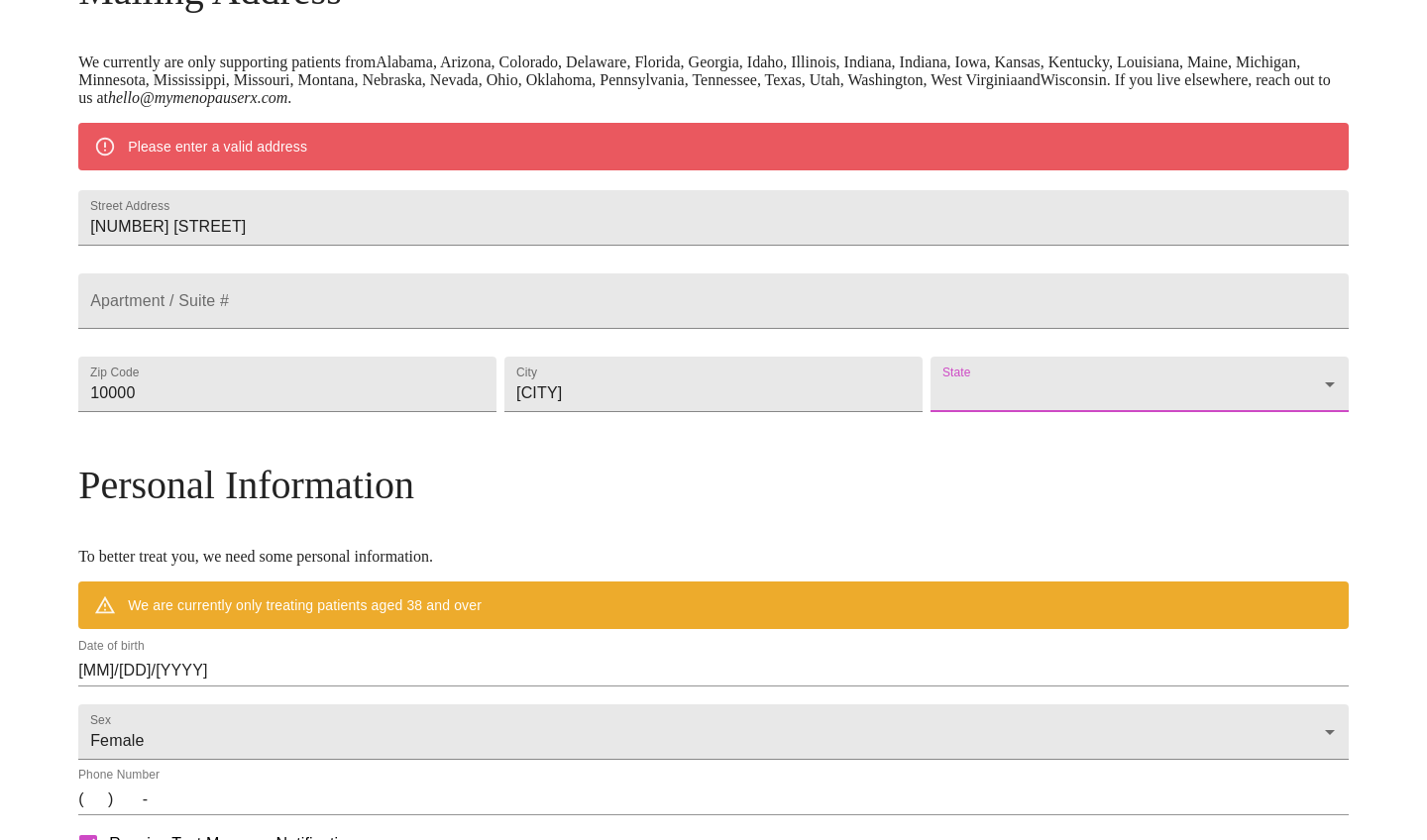 click on "MyMenopauseRx Welcome to MyMenopauseRx Since it's your first time here, you'll need to enter some medical and social information.  We'll guide you through it! Mailing Address We currently are only supporting patients from  Alabama, Arizona, Colorado, Delaware, Florida, Georgia, Idaho, Illinois, Indiana, Indiana, Iowa, Kansas, Kentucky, Louisiana, Maine, Michigan, Minnesota, Mississippi, Missouri, Montana, Nebraska, Nevada, Ohio, Oklahoma, Pennsylvania, Tennessee, Texas, Utah, Washington, West Virginia  and  Wisconsin . If you live elsewhere, reach out to us at  hello@mymenopauserx.com . Please enter a valid address Street Address 935 Woodglen Lane Apartment / Suite # Zip Code 60439 City Lemont State ​ Personal Information To better treat you, we need some personal information. We are currently only treating patients aged 38 and over Date of birth 08/06/2025 Sex Female Female Phone Number (   )    - Receive Text Message Notifications Terms of Service & Privacy Policy By  Continuing  and our  ." at bounding box center (714, 420) 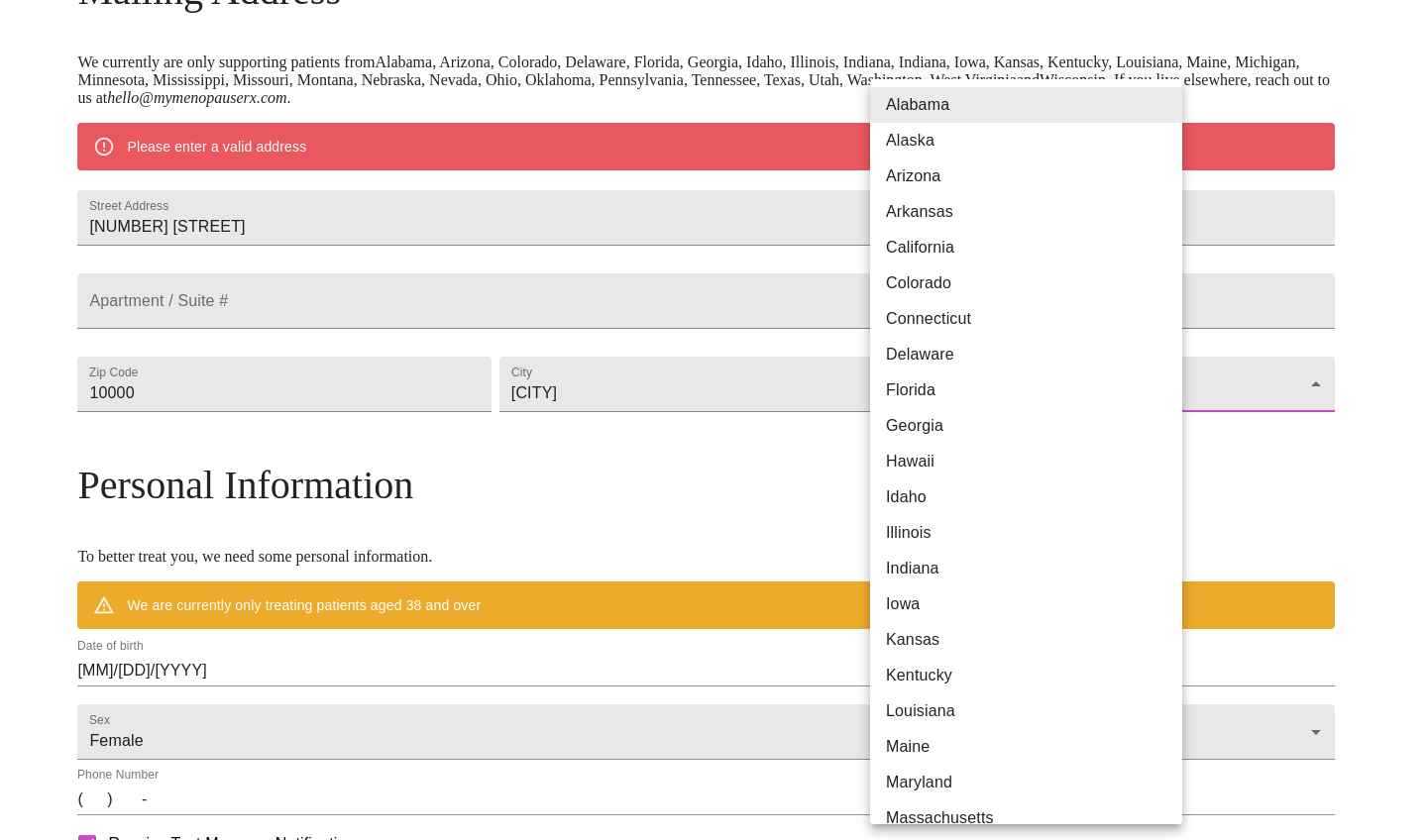 click on "Illinois" at bounding box center [1034, 533] 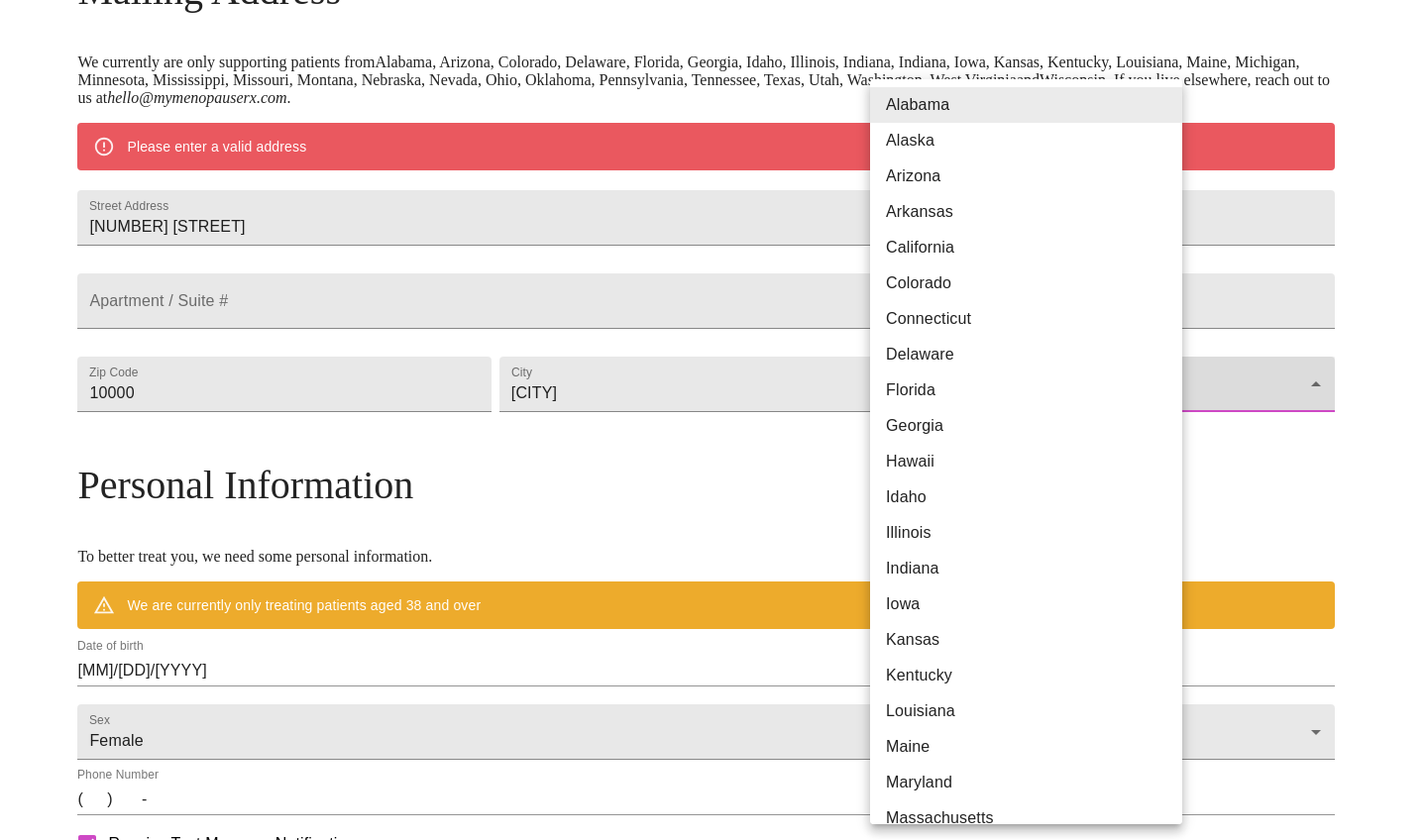 type on "Illinois" 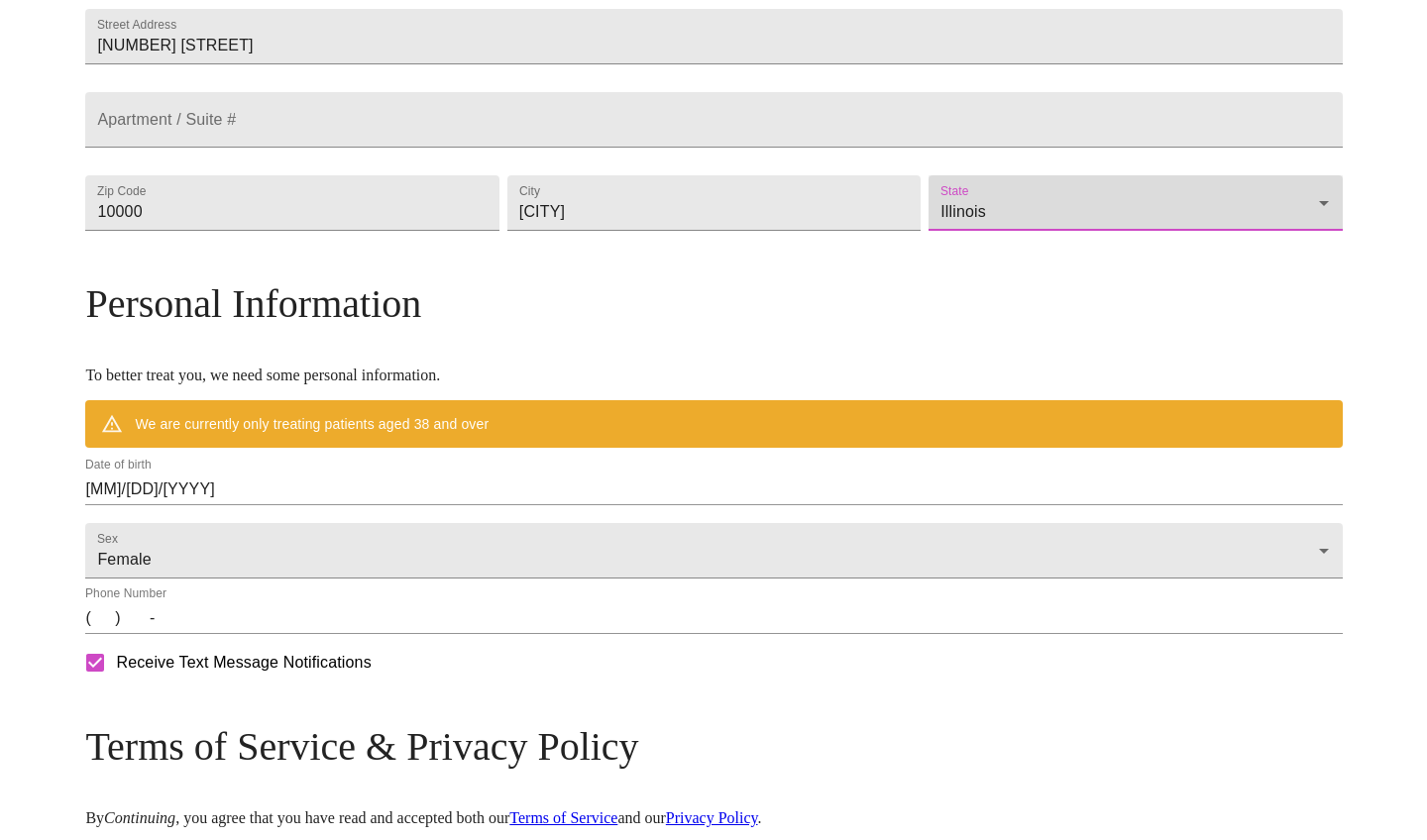 scroll, scrollTop: 618, scrollLeft: 0, axis: vertical 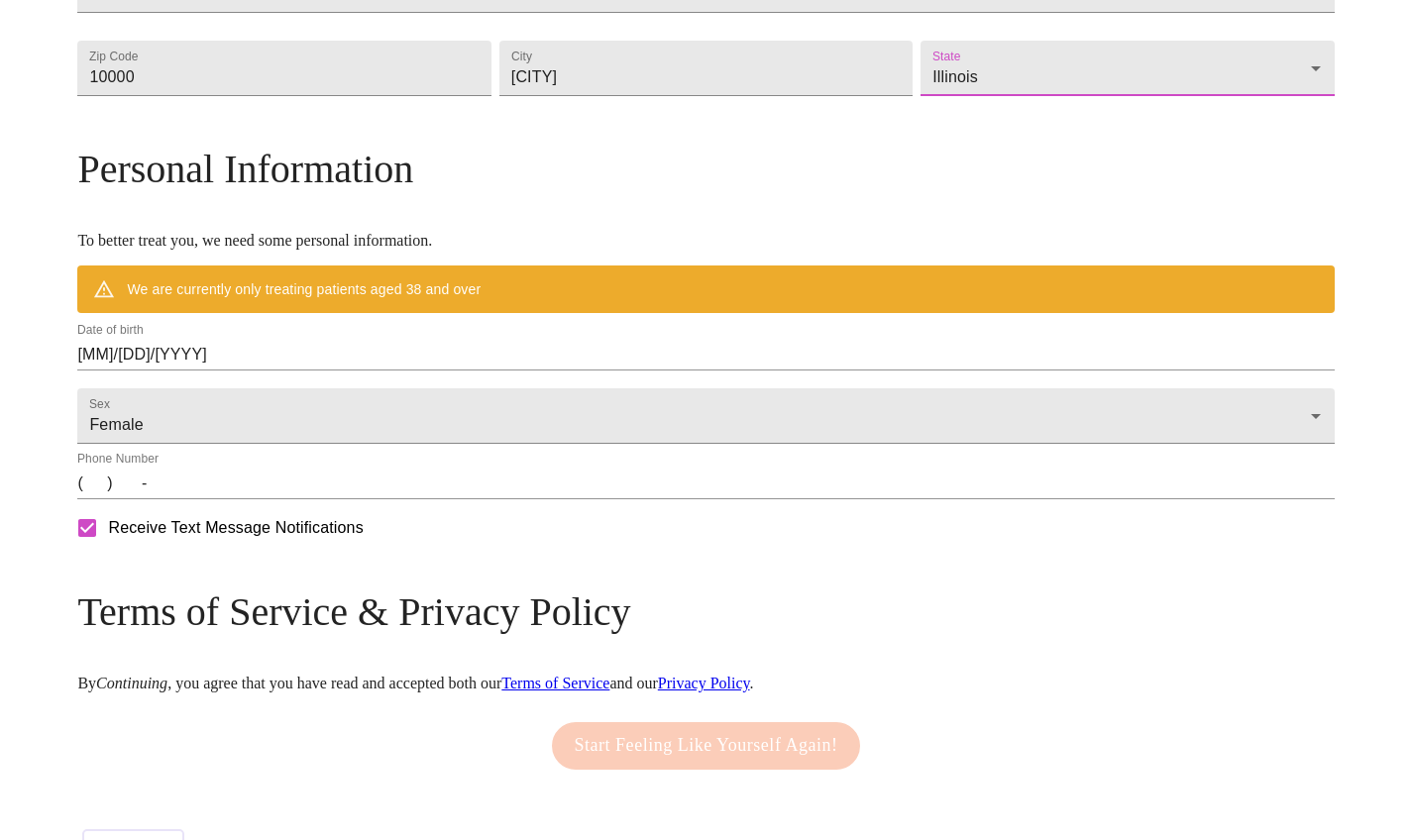 click on "08/06/2025" at bounding box center [706, 355] 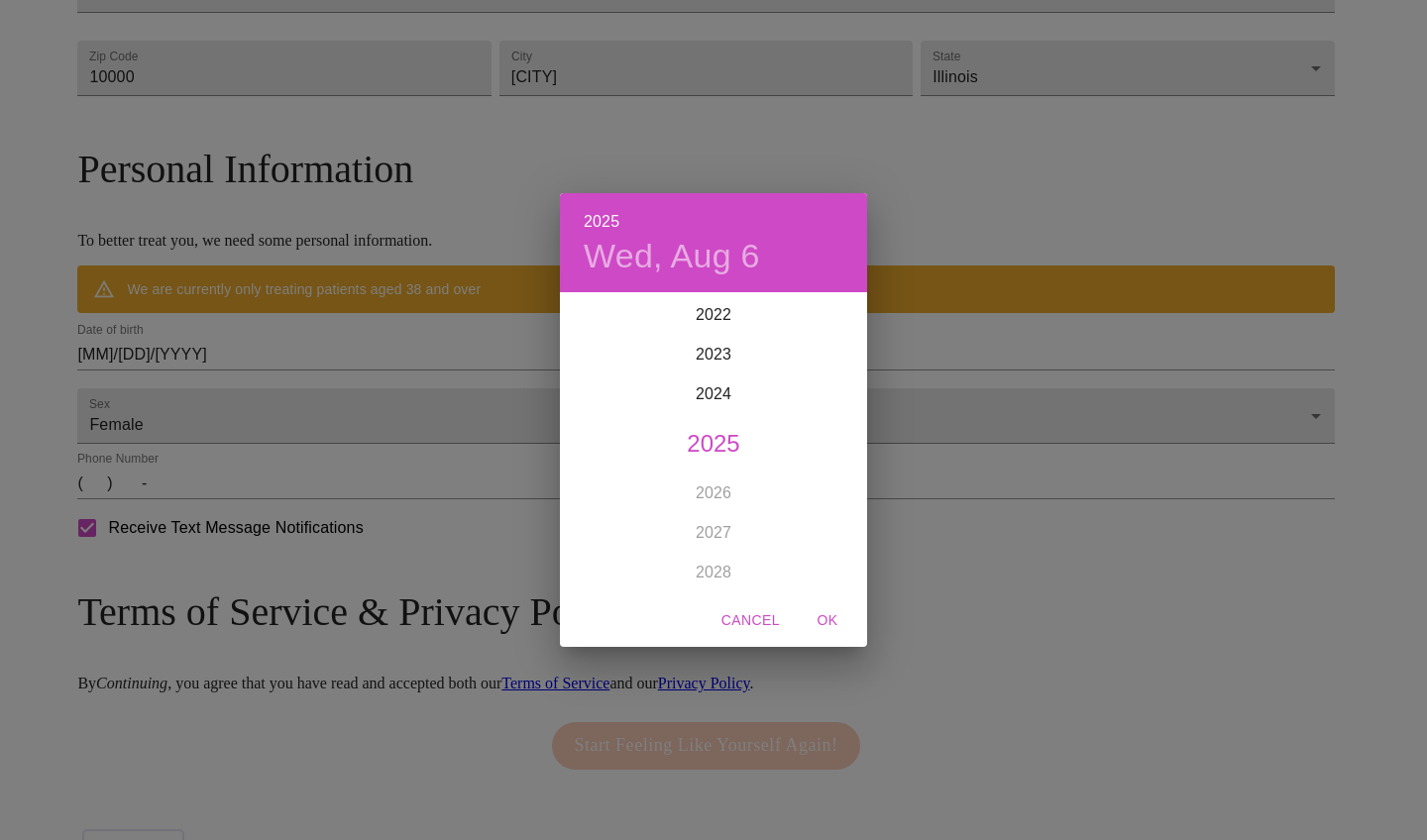 scroll, scrollTop: 4223, scrollLeft: 0, axis: vertical 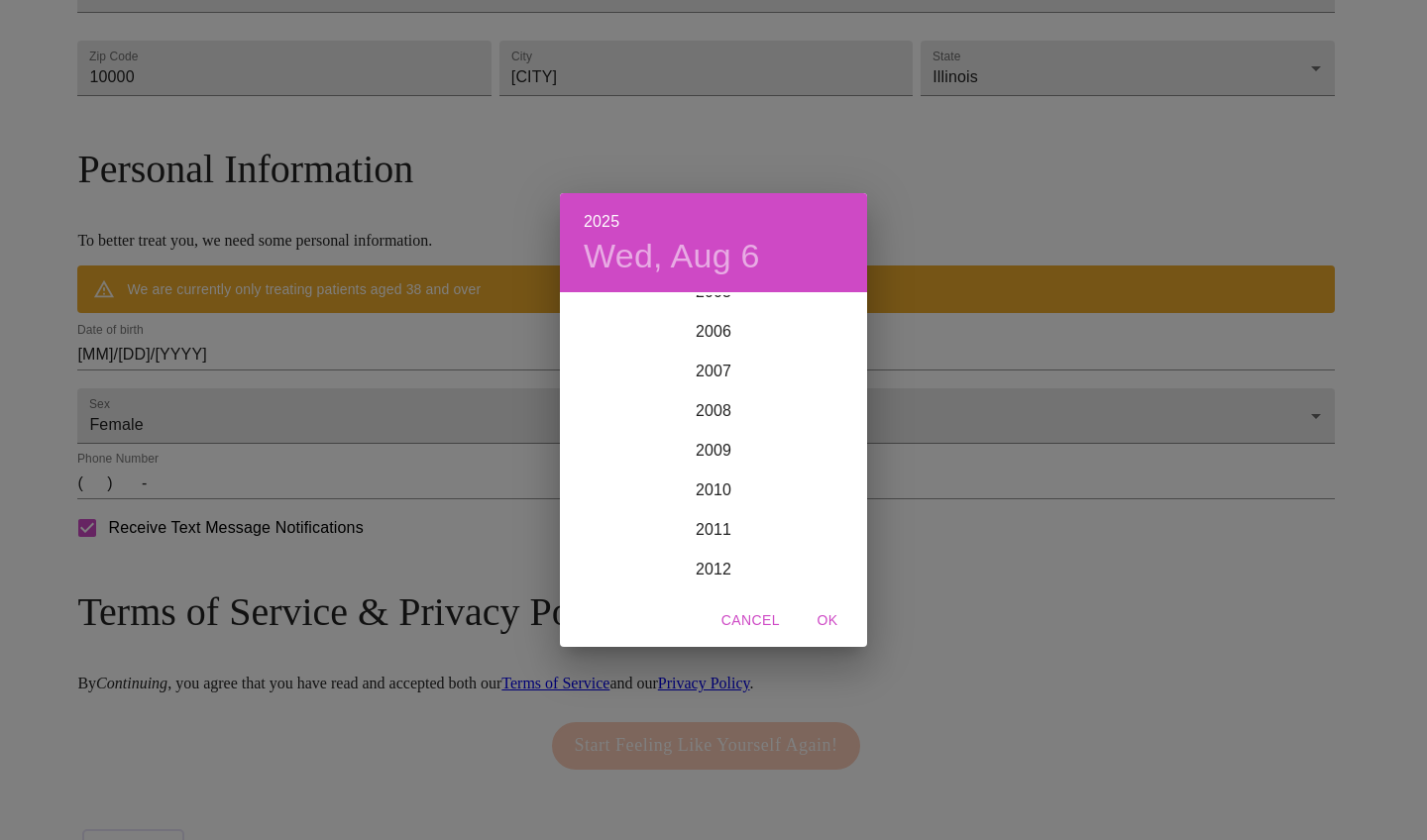 click on "Cancel" at bounding box center [750, 620] 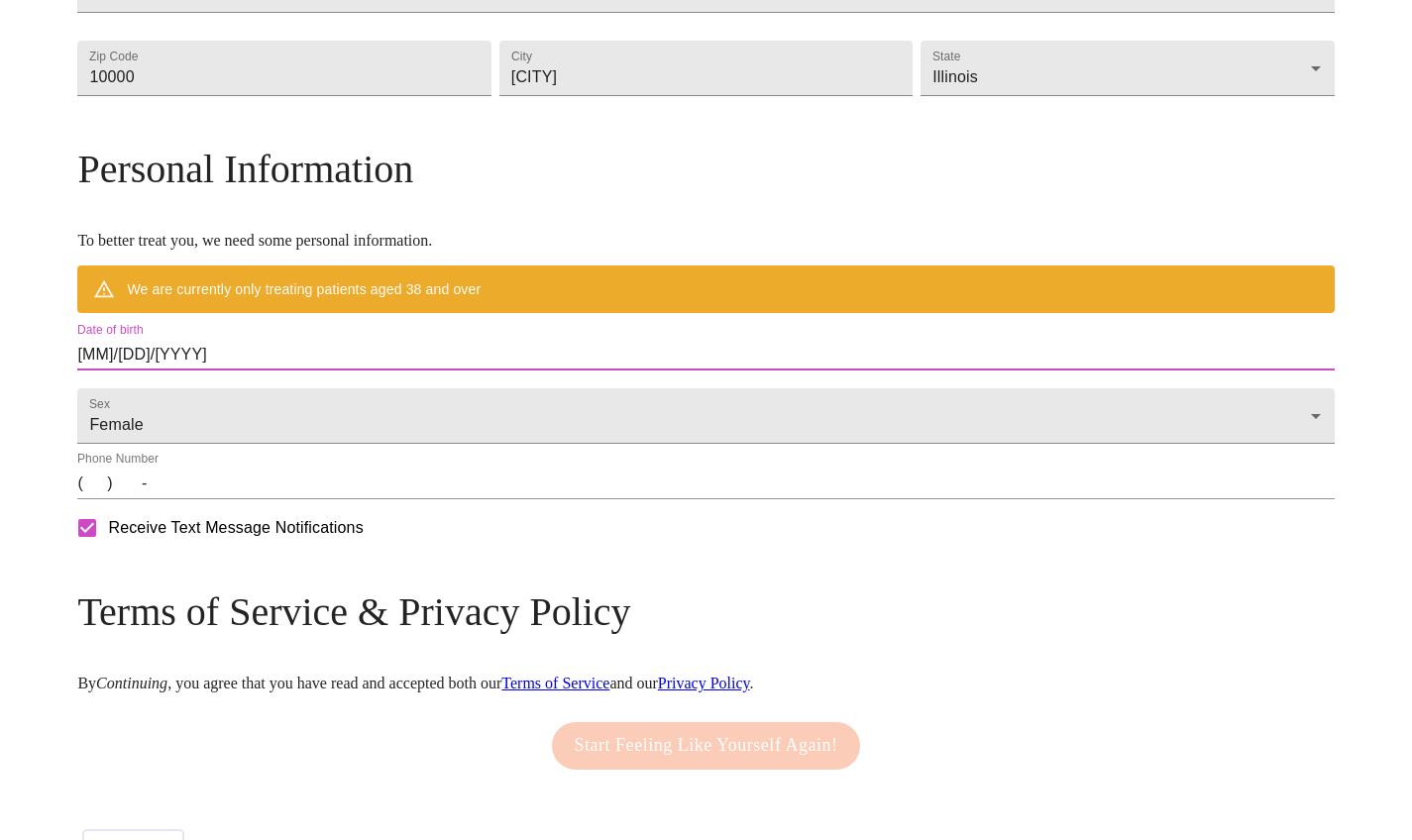 click on "08/06/2025" at bounding box center (706, 355) 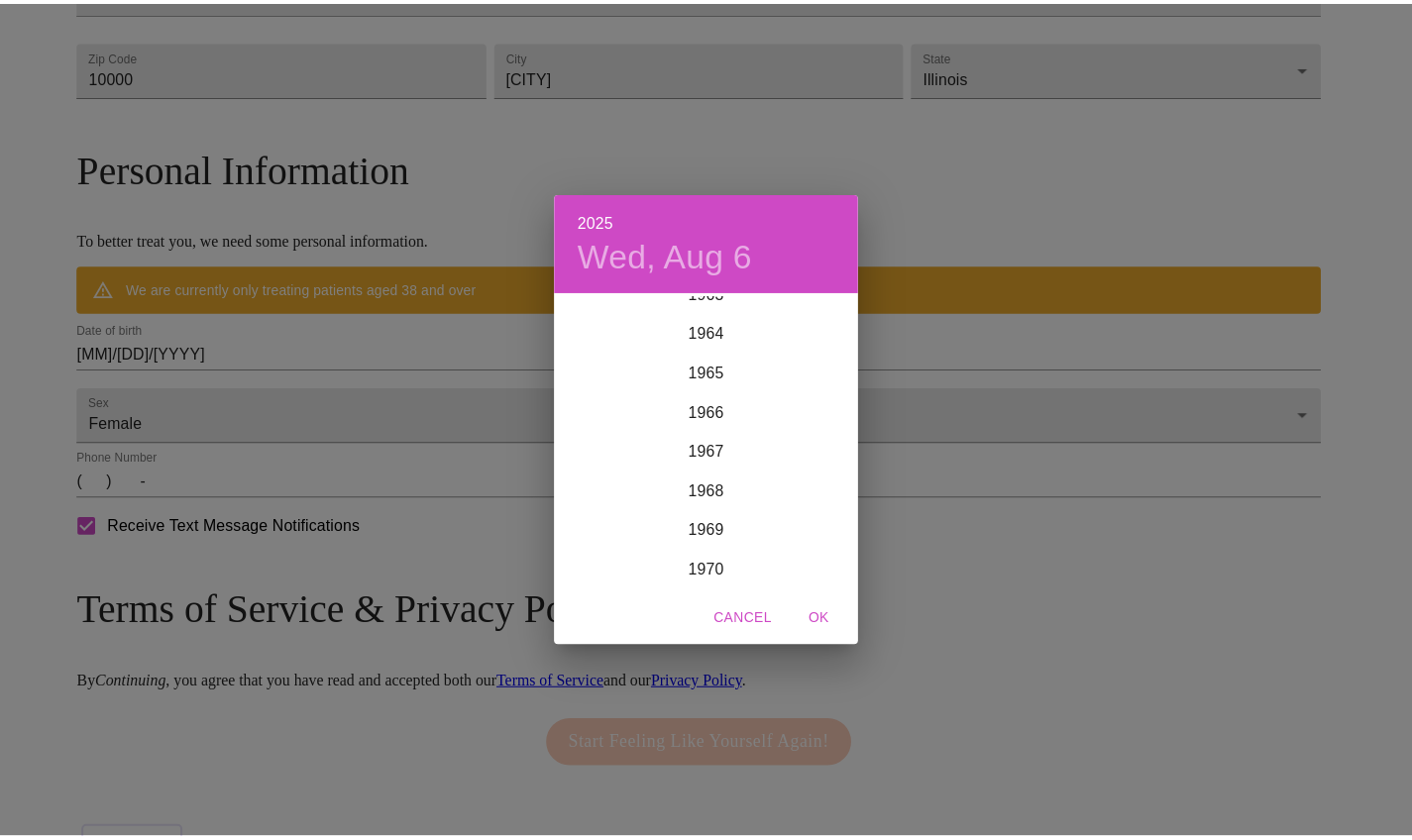 scroll, scrollTop: 2553, scrollLeft: 0, axis: vertical 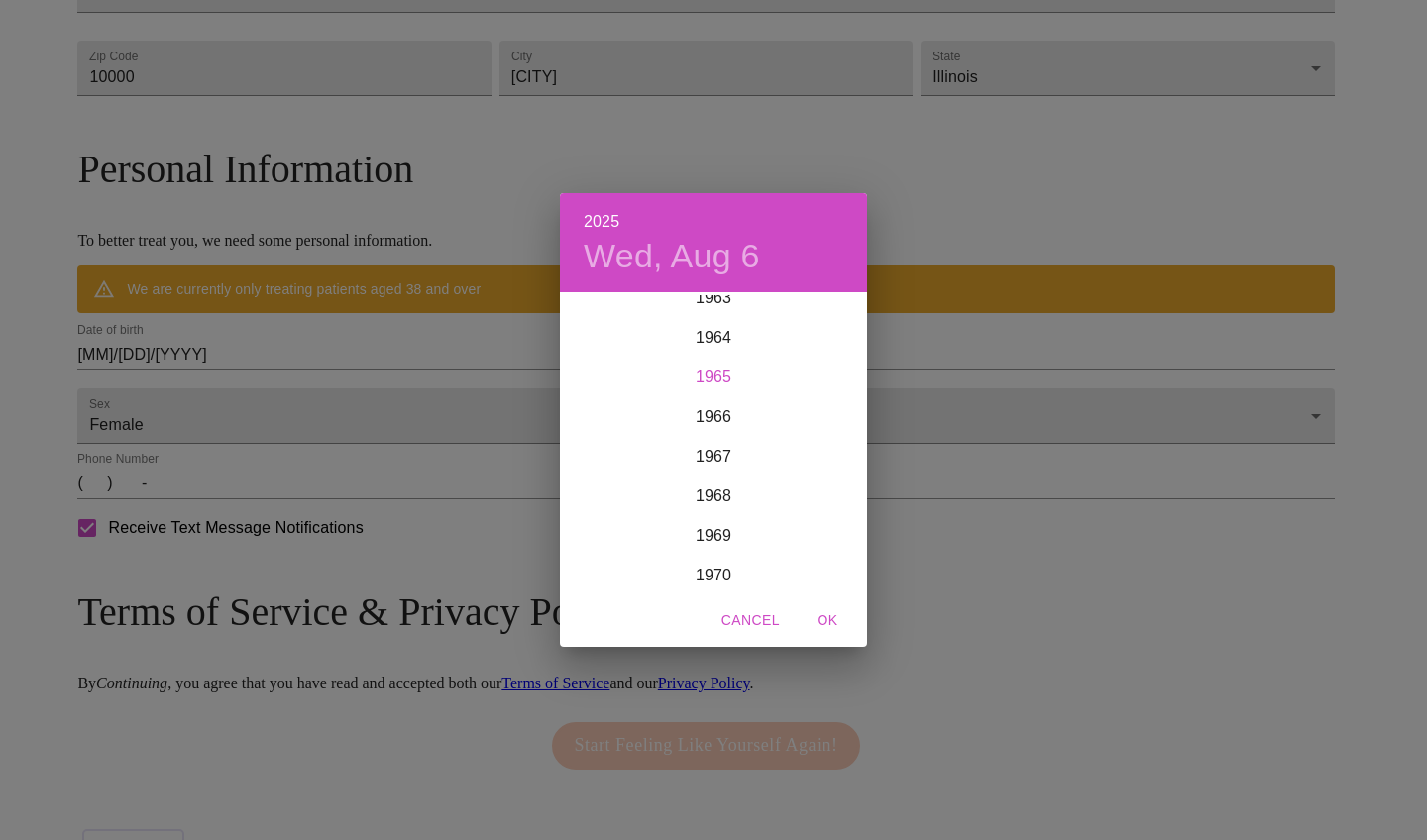 click on "1965" at bounding box center [714, 377] 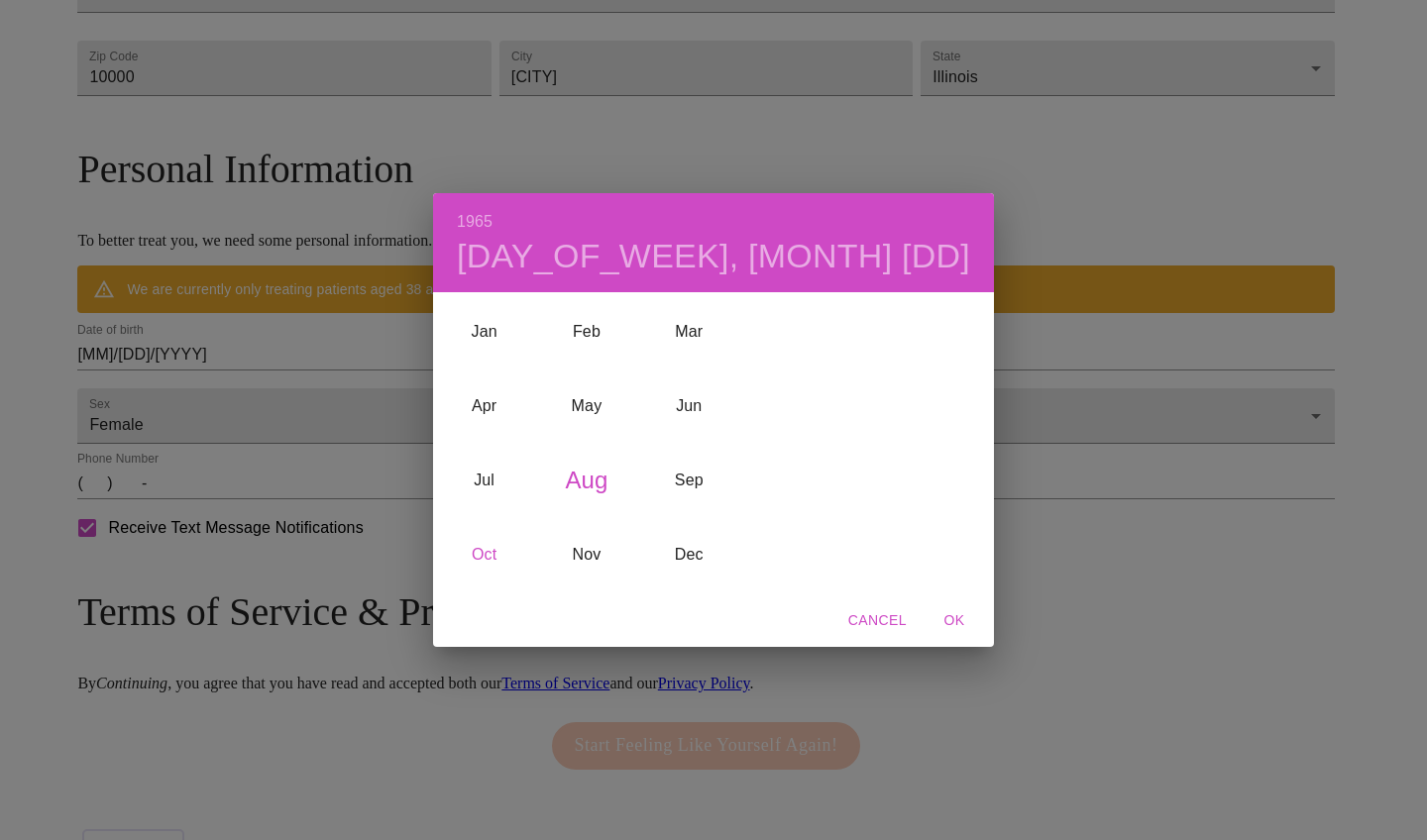 click on "Oct" at bounding box center (484, 555) 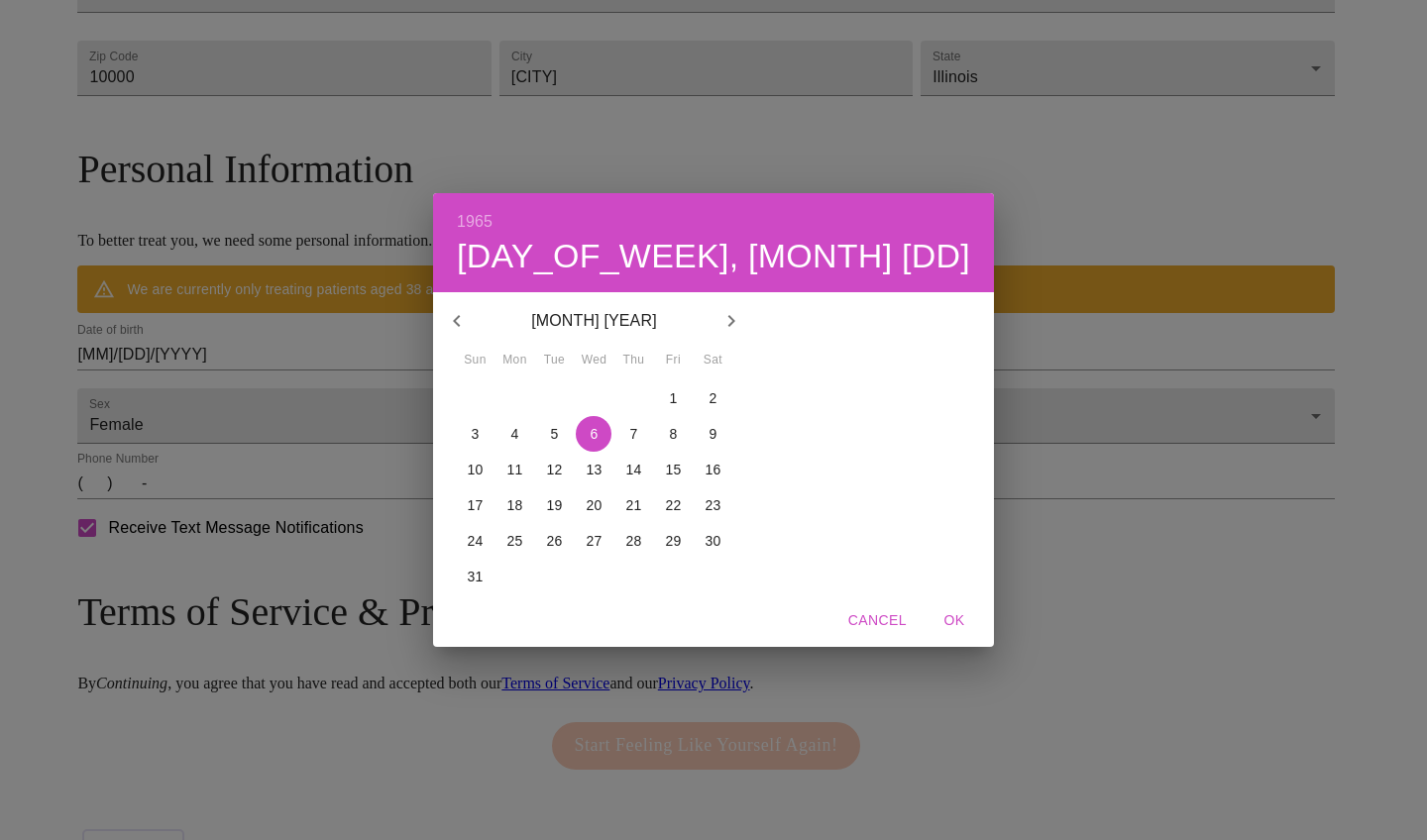 click on "7" at bounding box center (634, 434) 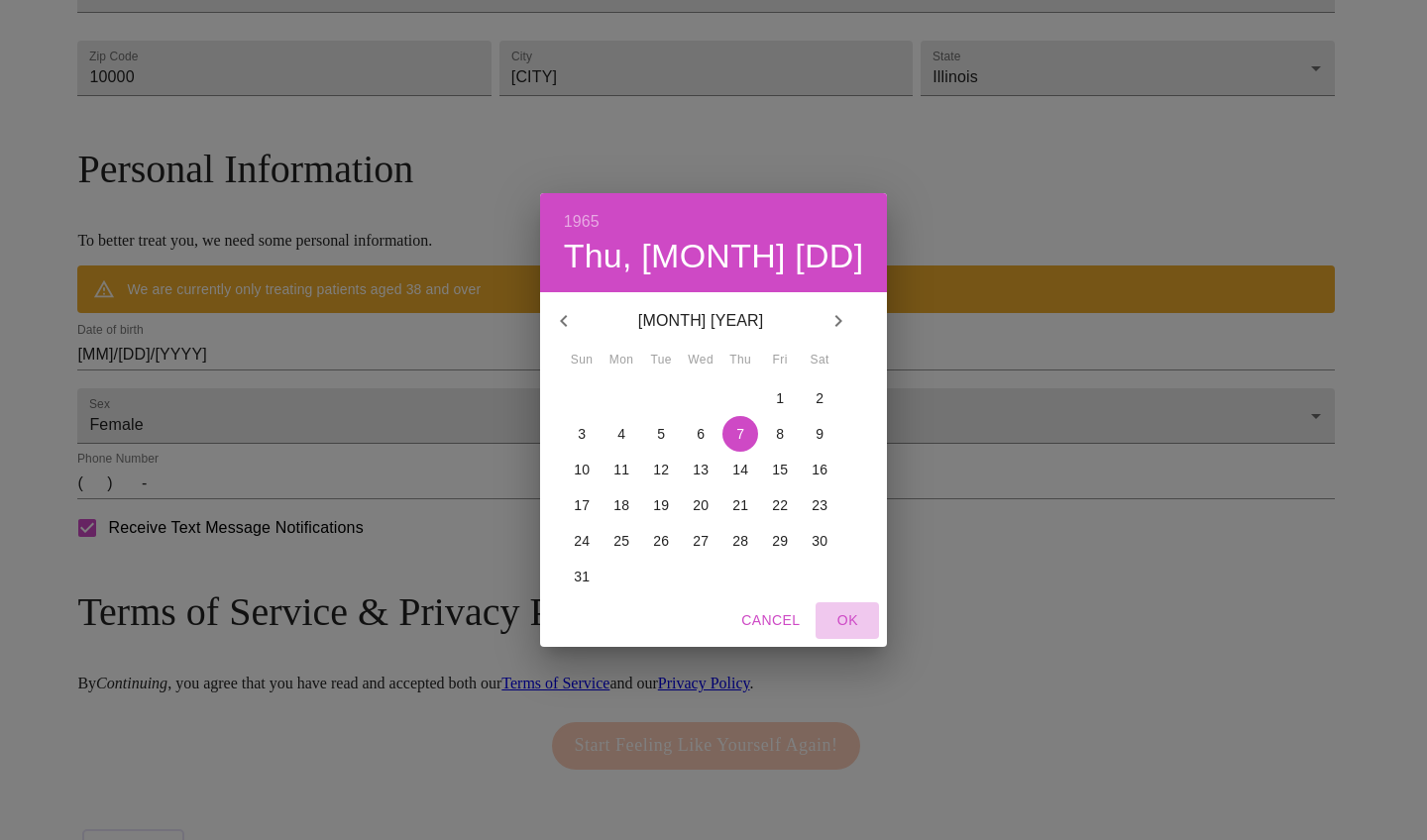 click on "OK" at bounding box center [847, 620] 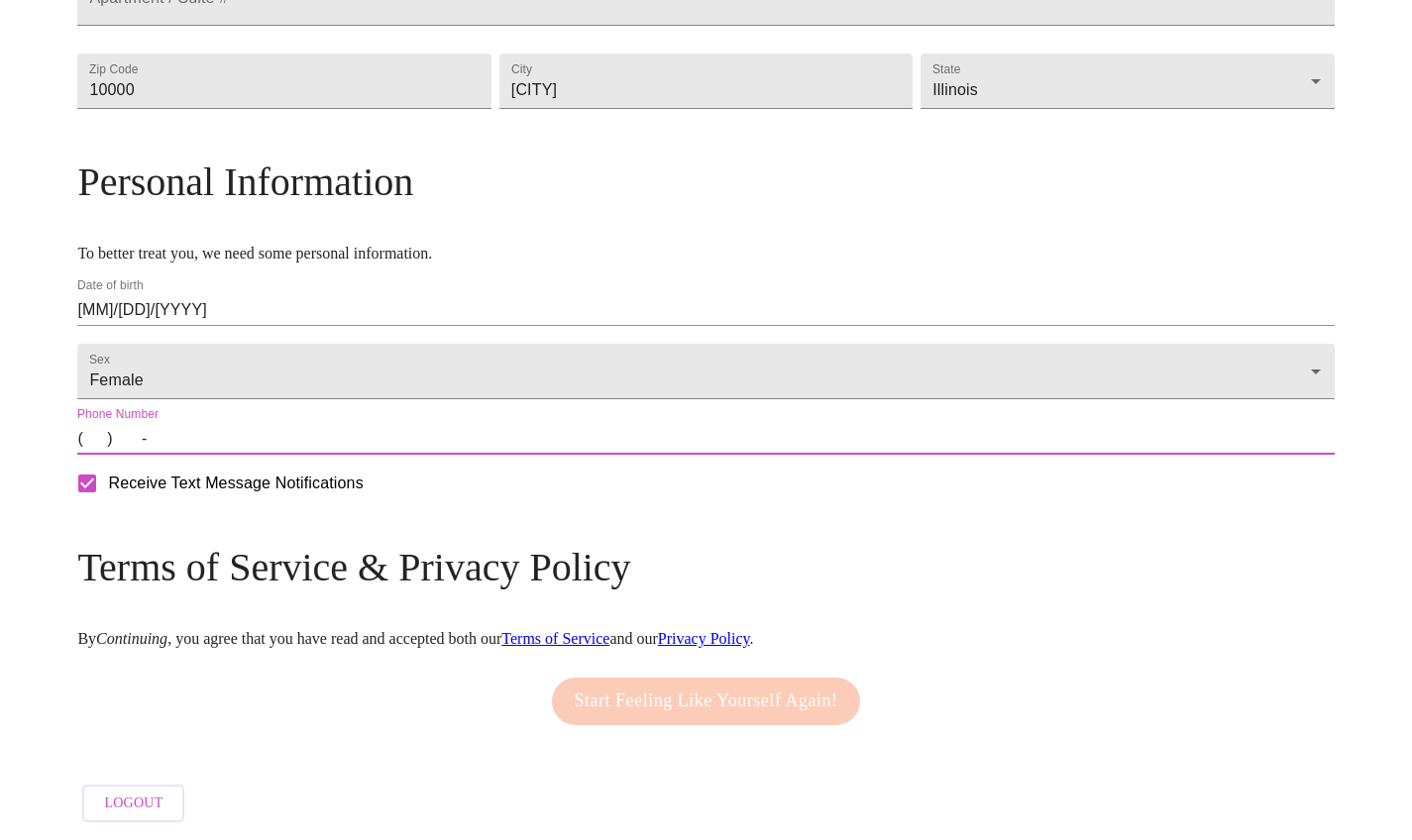 click on "(   )    -" at bounding box center [706, 439] 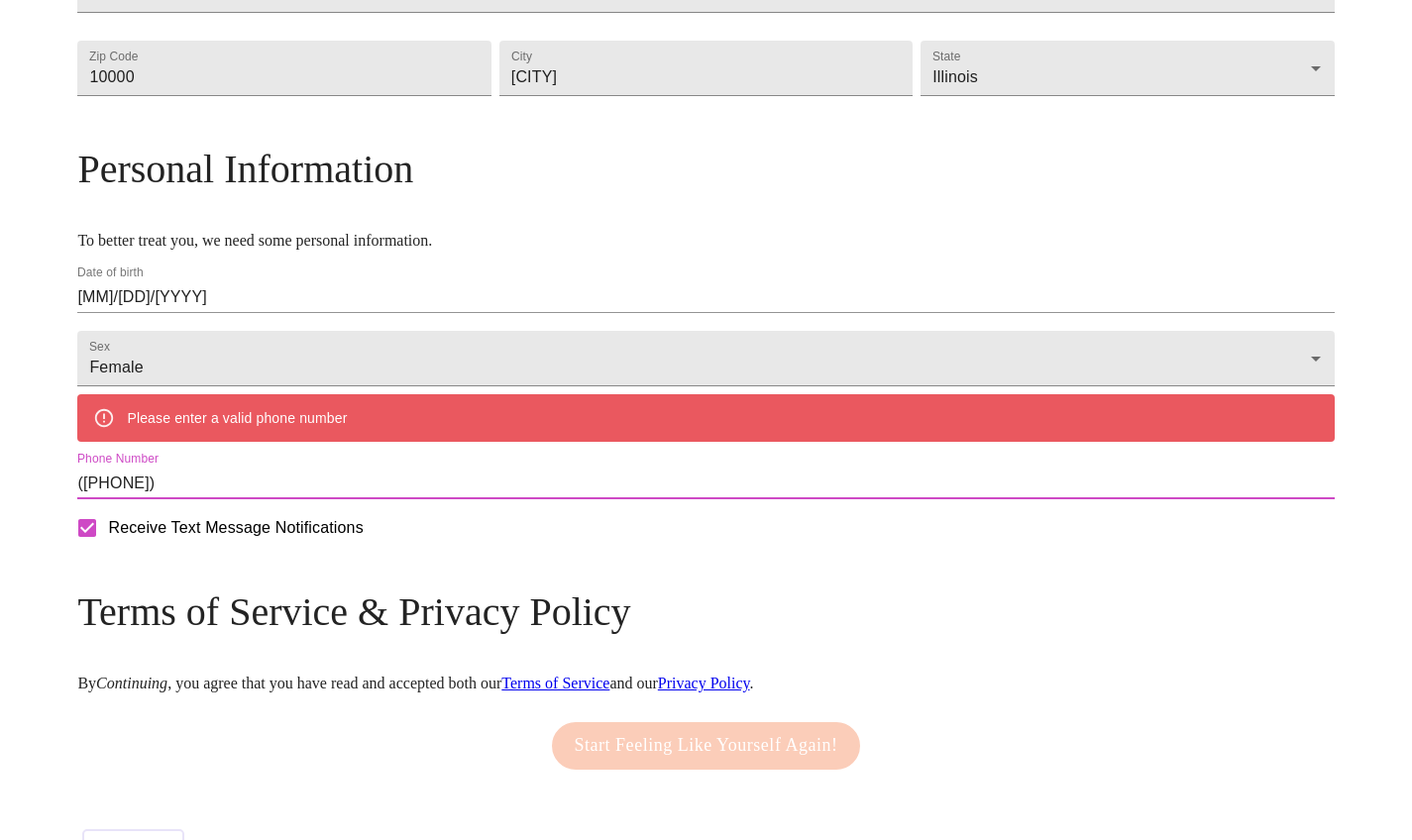 type on "(708) 717-4821" 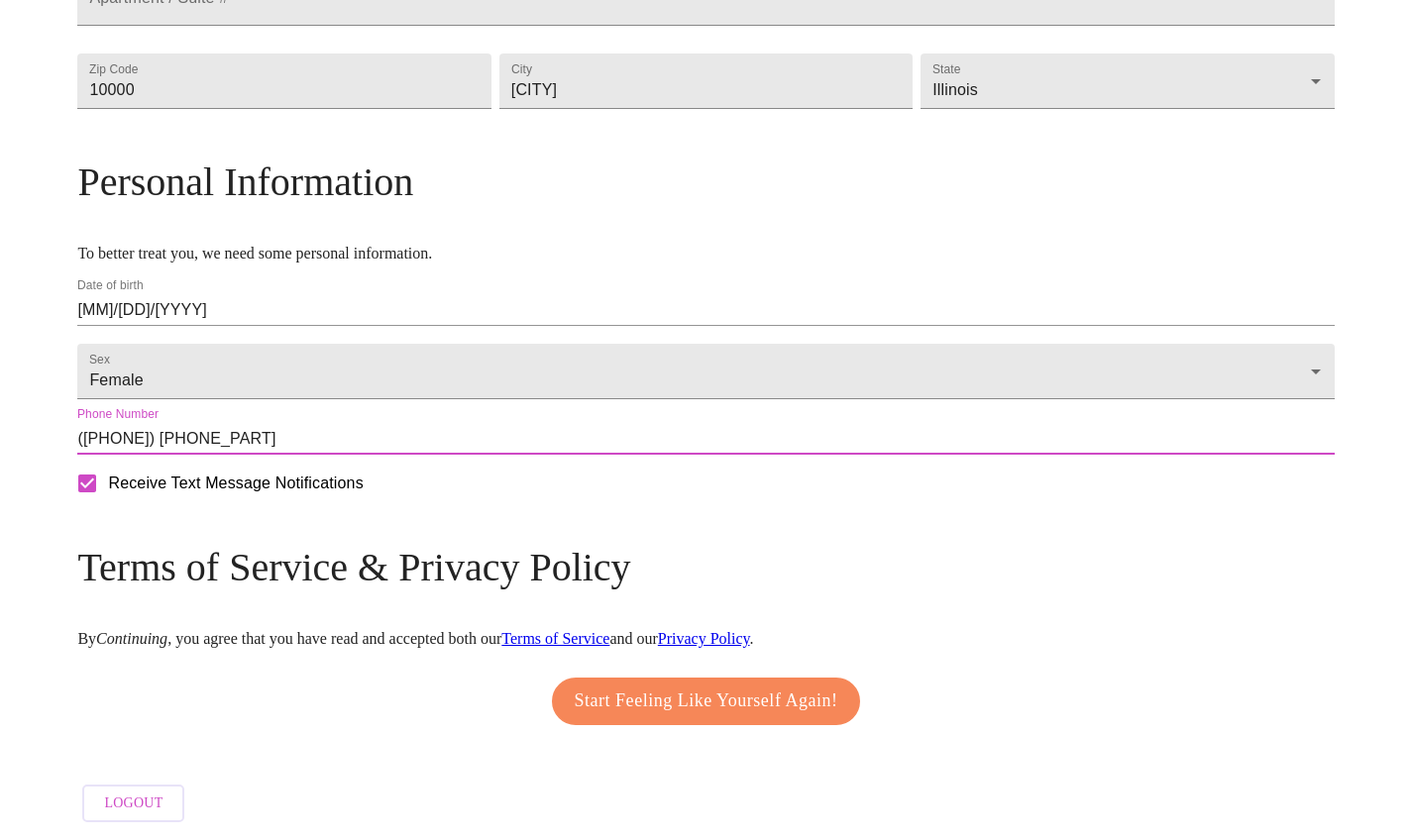 scroll, scrollTop: 684, scrollLeft: 0, axis: vertical 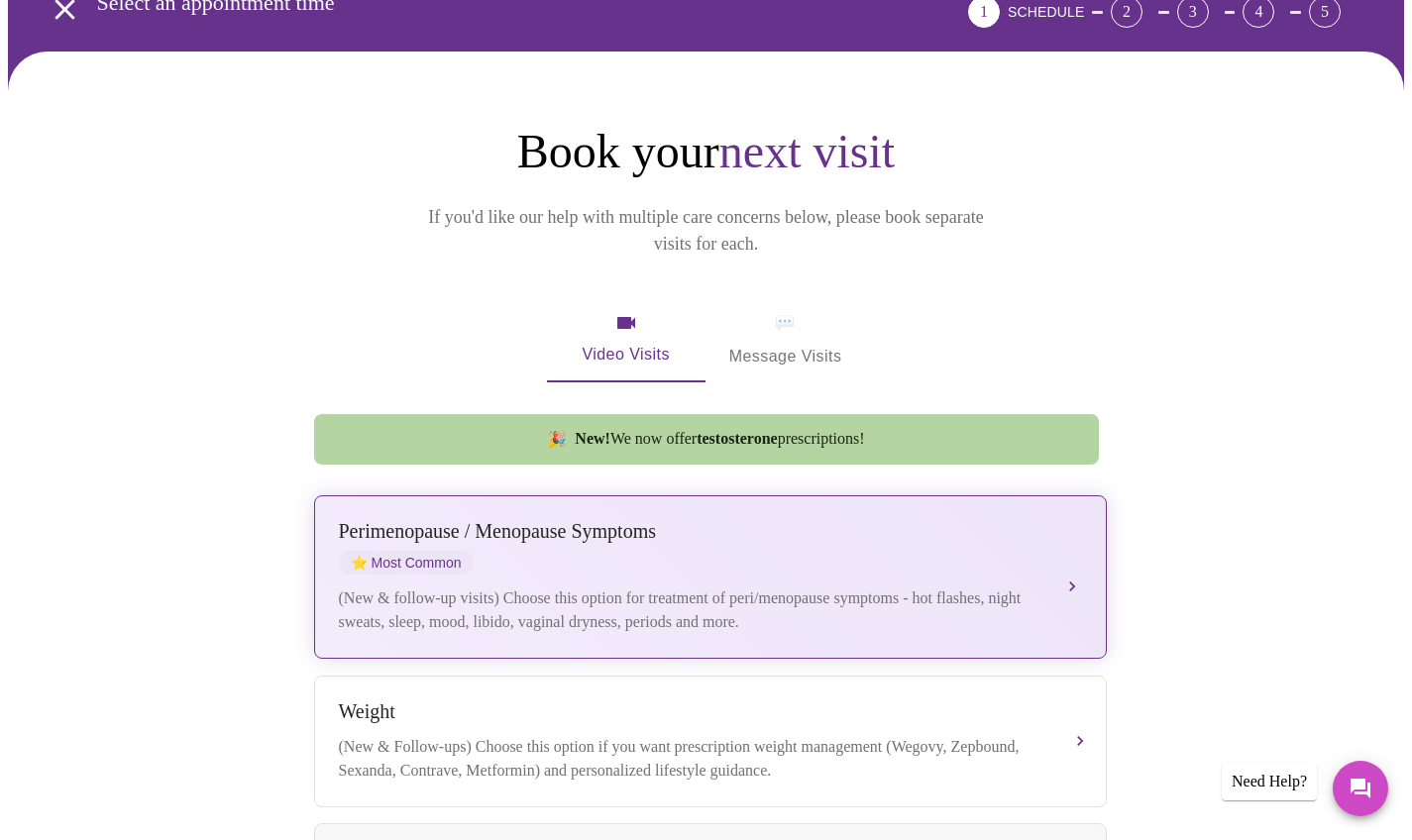click on "Perimenopause / Menopause Symptoms  ⭐  Most Common (New & follow-up visits) Choose this option for treatment of peri/menopause symptoms - hot flashes, night sweats, sleep, mood, libido, vaginal dryness, periods and more." at bounding box center (710, 577) 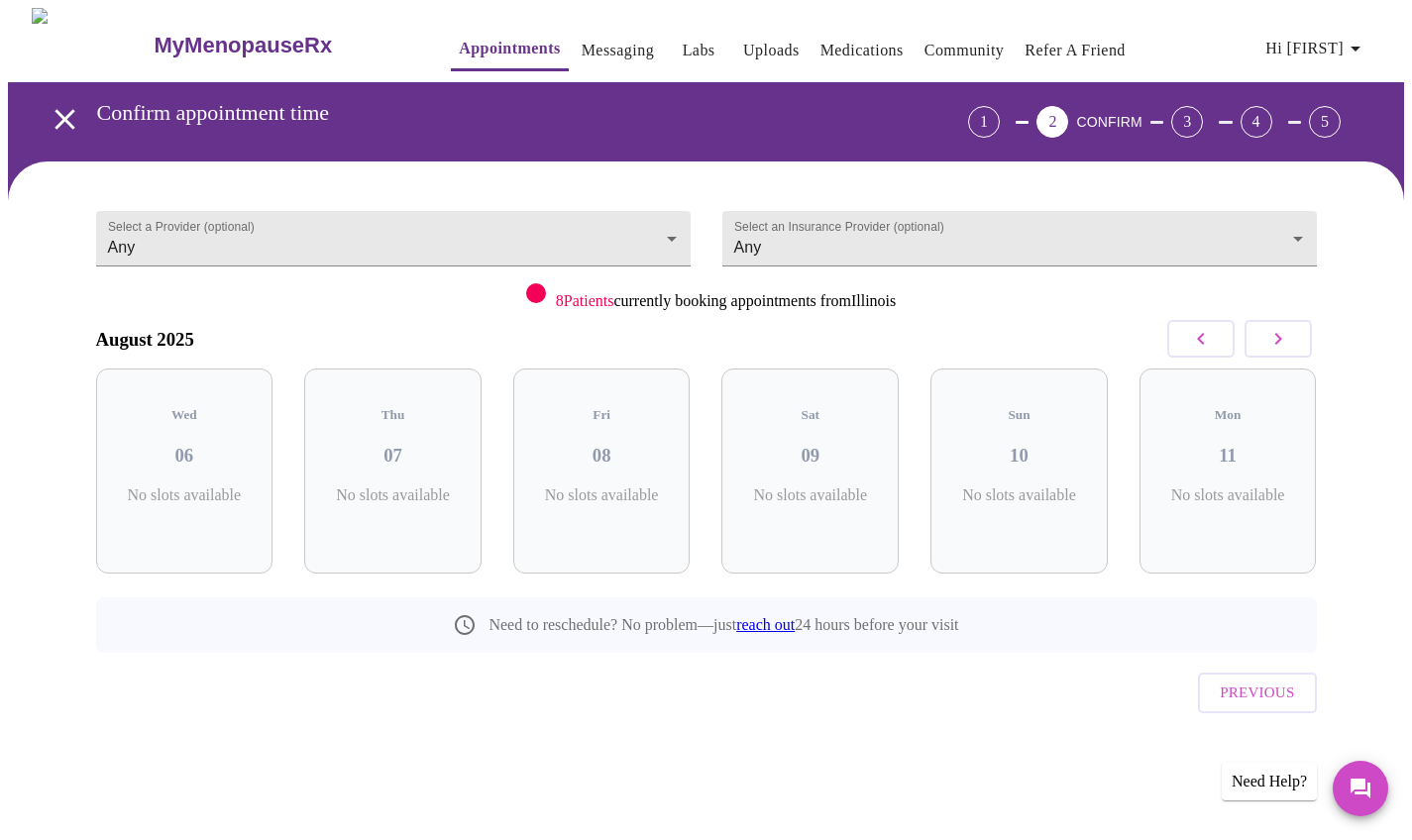 scroll, scrollTop: 0, scrollLeft: 0, axis: both 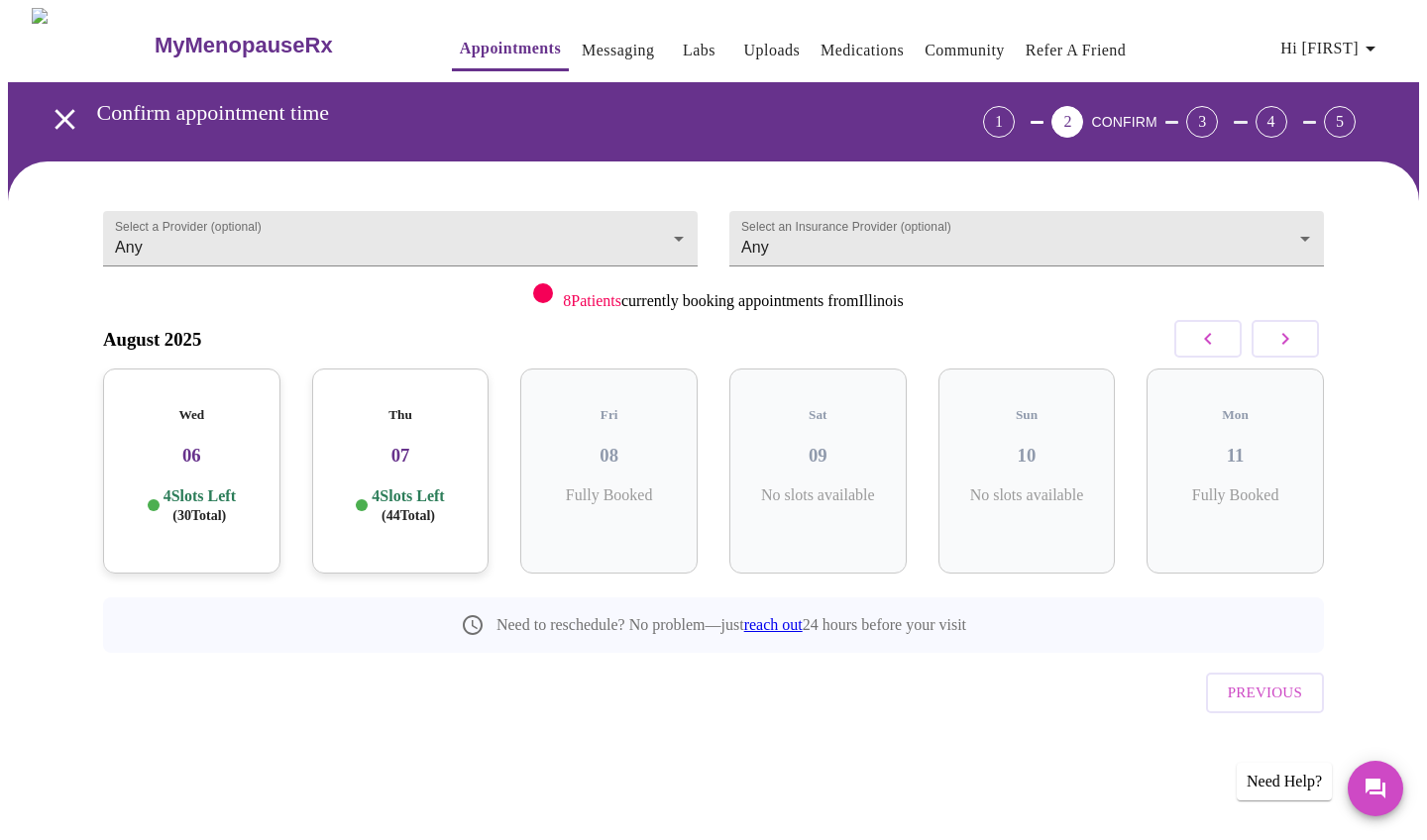 click on "07" at bounding box center (400, 456) 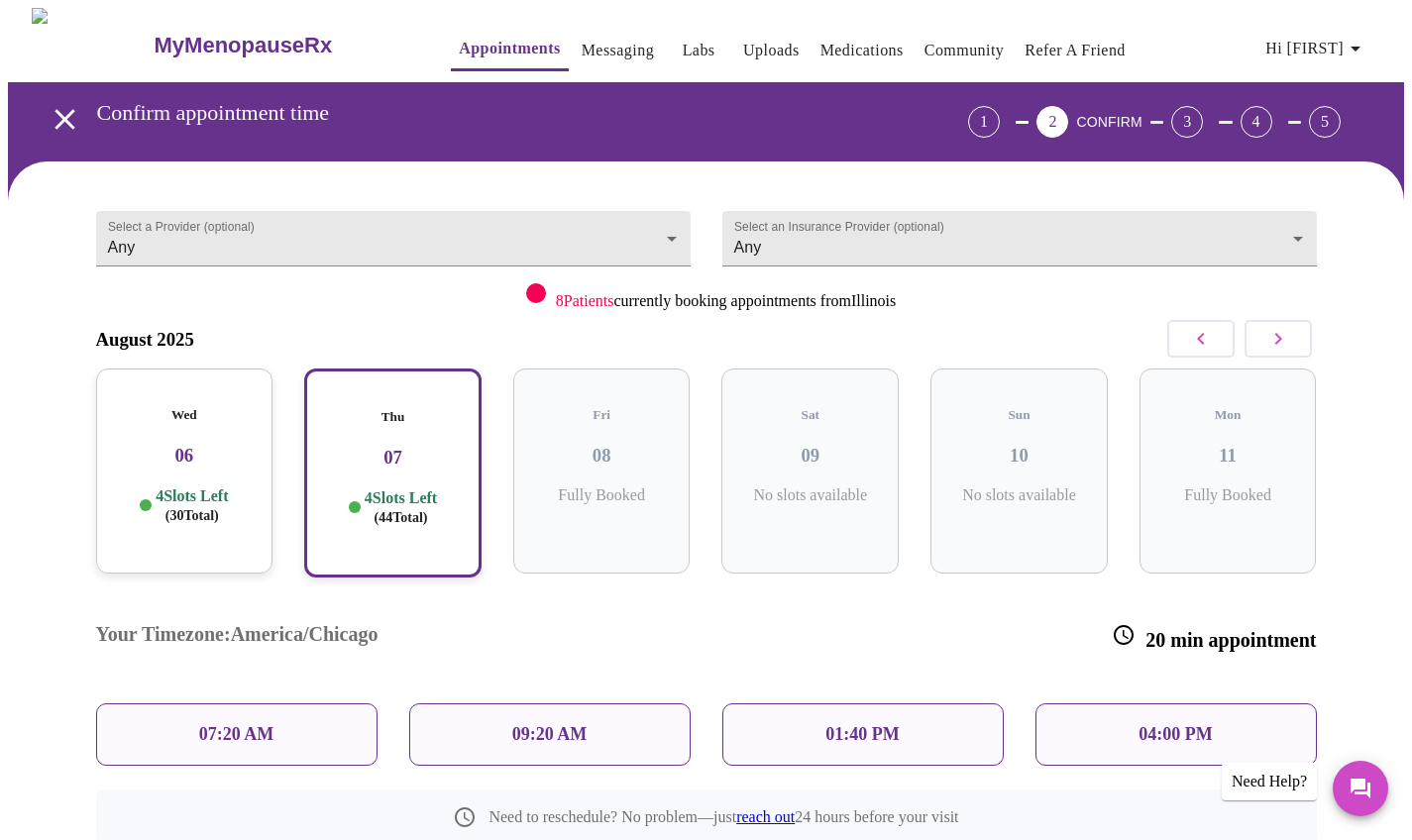 click on "09:20 AM" at bounding box center [550, 734] 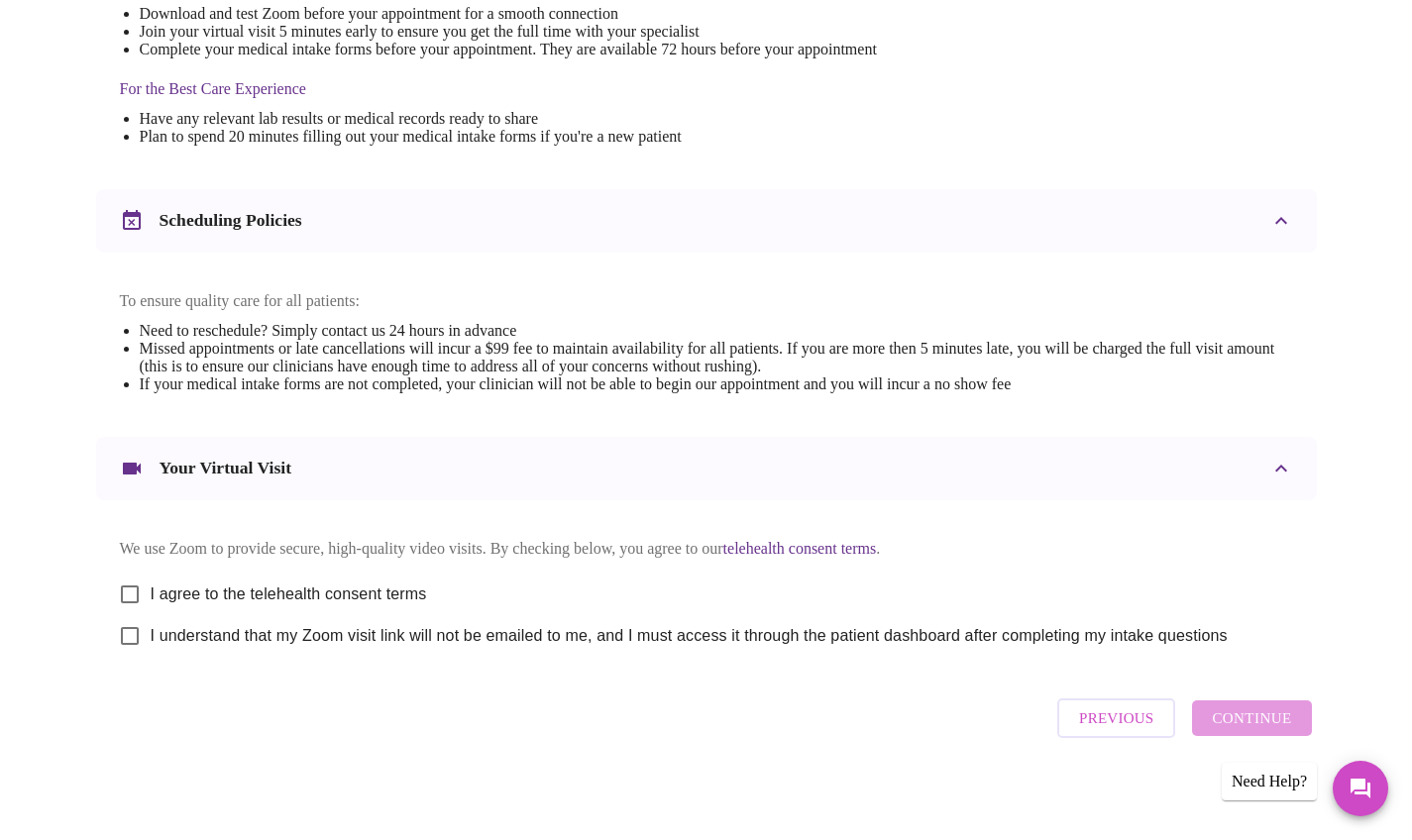 scroll, scrollTop: 575, scrollLeft: 0, axis: vertical 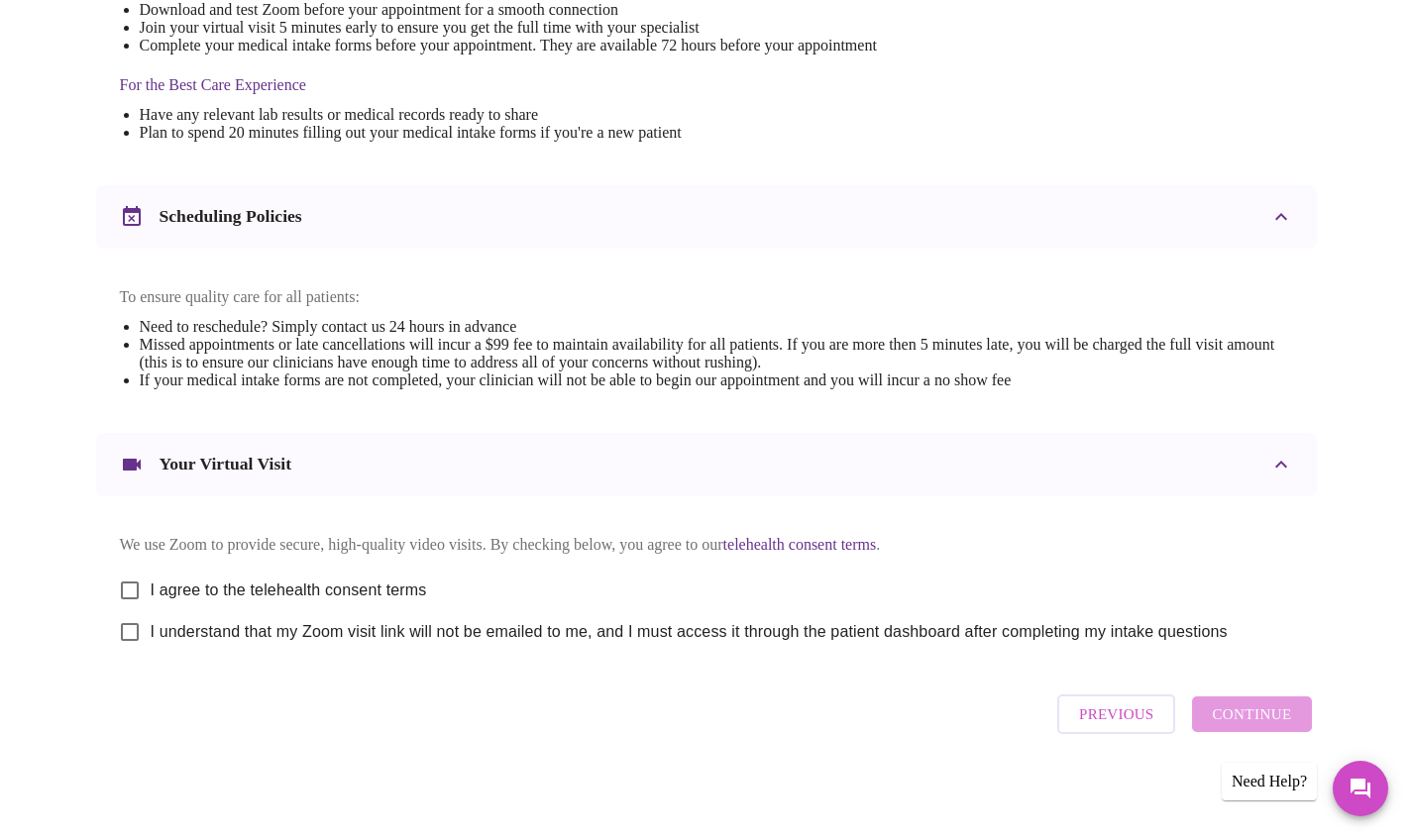 click on "I agree to the telehealth consent terms" at bounding box center (130, 590) 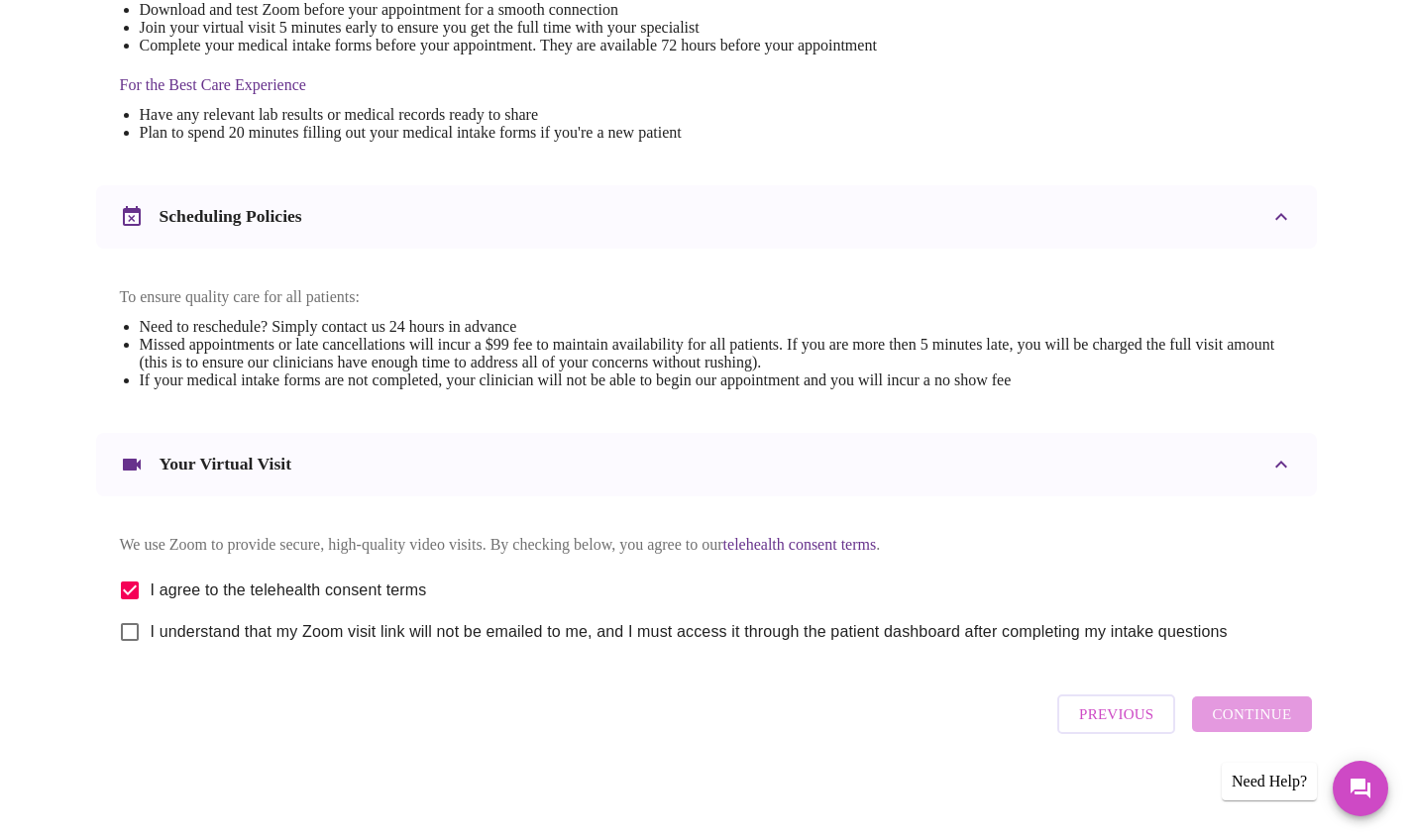 click on "I understand that my Zoom visit link will not be emailed to me, and I must access it through the patient dashboard after completing my intake questions" at bounding box center [130, 632] 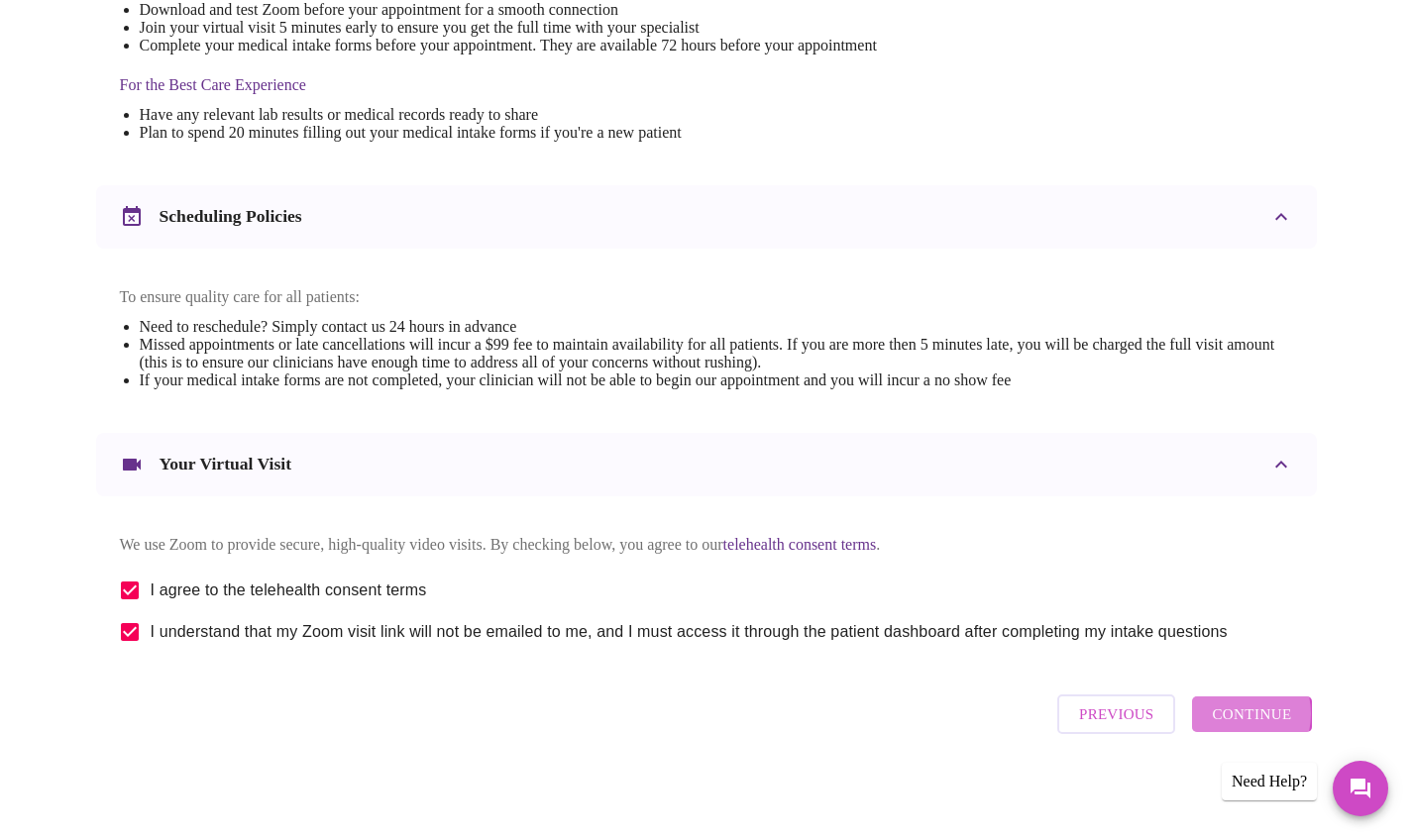 click on "Continue" at bounding box center (1251, 714) 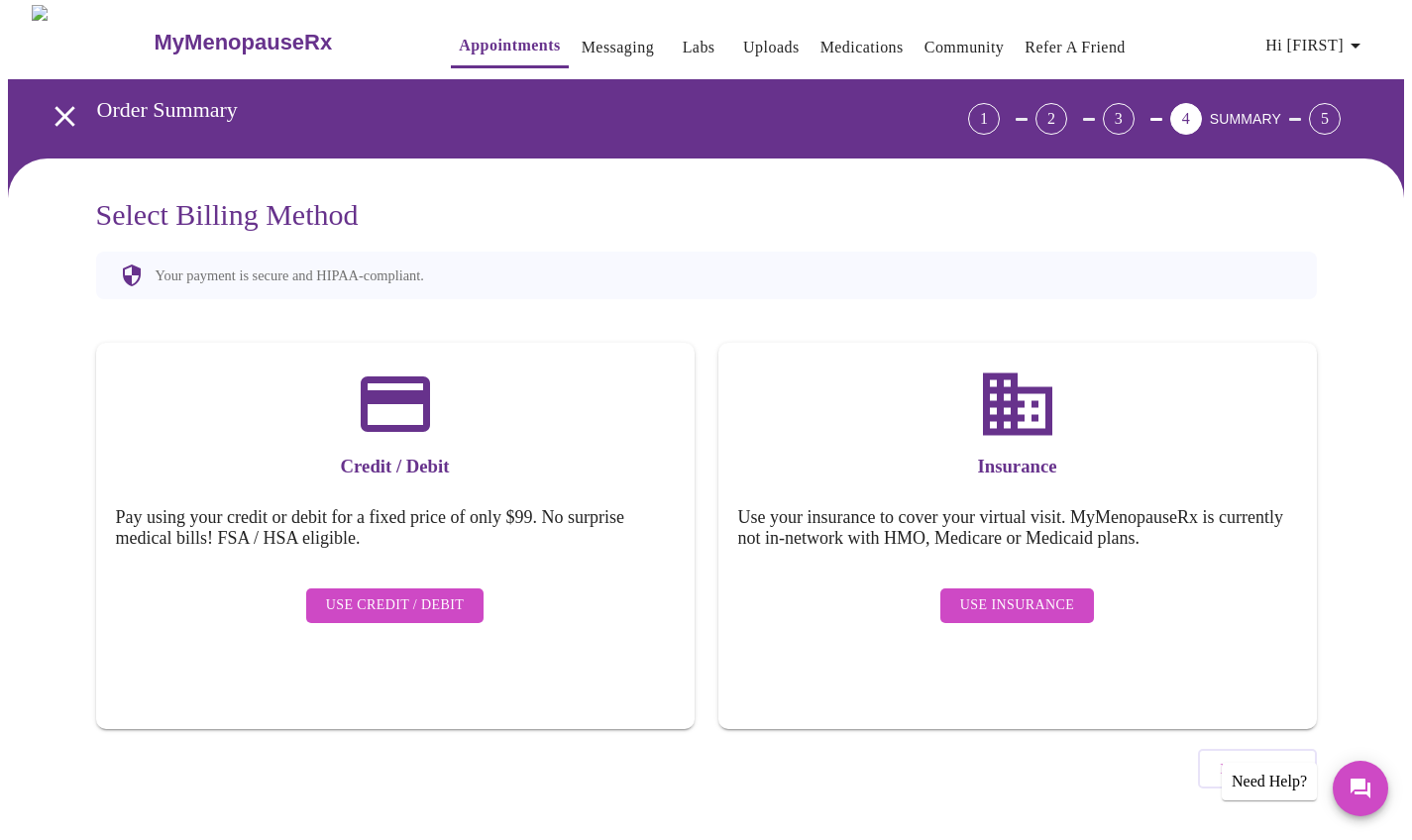 click on "Use Insurance" at bounding box center (1017, 605) 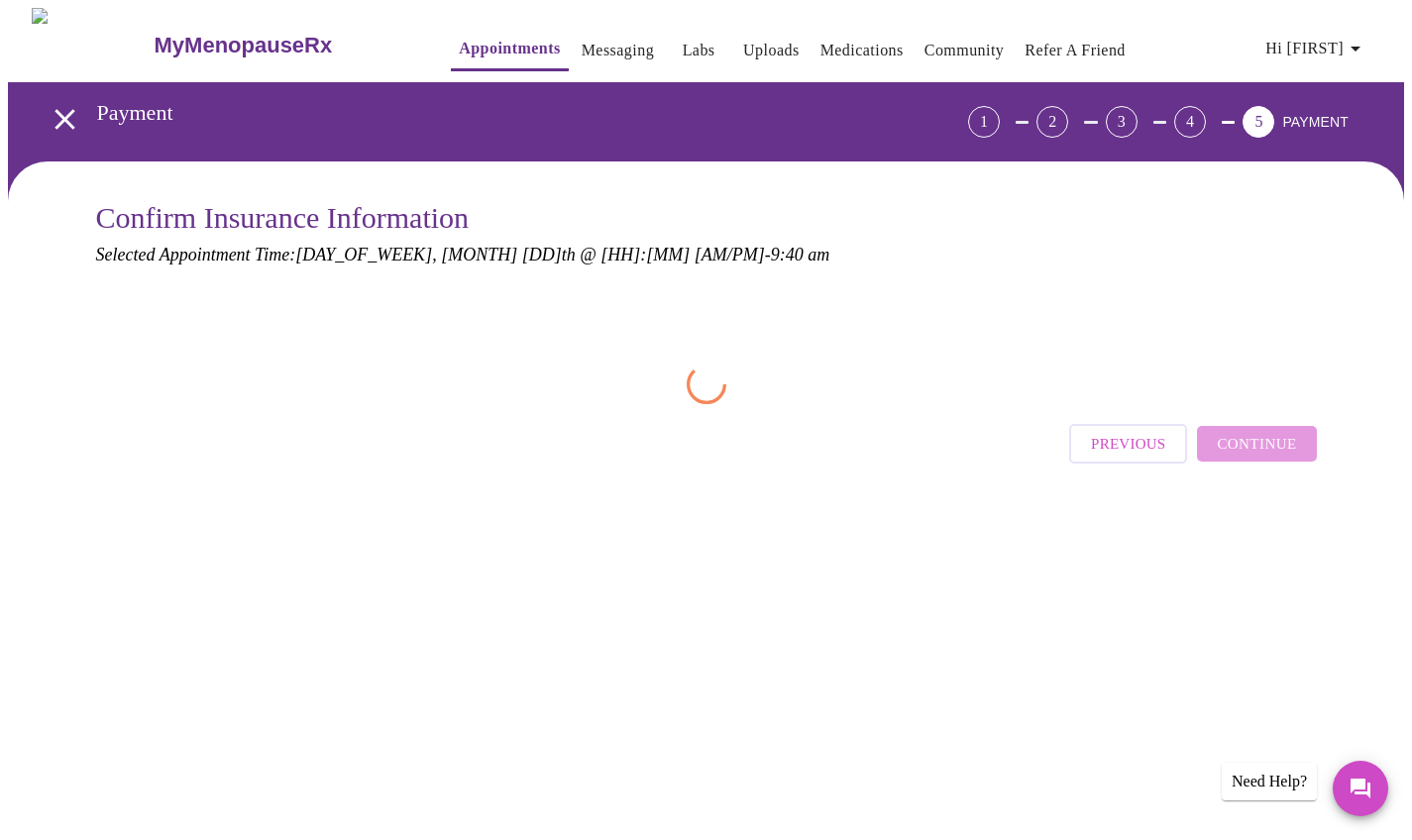 scroll, scrollTop: 0, scrollLeft: 0, axis: both 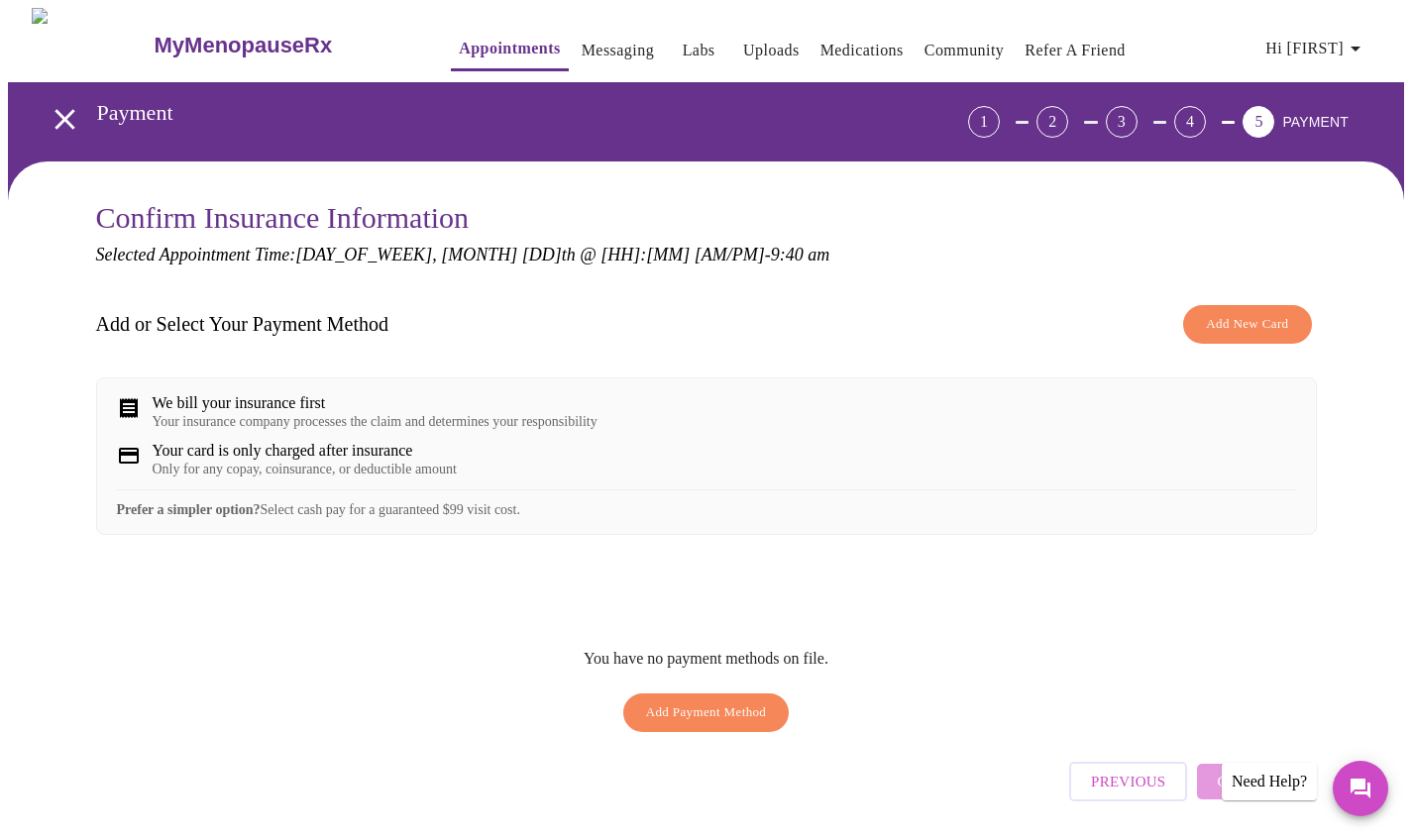 click on "Add New Card" at bounding box center [1247, 324] 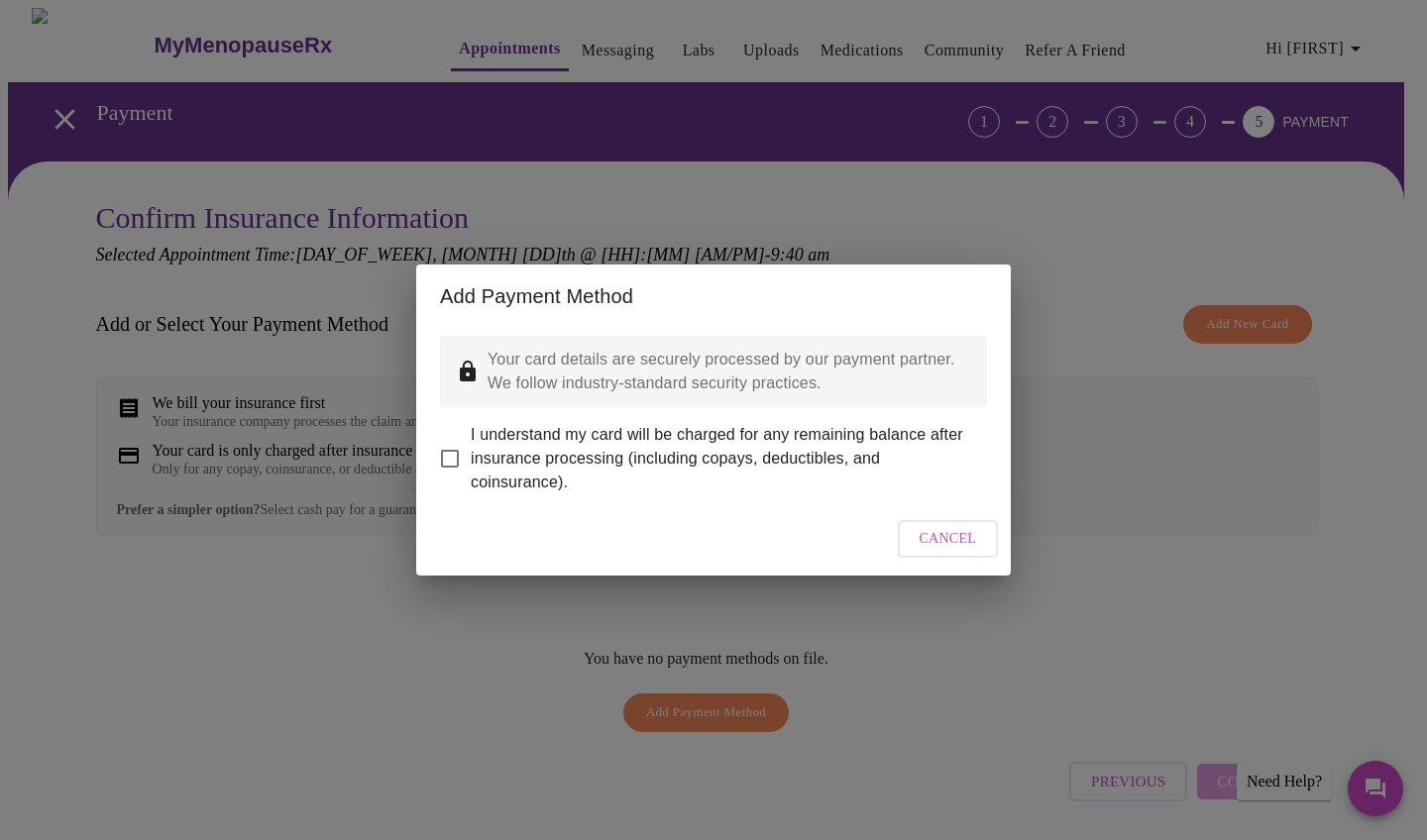 click on "I understand my card will be charged for any remaining balance after insurance processing (including copays, deductibles, and coinsurance)." at bounding box center [450, 459] 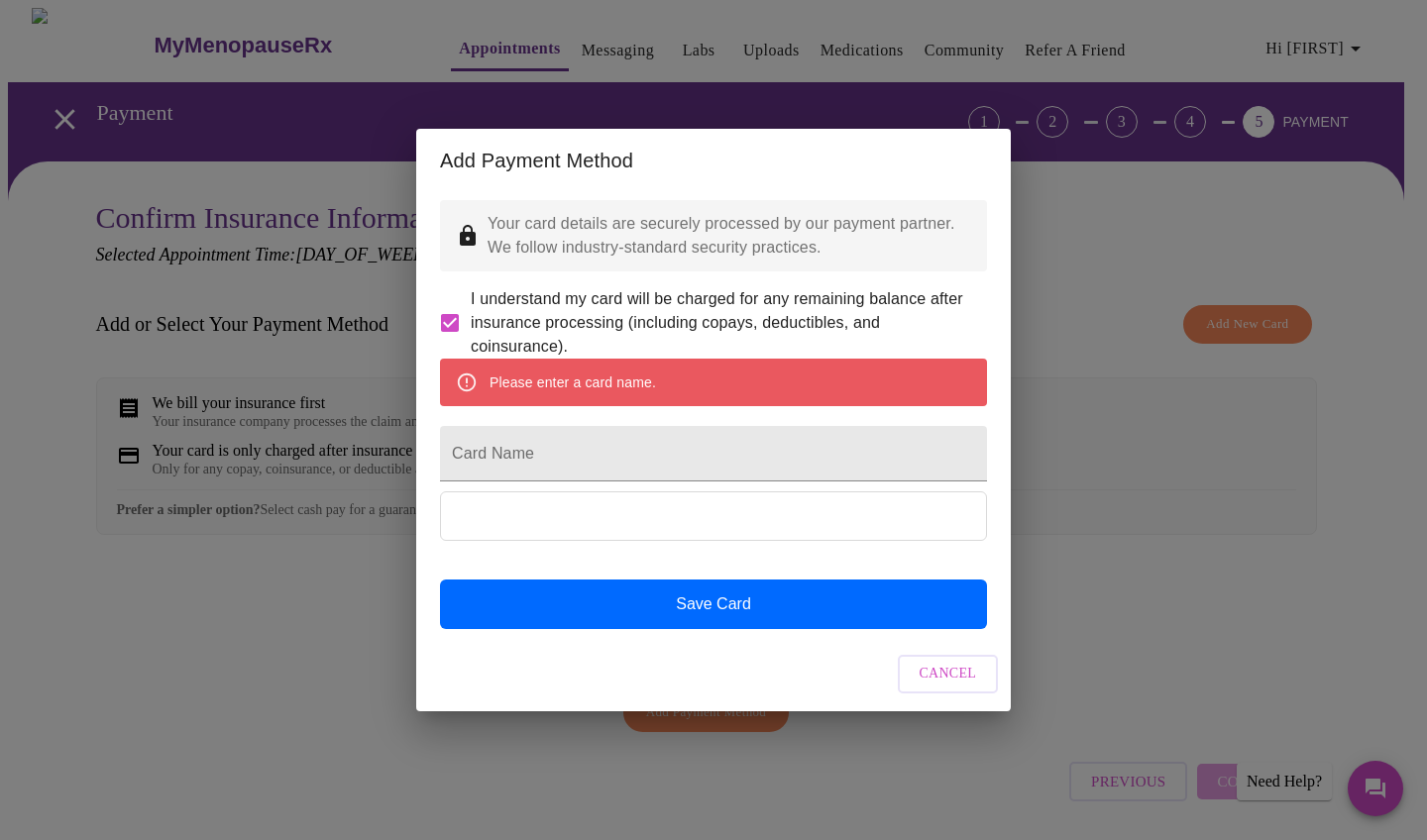 click on "Cancel" at bounding box center (948, 674) 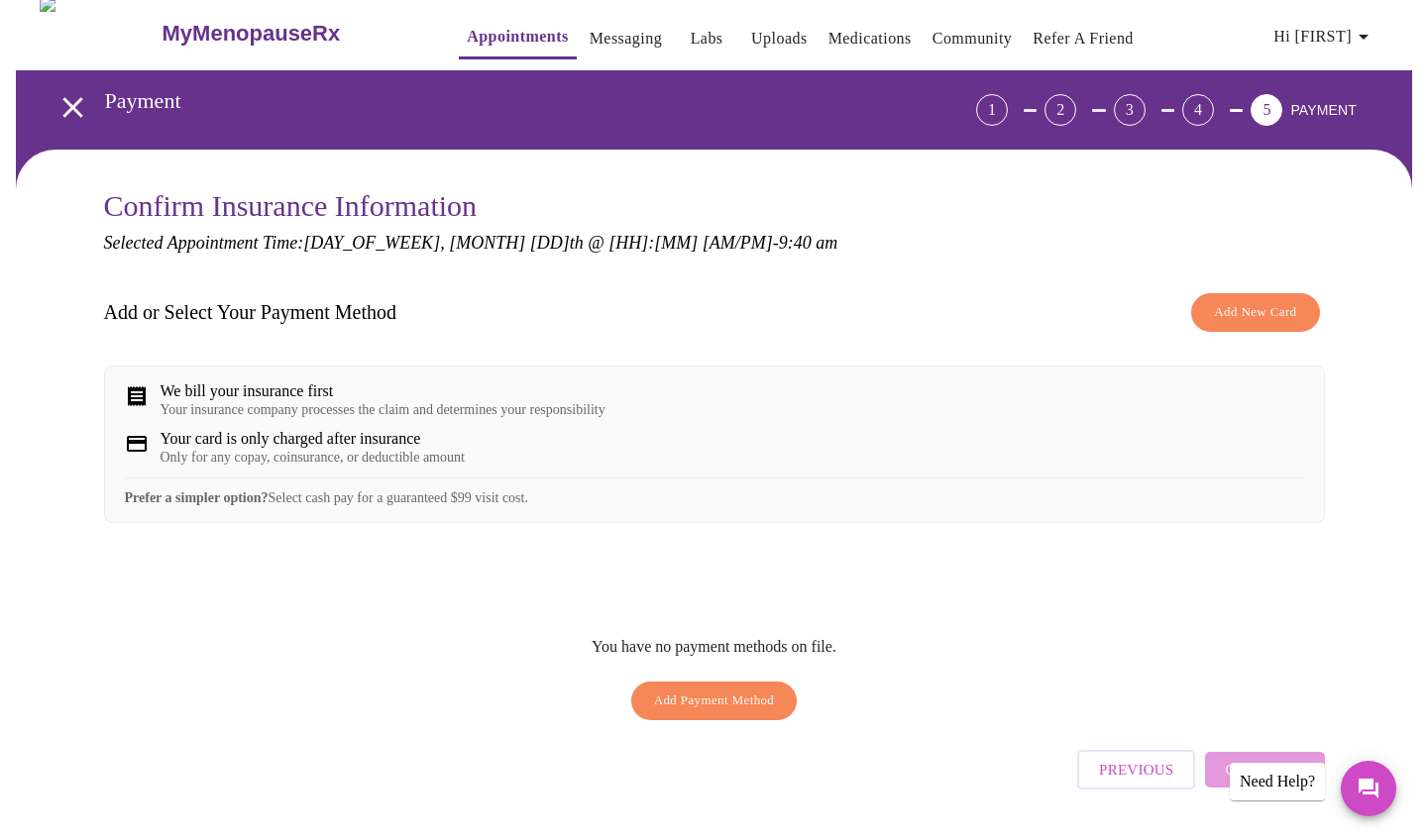 scroll, scrollTop: 16, scrollLeft: 0, axis: vertical 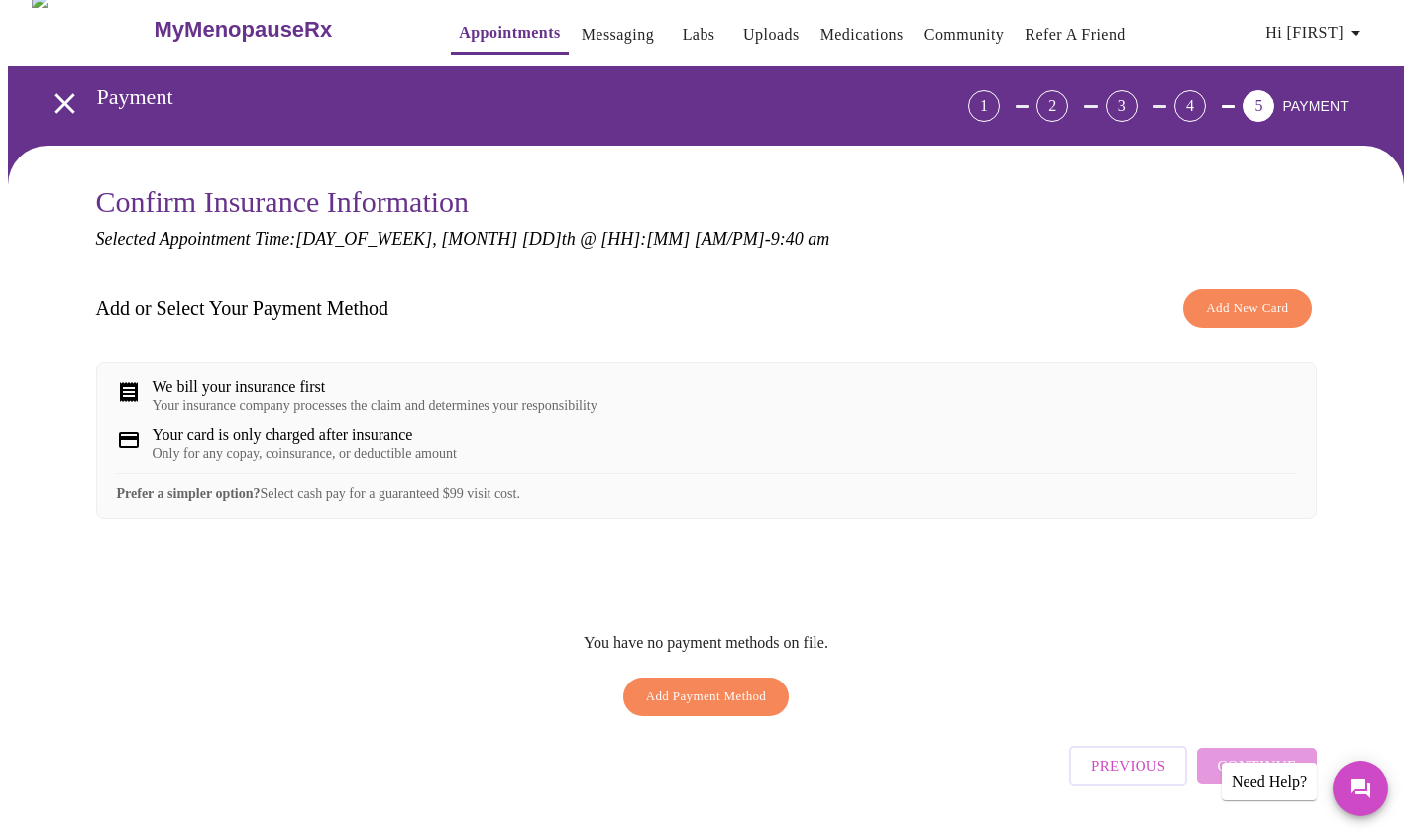 click on "Add New Card" at bounding box center (1247, 308) 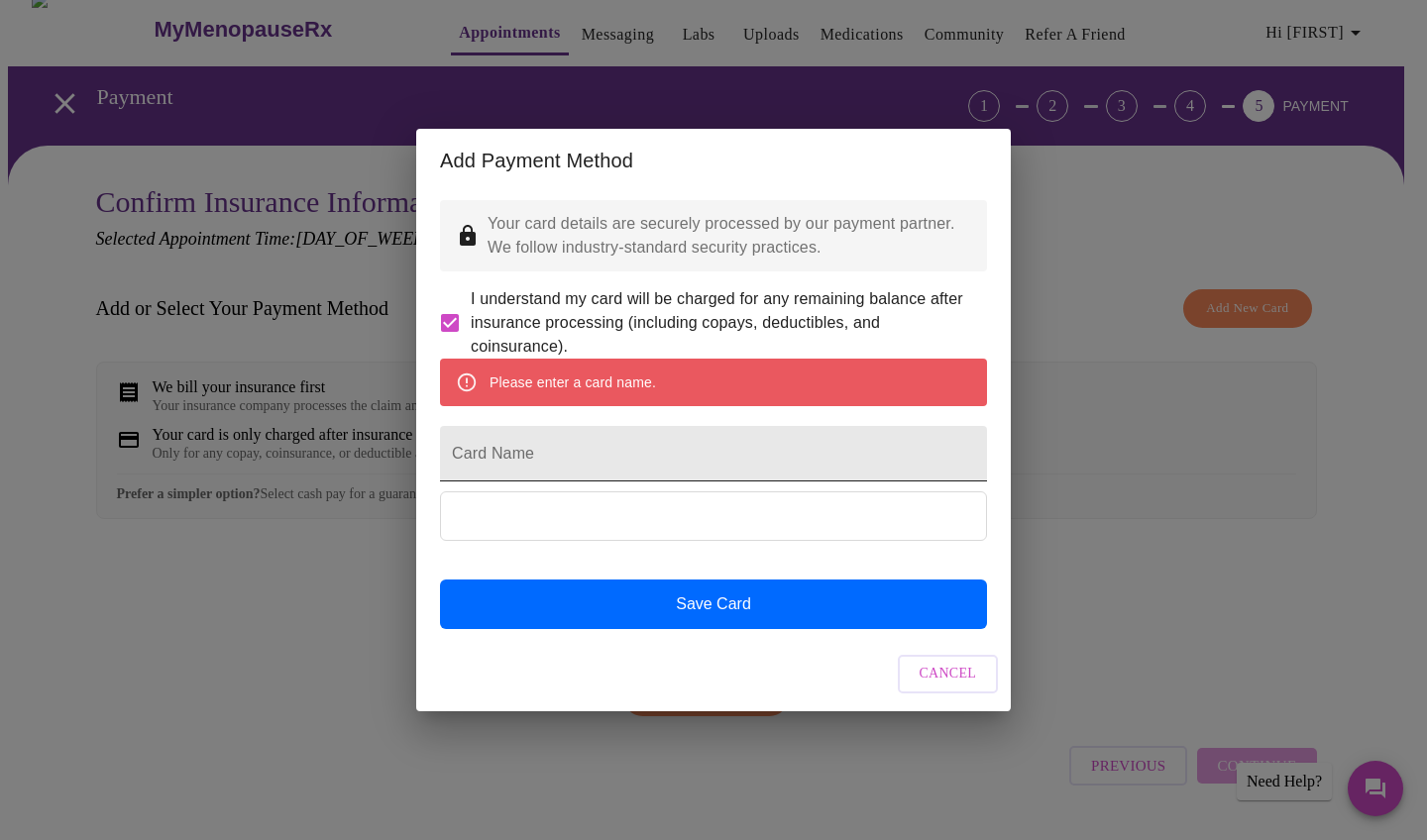 click on "Card Name" at bounding box center (714, 454) 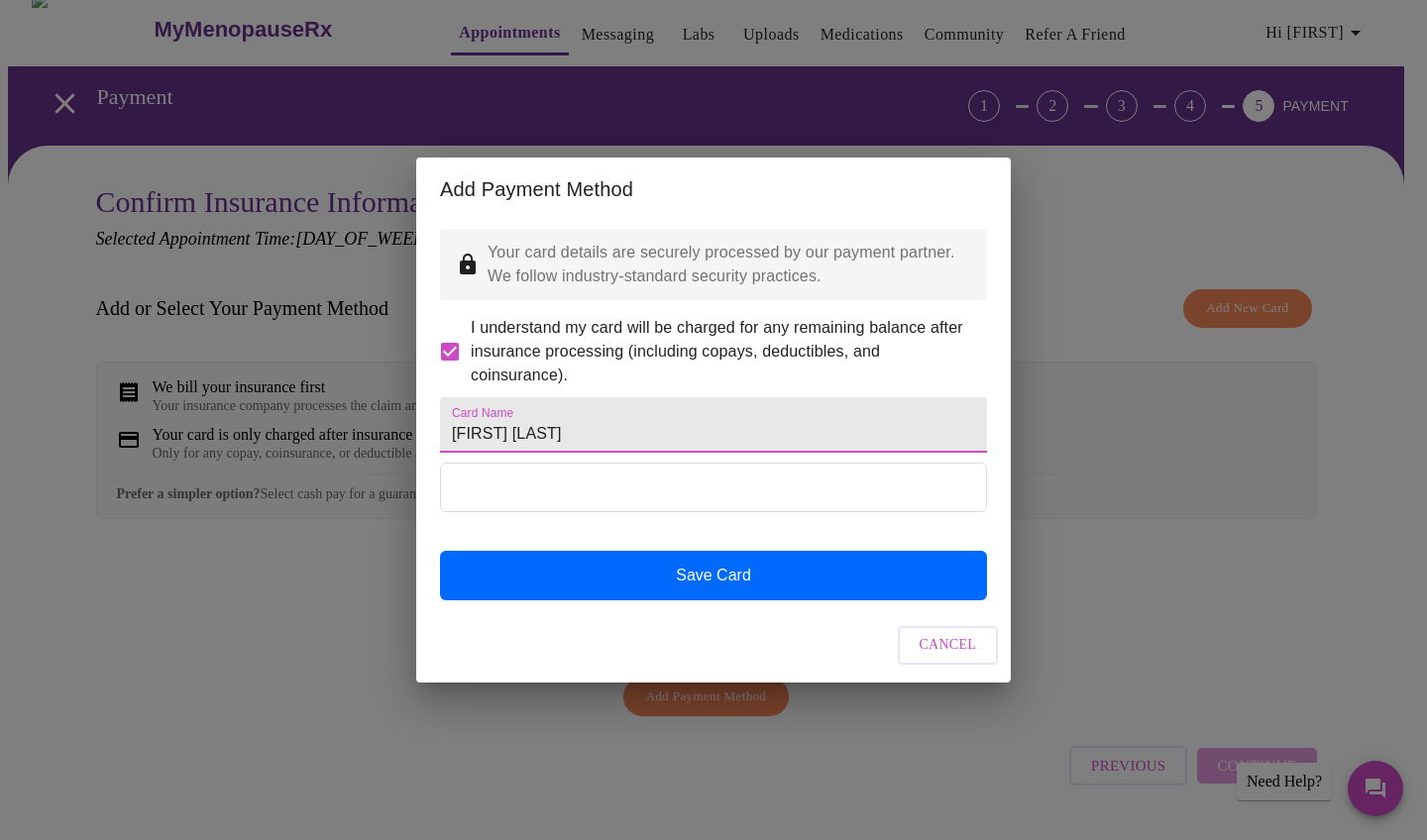 type on "Jennifer Fisher" 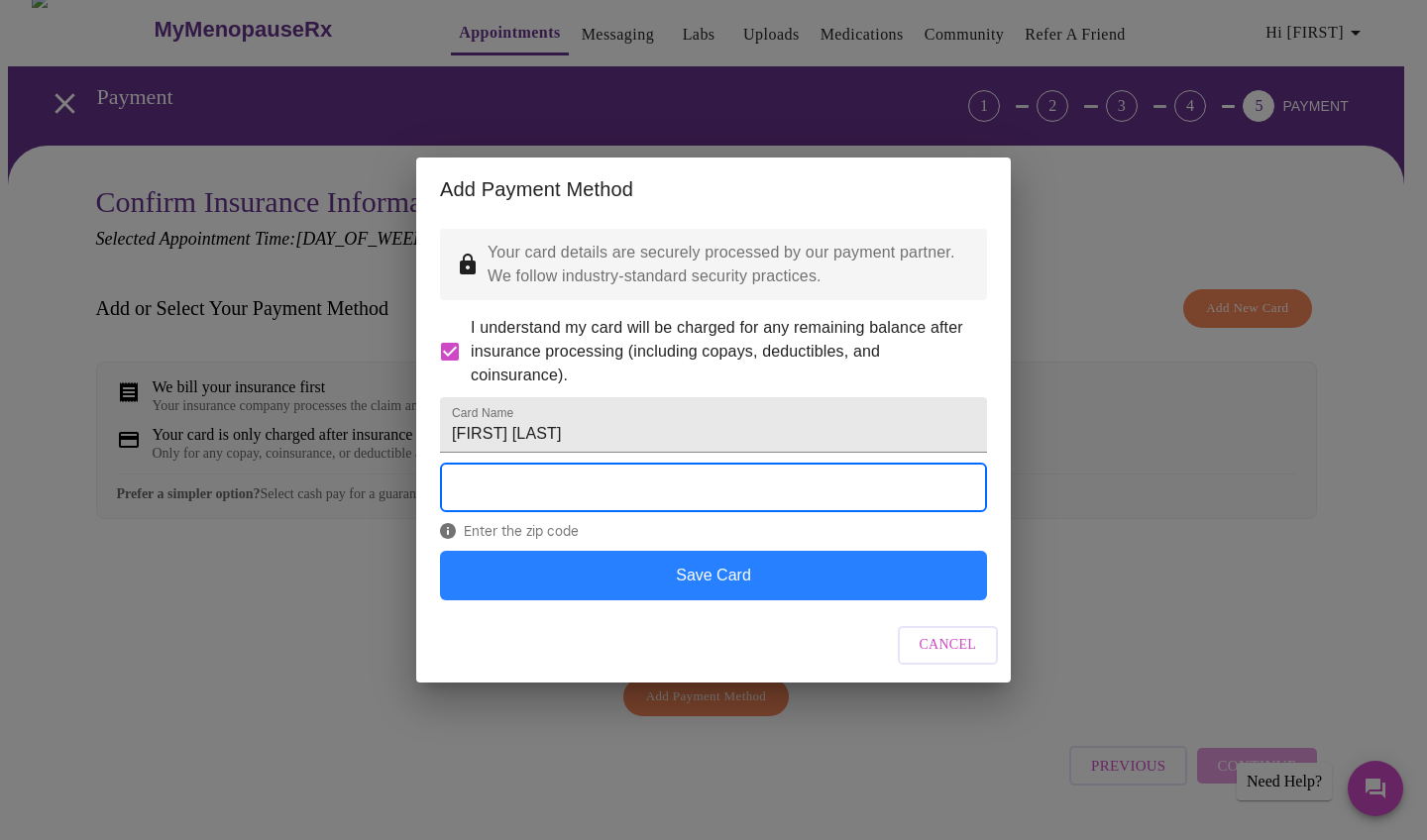 click on "Save Card" at bounding box center [714, 576] 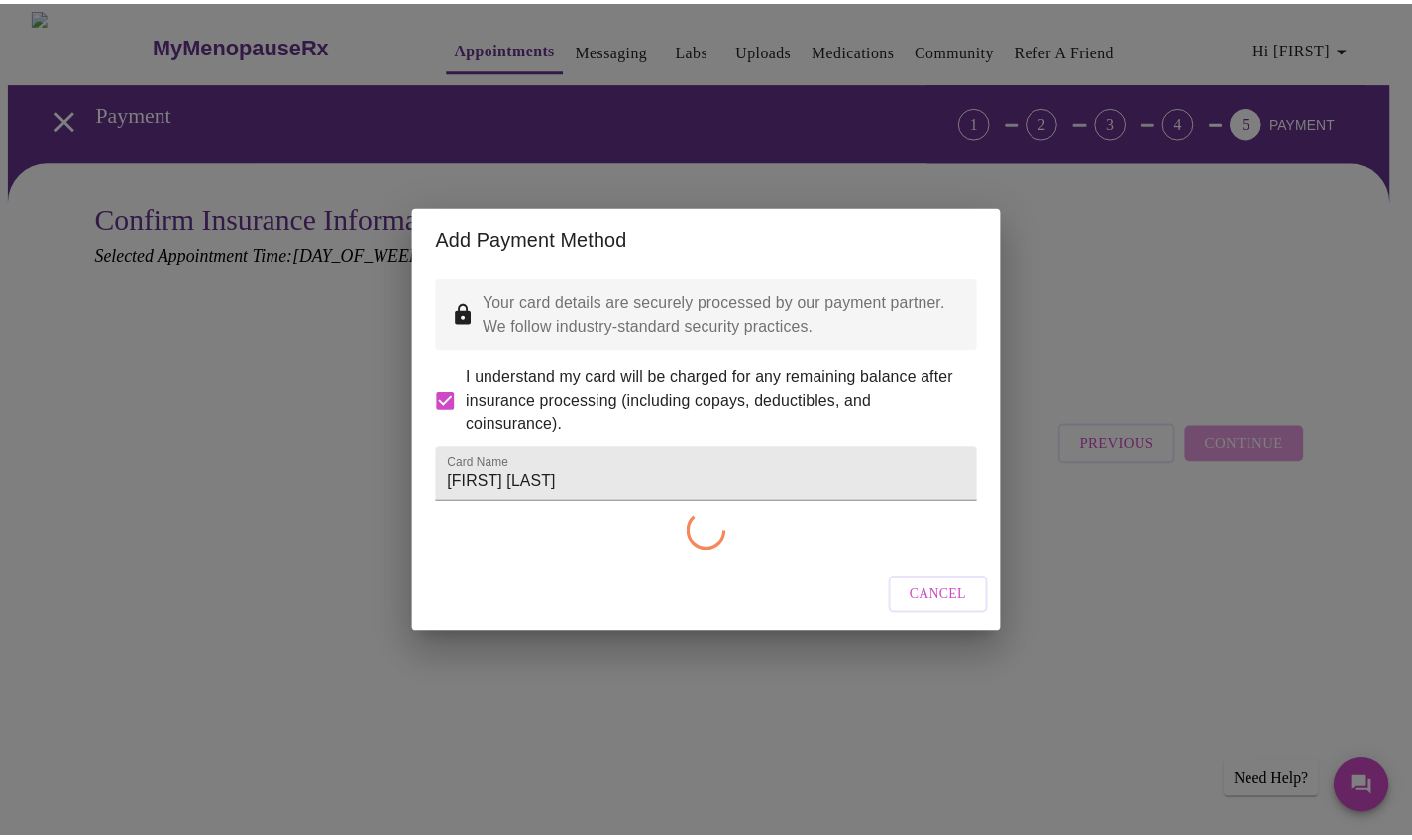 scroll, scrollTop: 0, scrollLeft: 0, axis: both 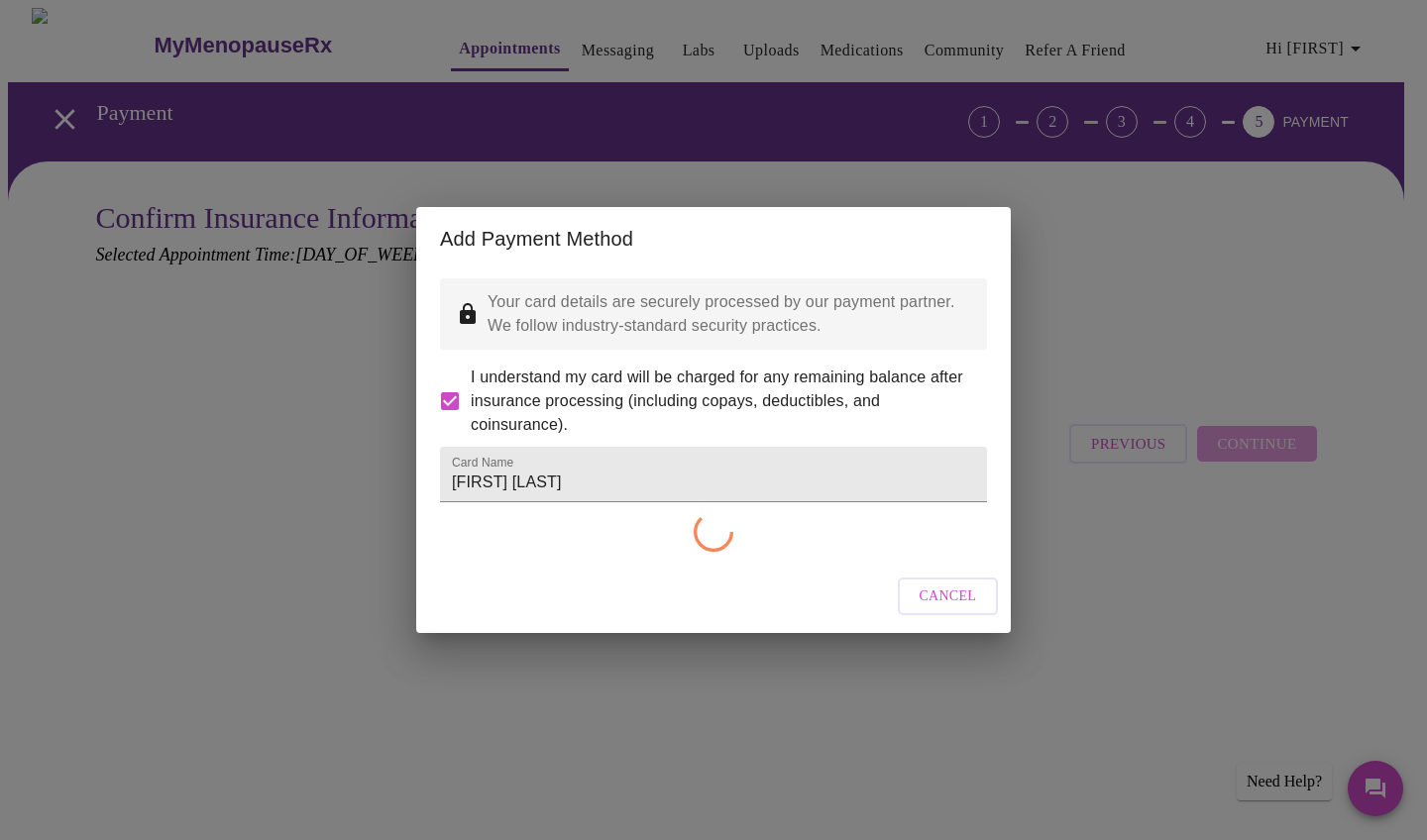 checkbox on "false" 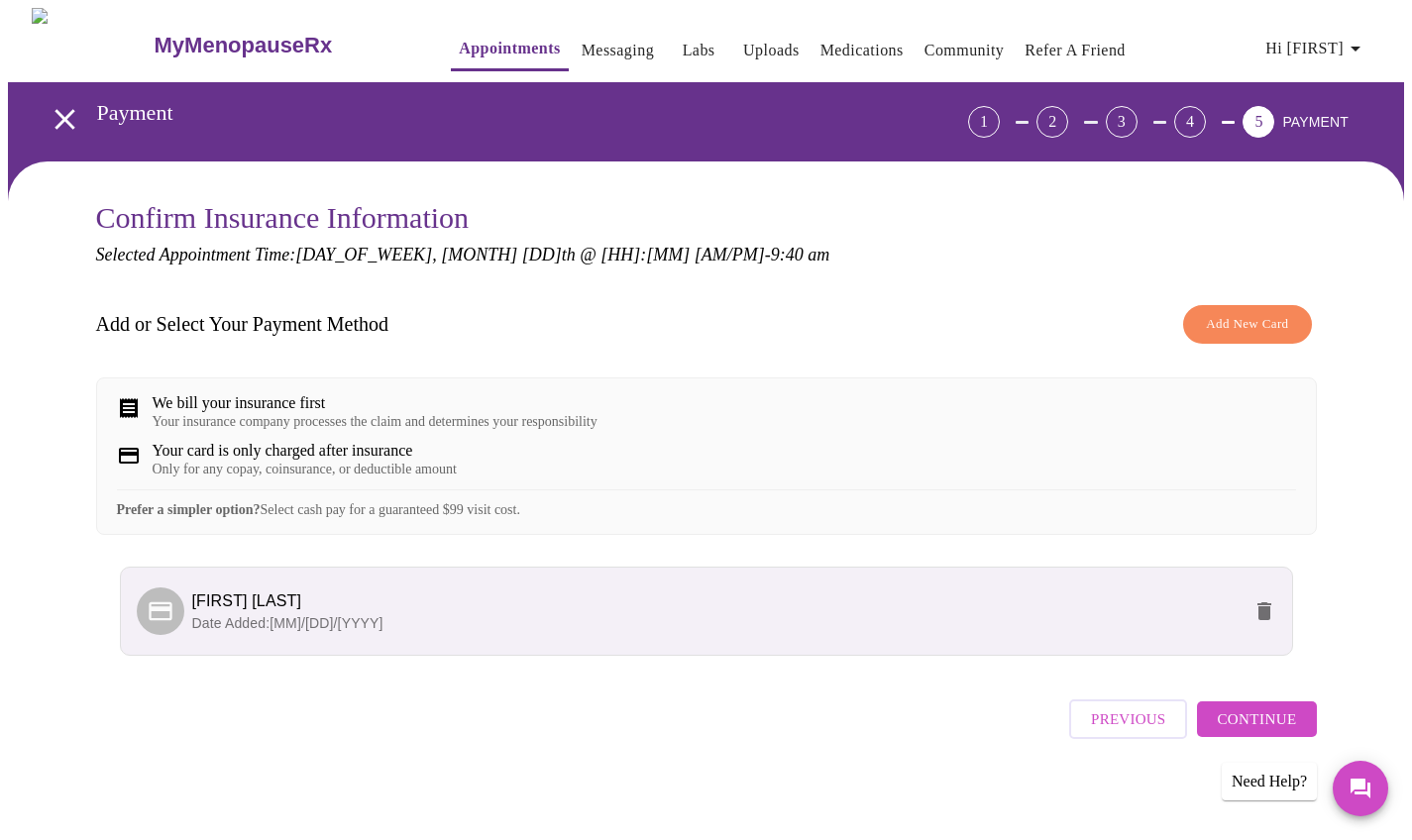 click on "Continue" at bounding box center (1256, 719) 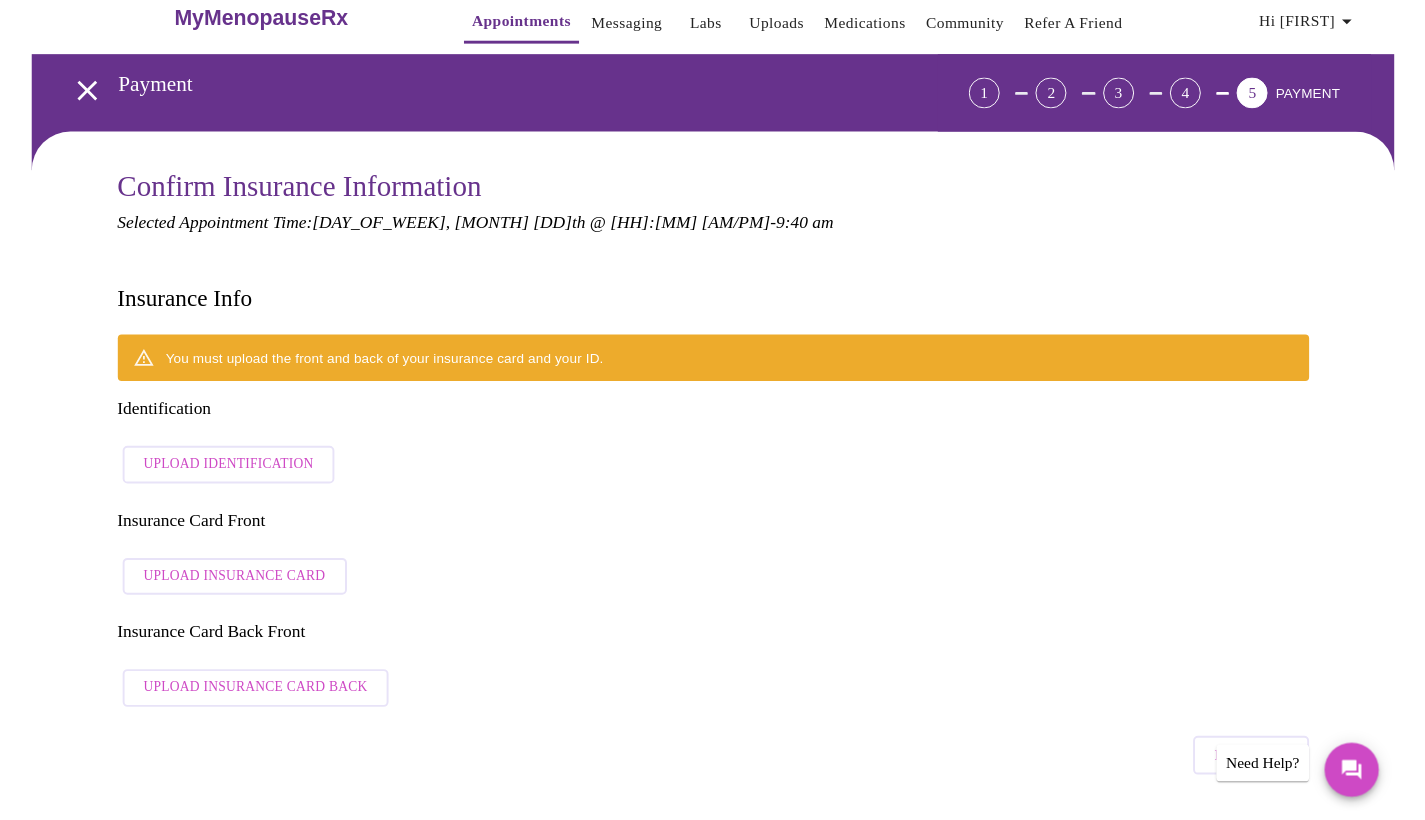 scroll, scrollTop: 90, scrollLeft: 0, axis: vertical 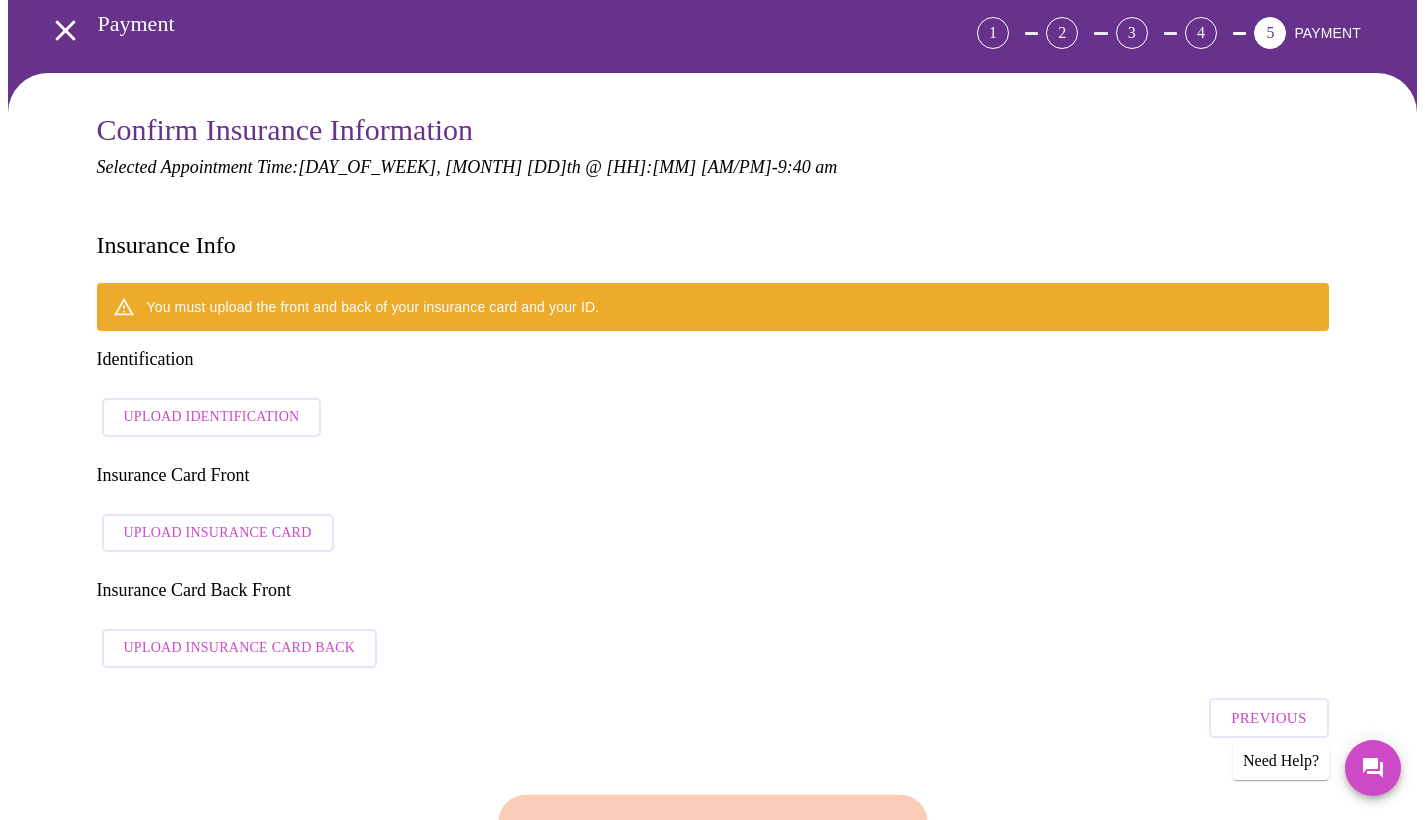 click on "Upload Insurance Card" at bounding box center [218, 533] 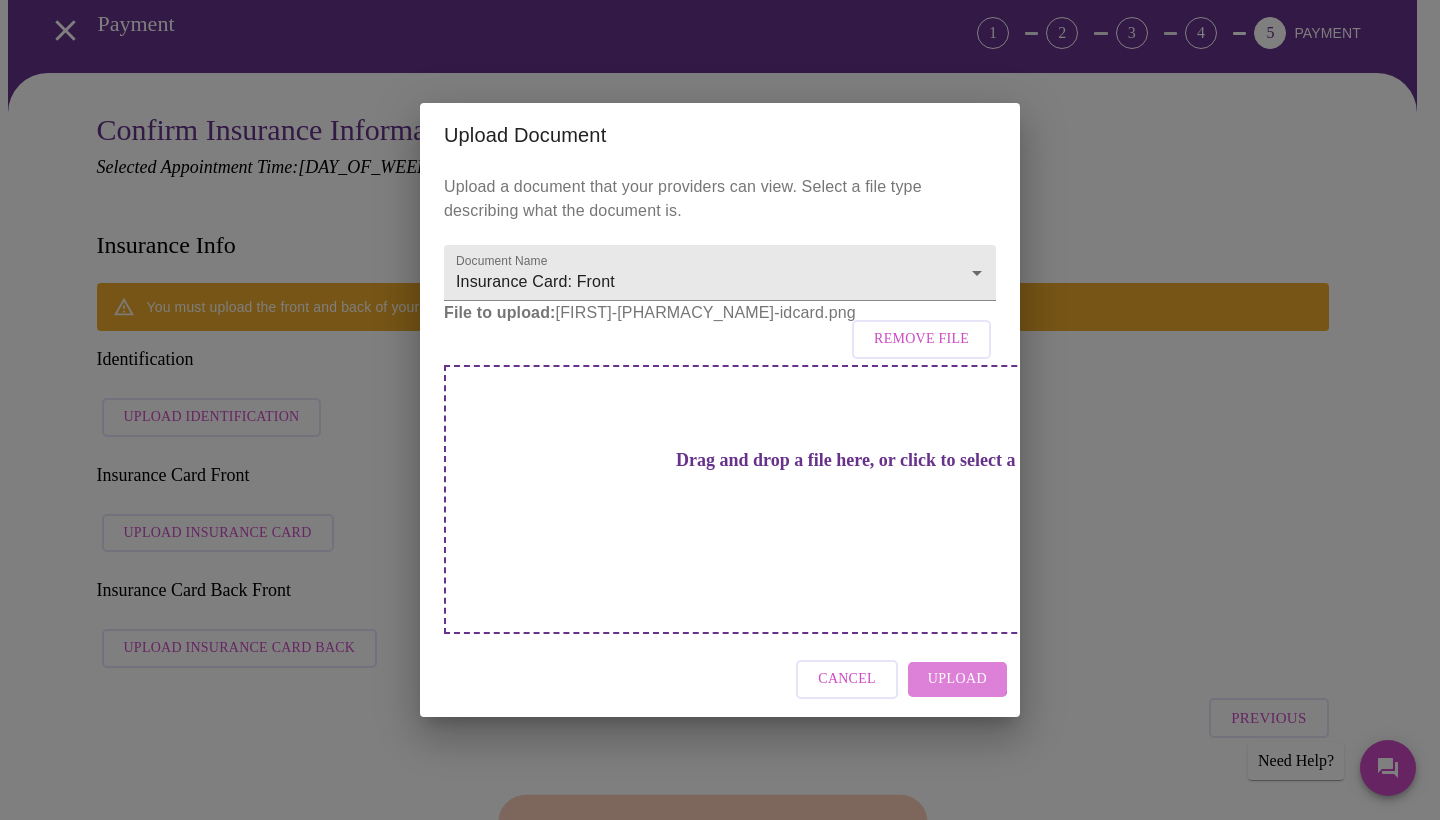 click on "Upload" at bounding box center [957, 679] 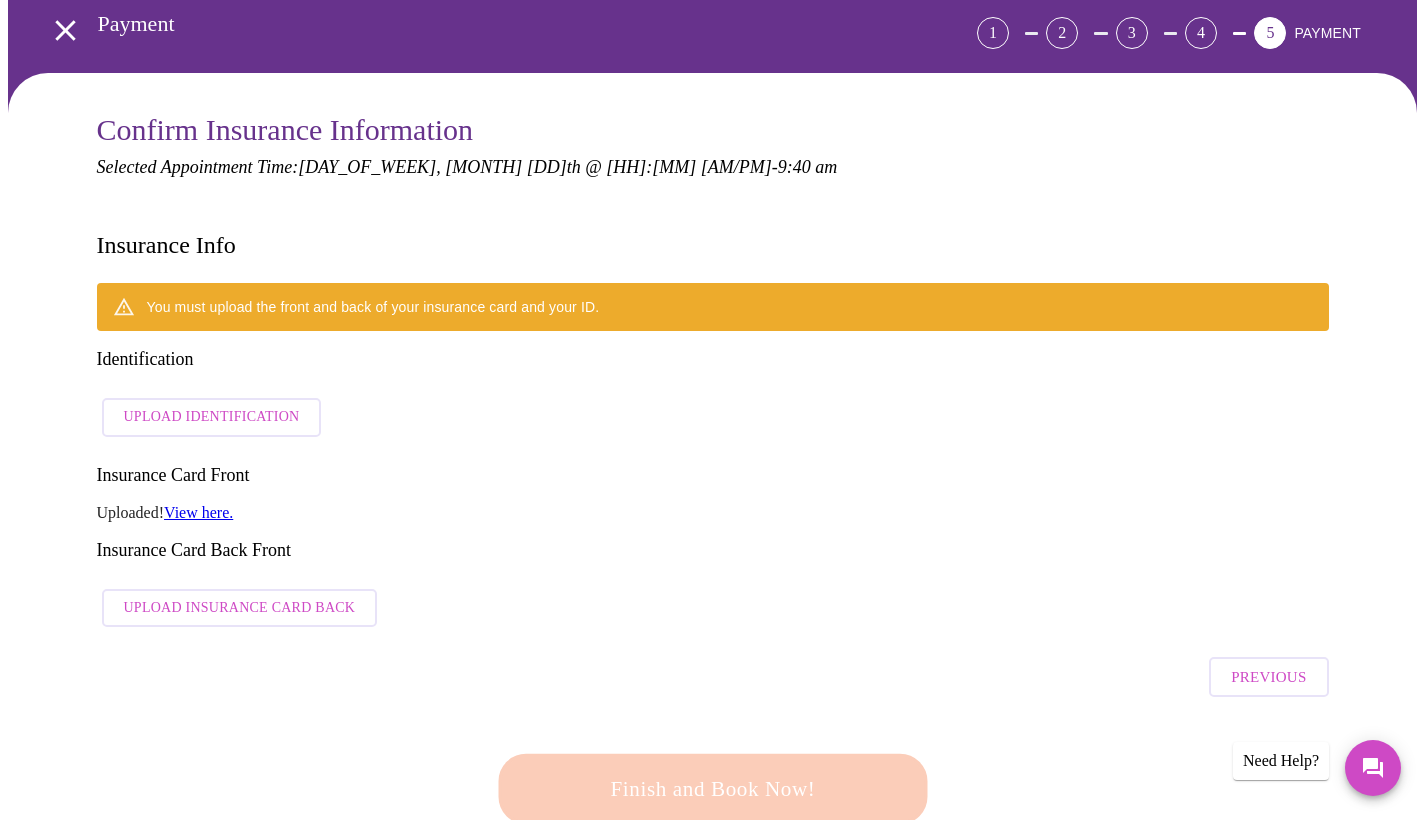 click on "View here." at bounding box center [198, 512] 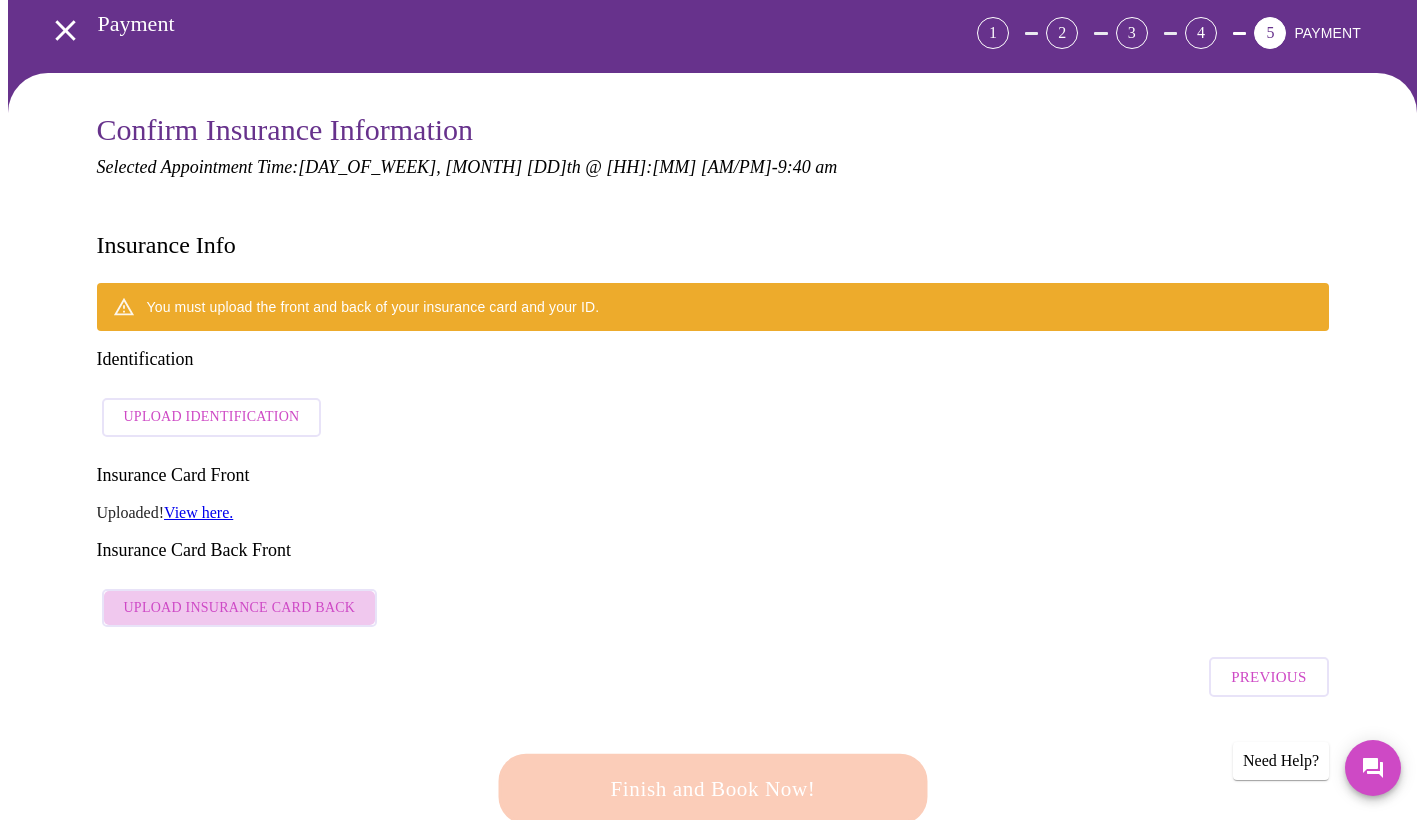 click on "Upload Insurance Card Back" at bounding box center (240, 608) 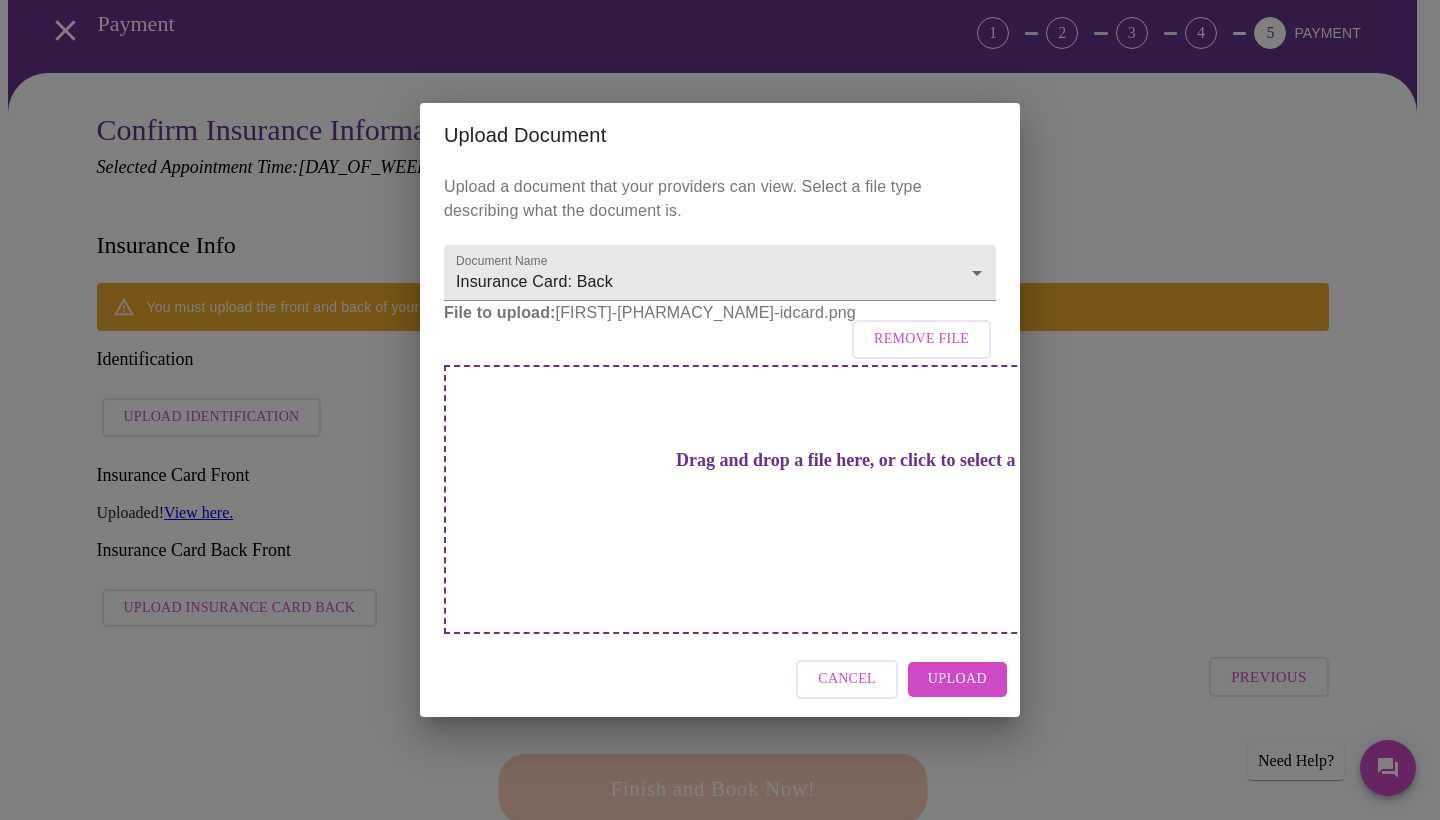 click on "Upload" at bounding box center [957, 679] 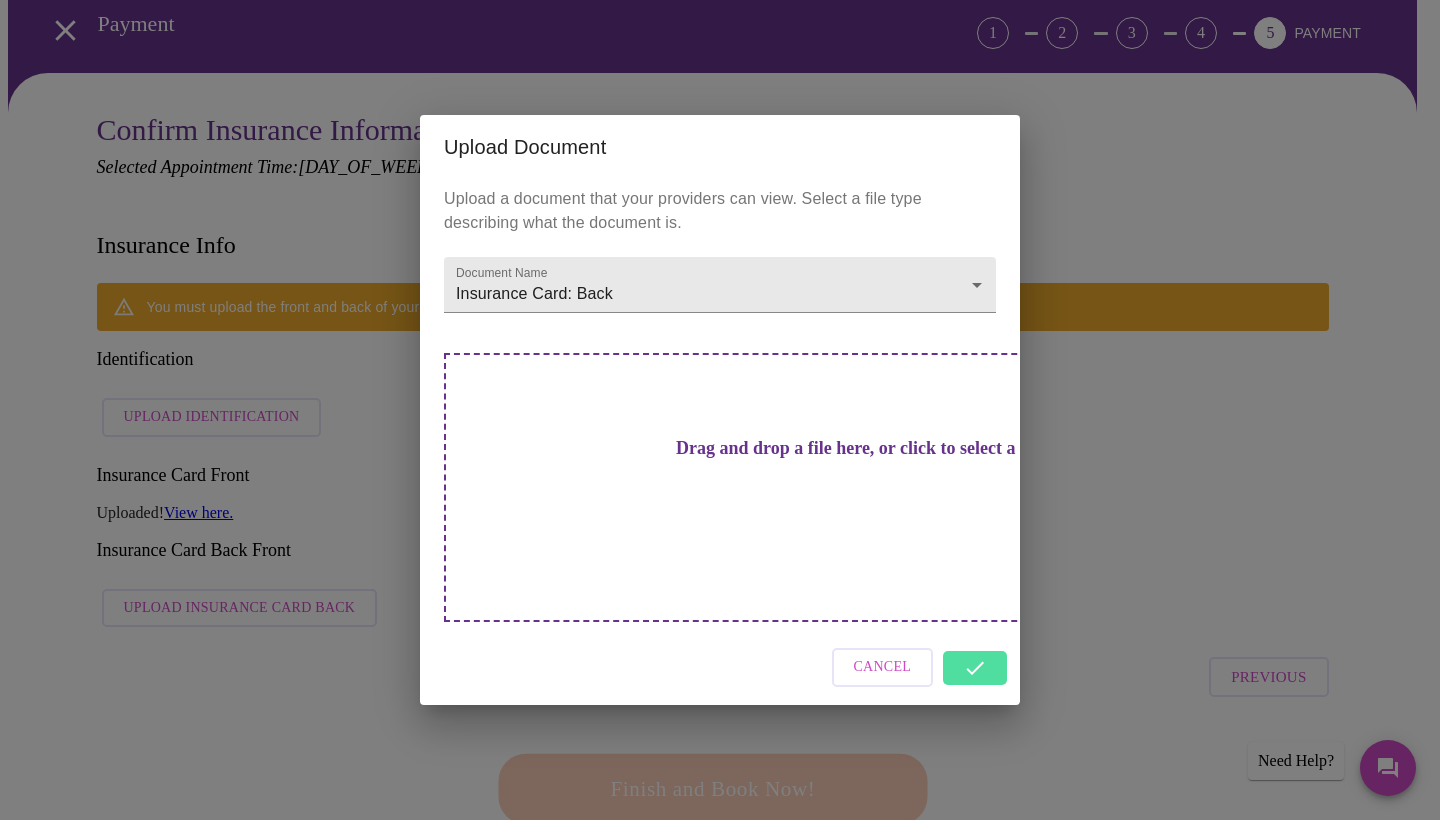 click on "Cancel" at bounding box center [720, 667] 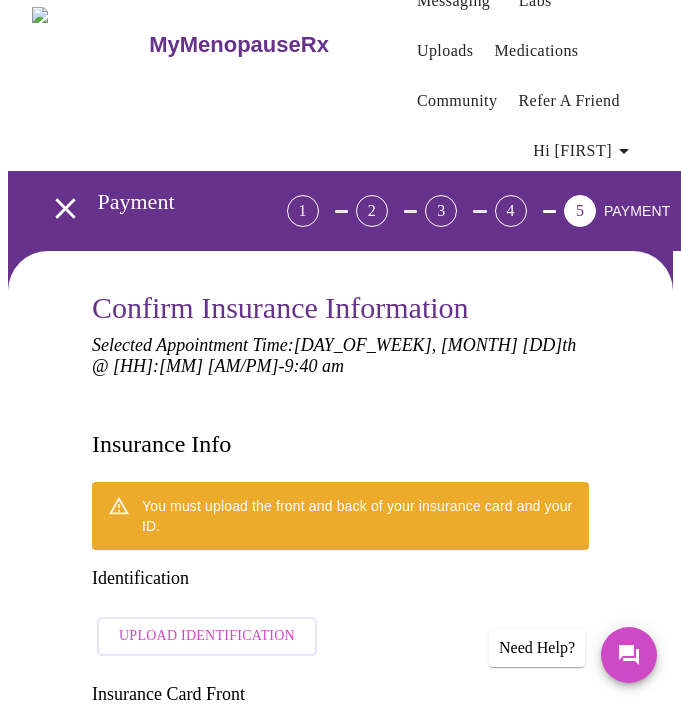 click on "Upload Identification" at bounding box center (207, 636) 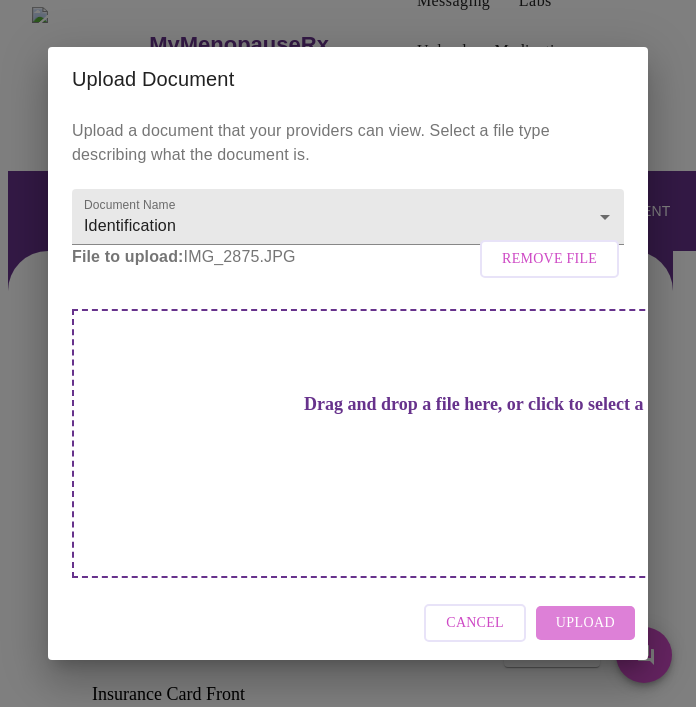 click on "Upload" at bounding box center [585, 623] 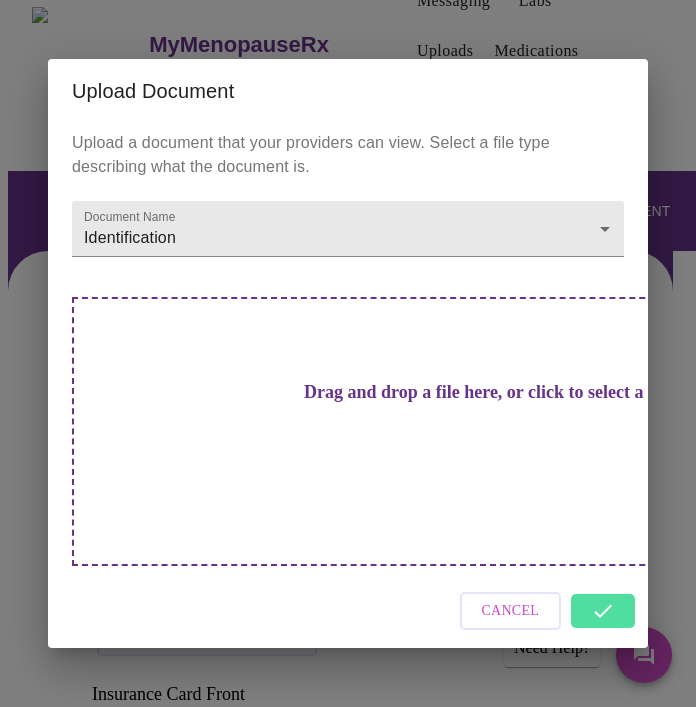 click on "Cancel" at bounding box center (348, 611) 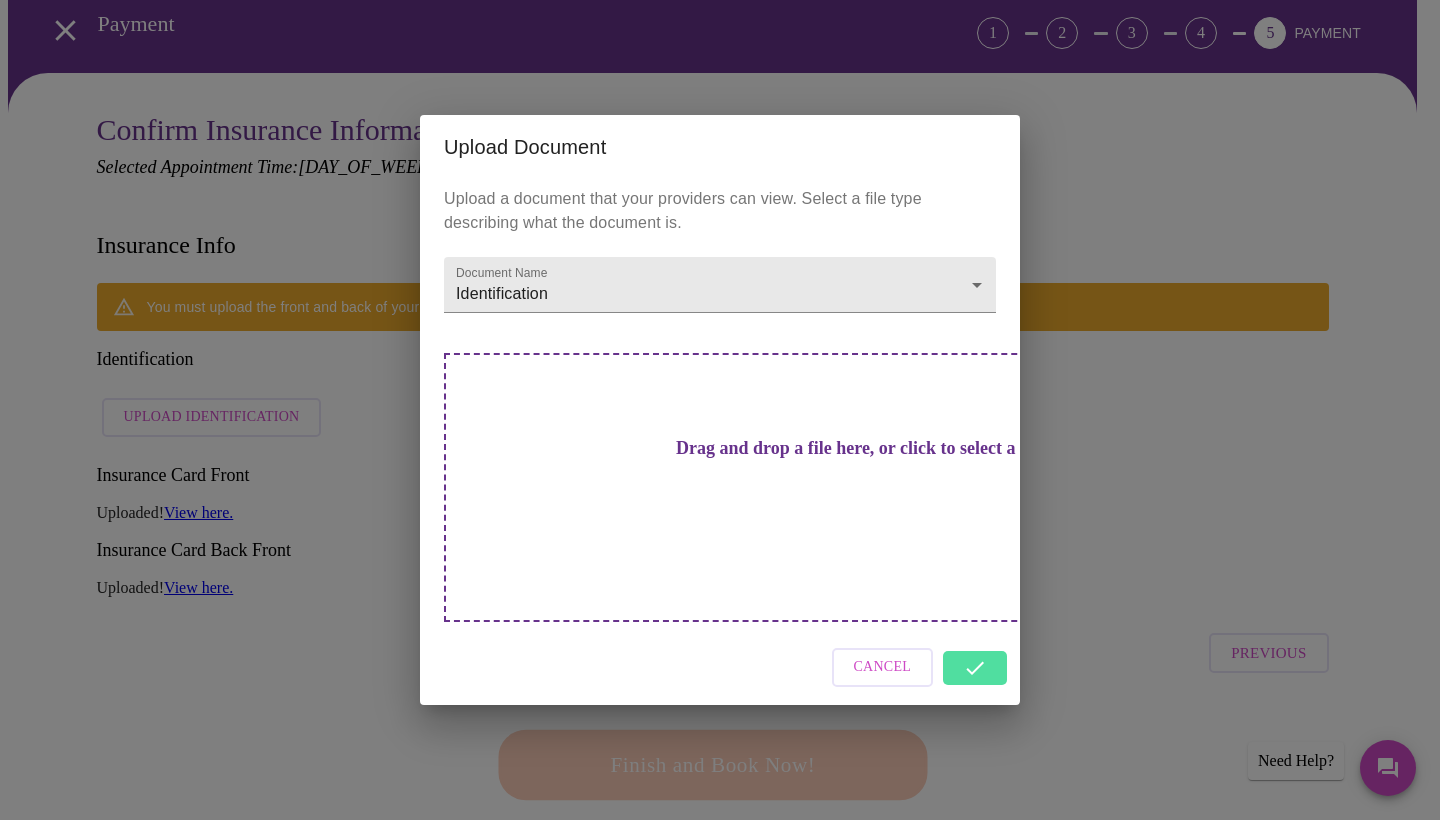 click on "Cancel" at bounding box center (720, 667) 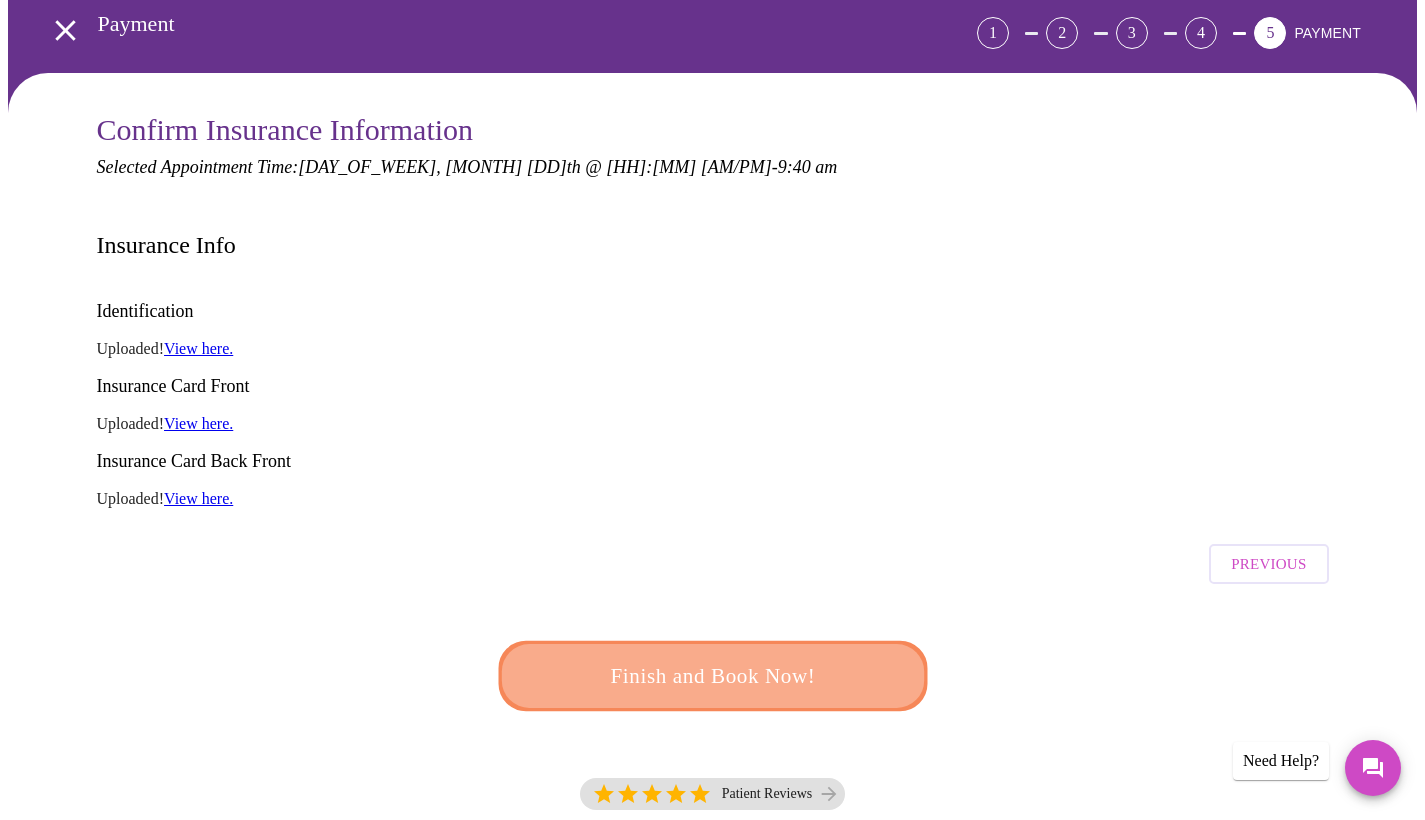 click on "Finish and Book Now!" at bounding box center (712, 676) 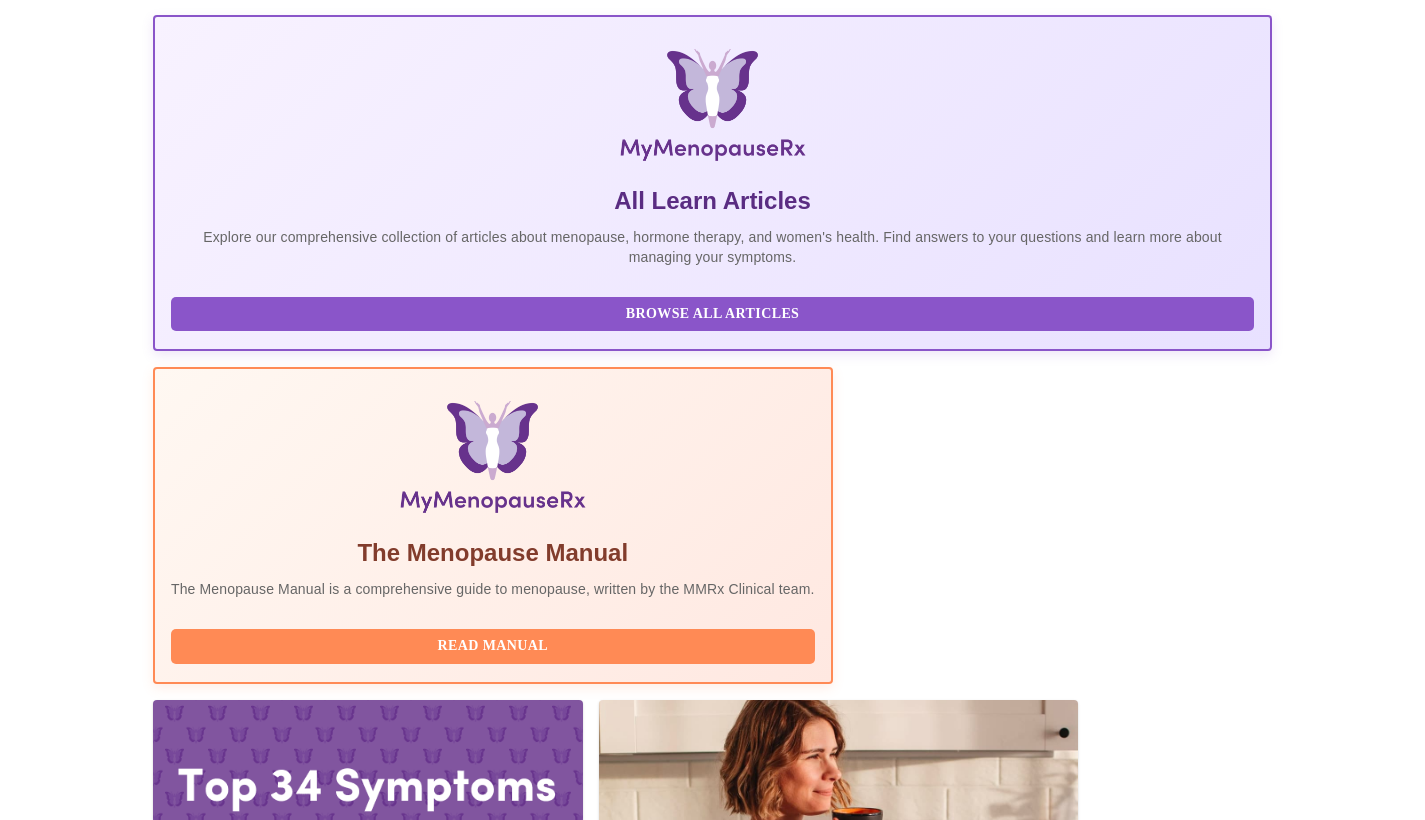 scroll, scrollTop: 0, scrollLeft: 0, axis: both 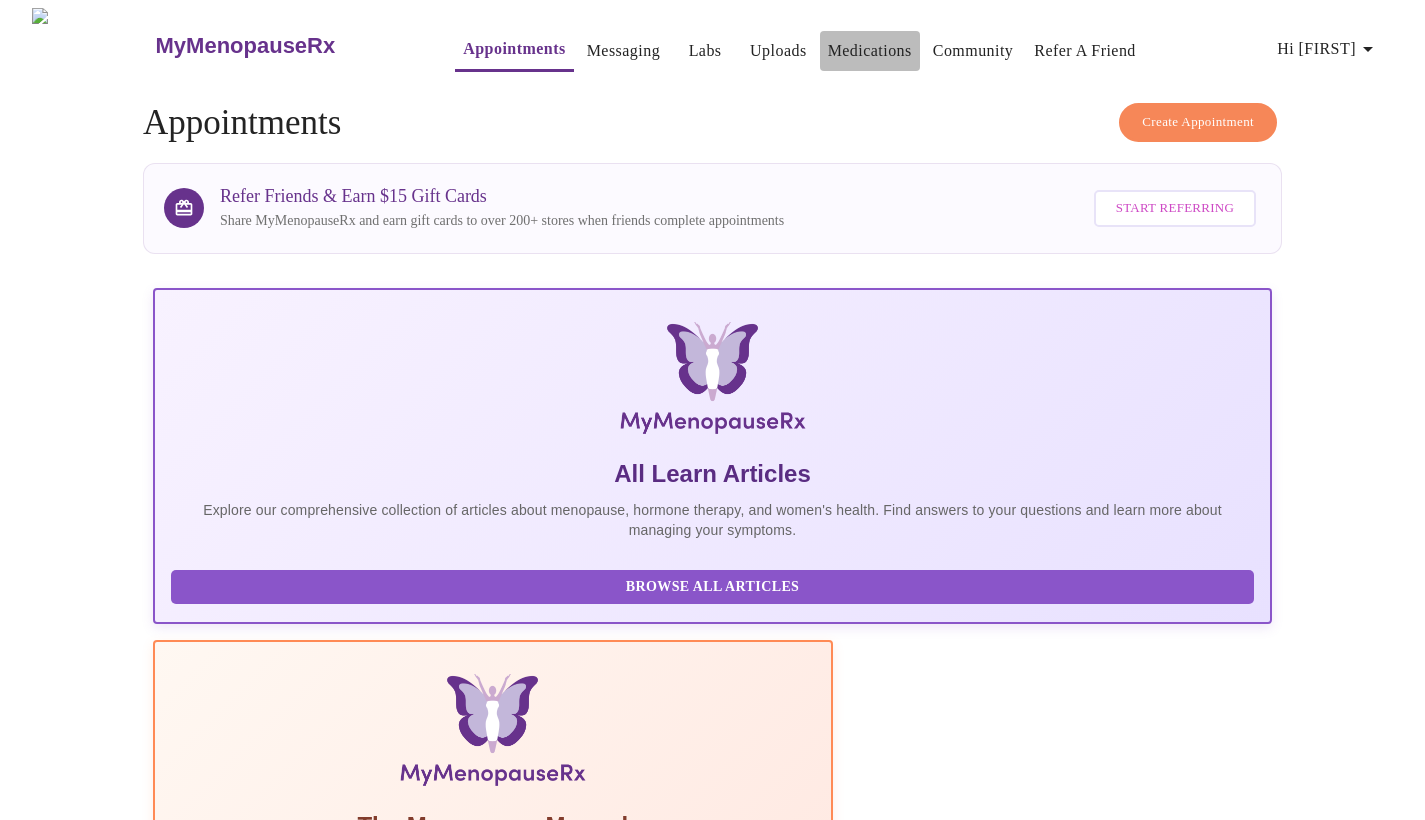 click on "Medications" at bounding box center (870, 51) 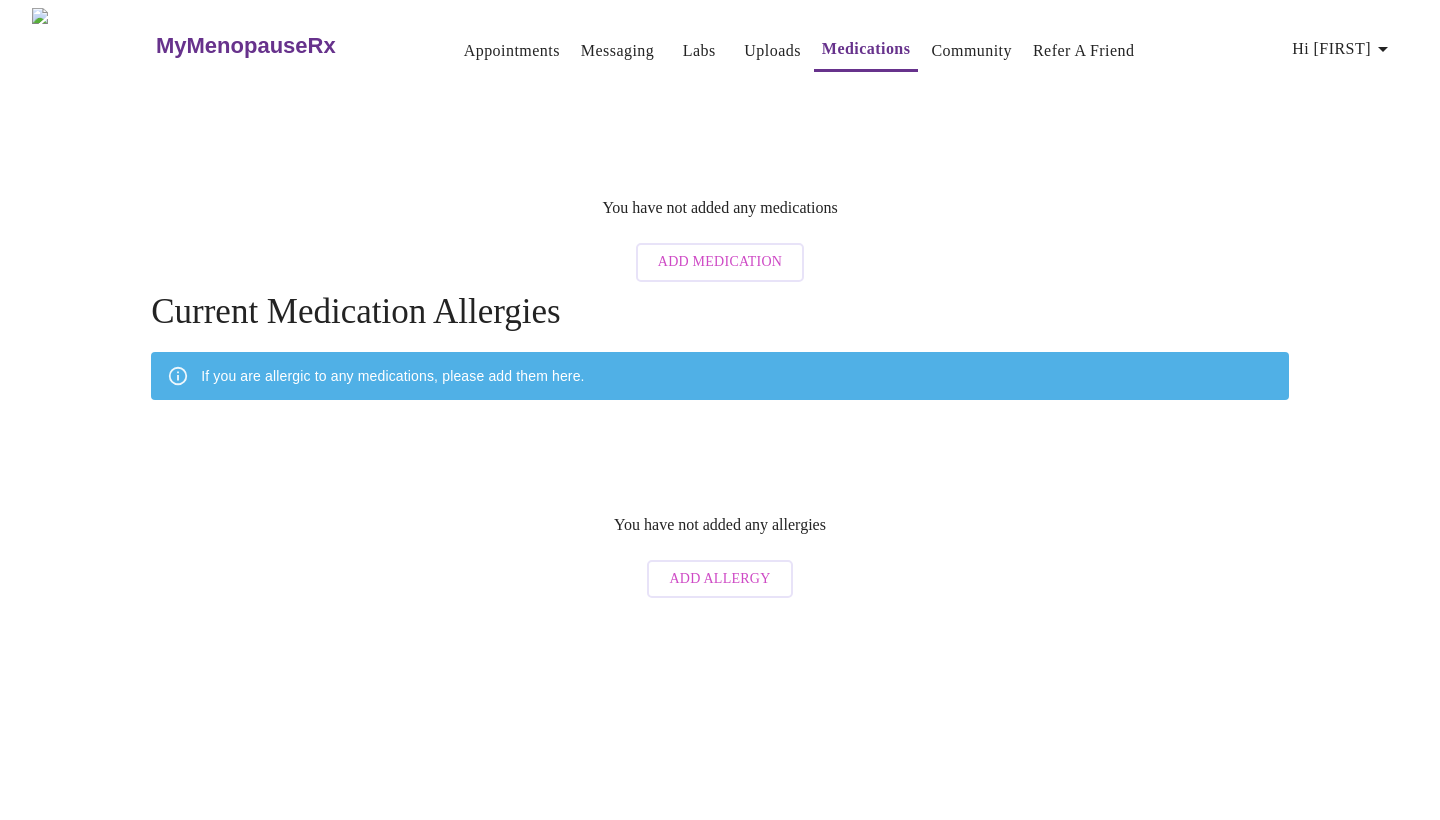 click on "Appointments" at bounding box center (512, 51) 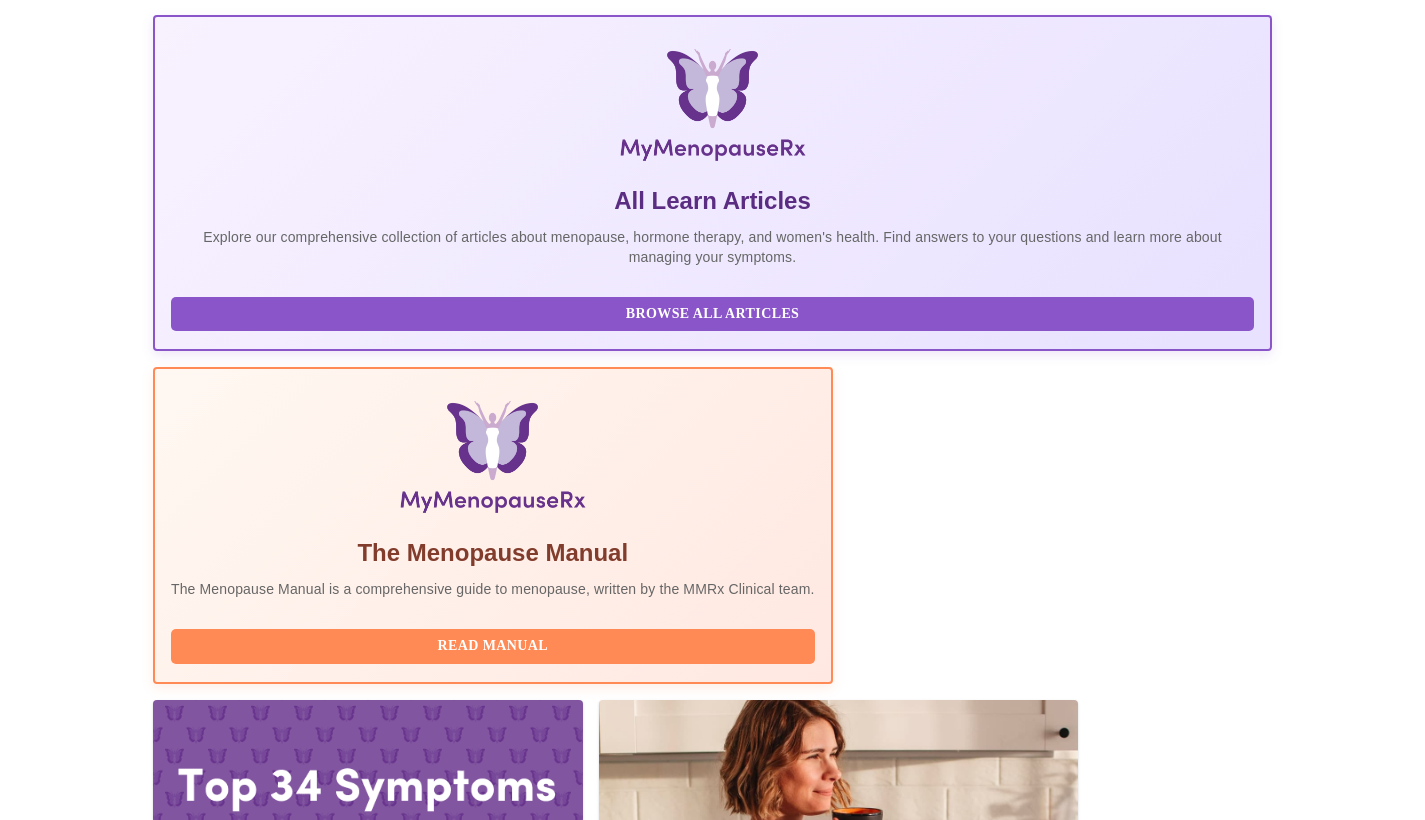 scroll, scrollTop: 0, scrollLeft: 0, axis: both 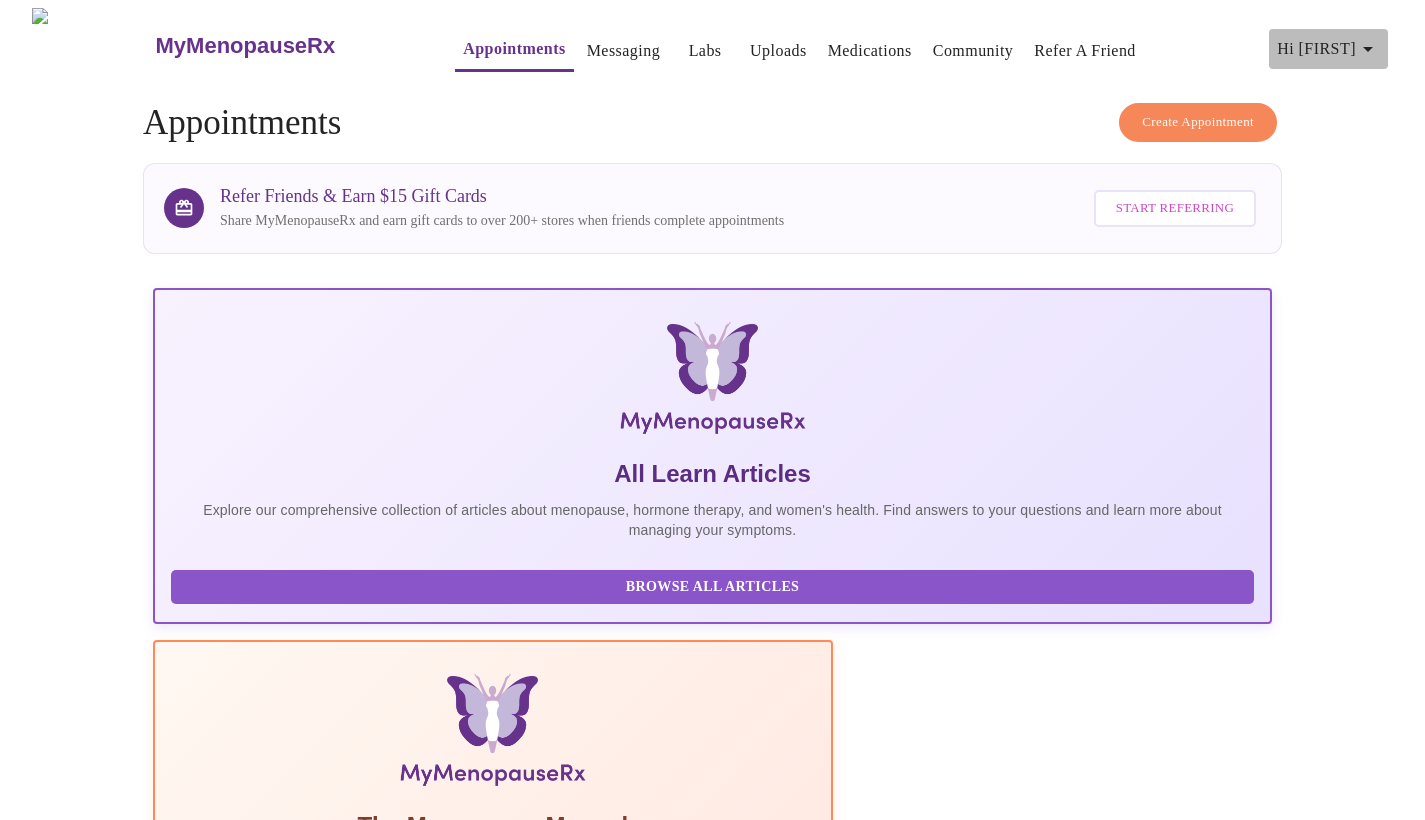 click 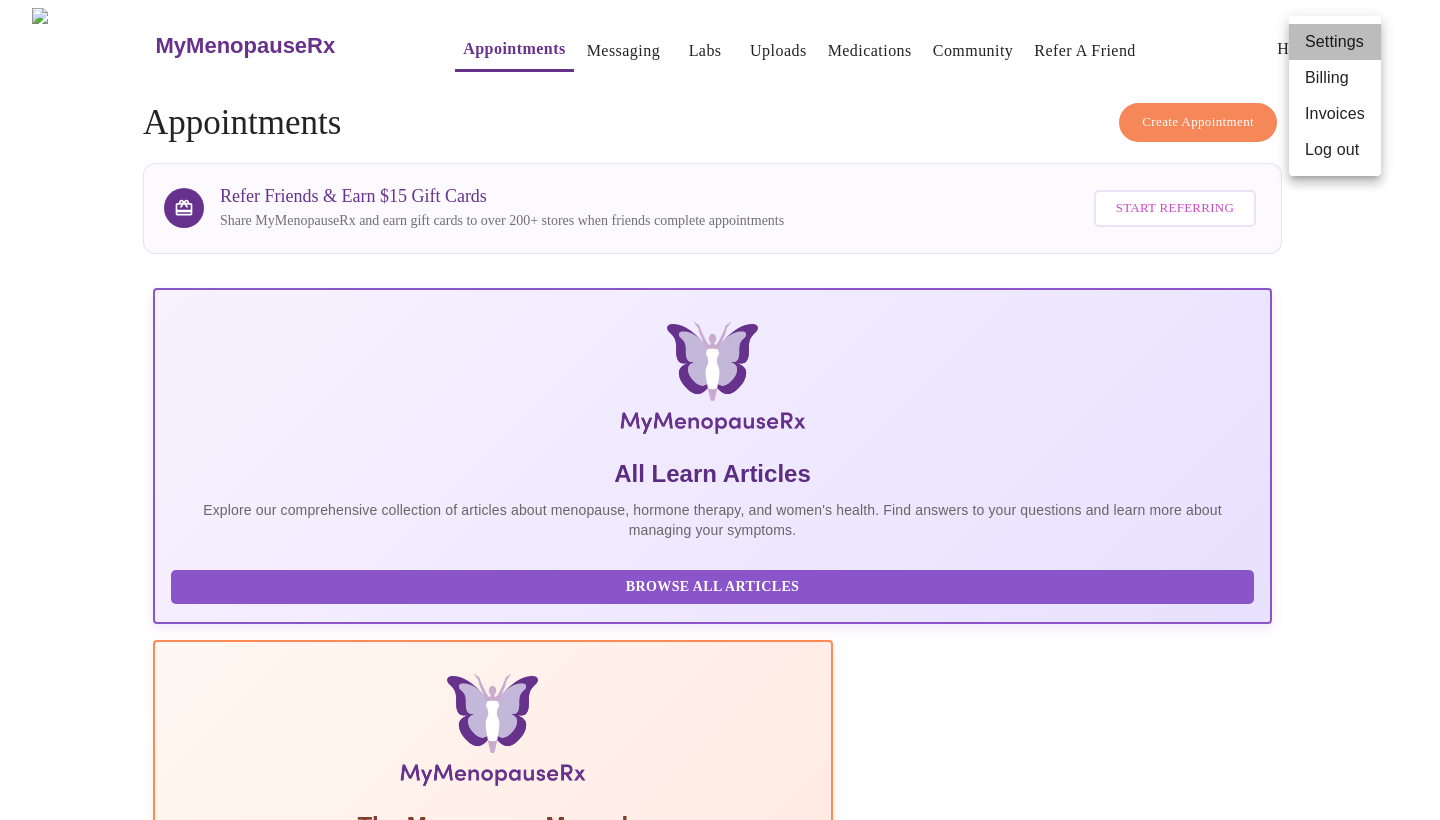 click on "Settings" at bounding box center (1335, 42) 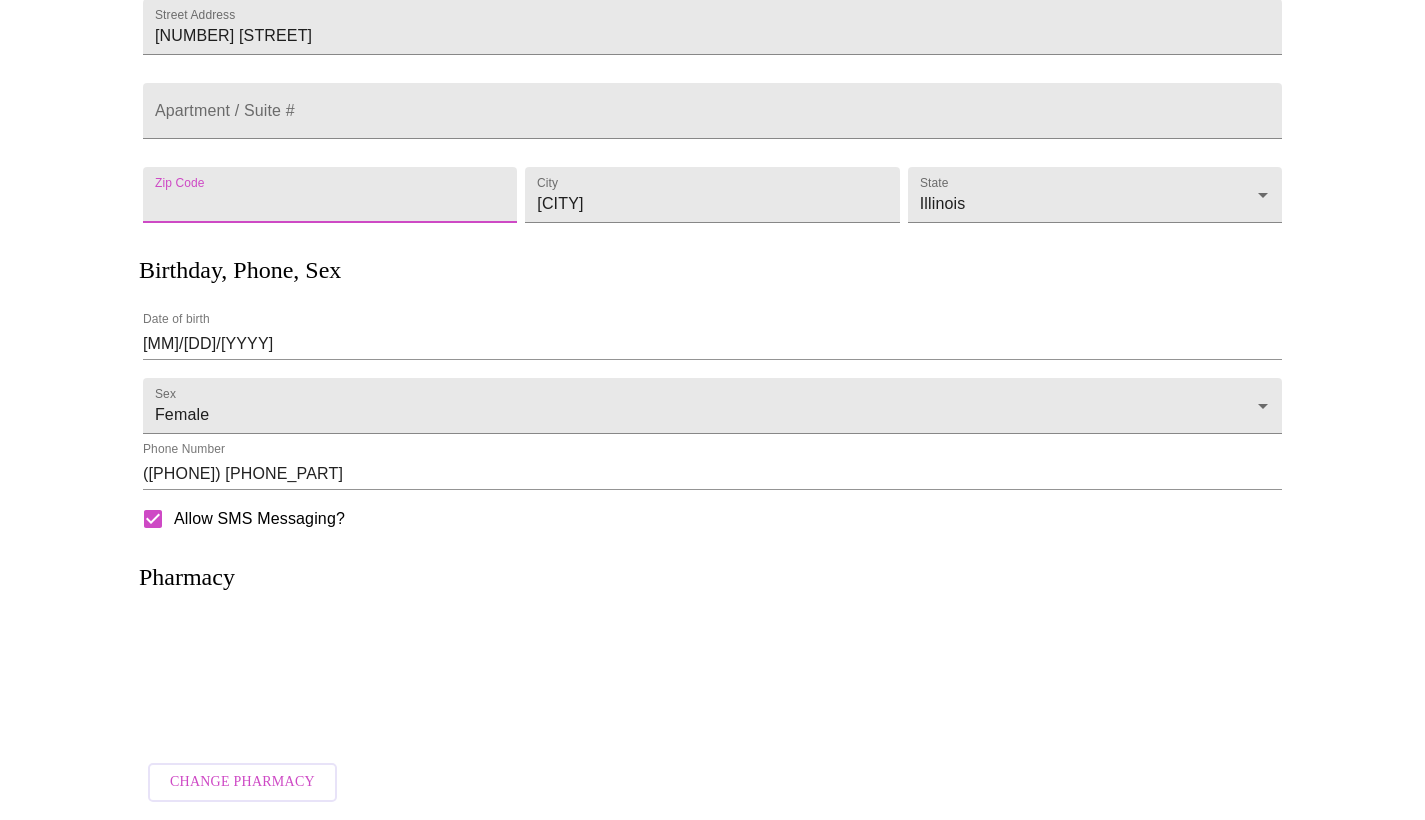 scroll, scrollTop: 0, scrollLeft: 0, axis: both 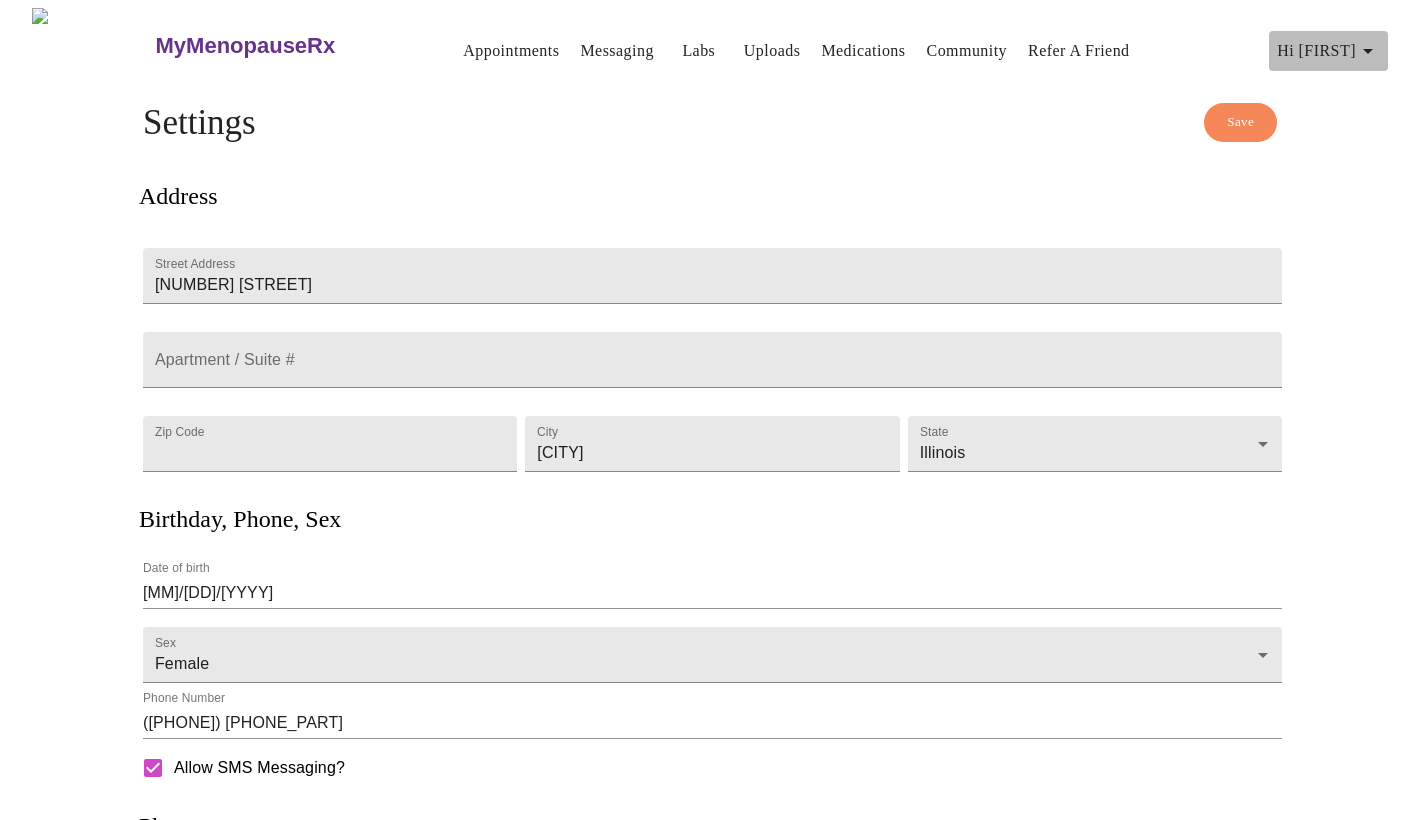 click on "Hi [FIRST]" at bounding box center [1328, 51] 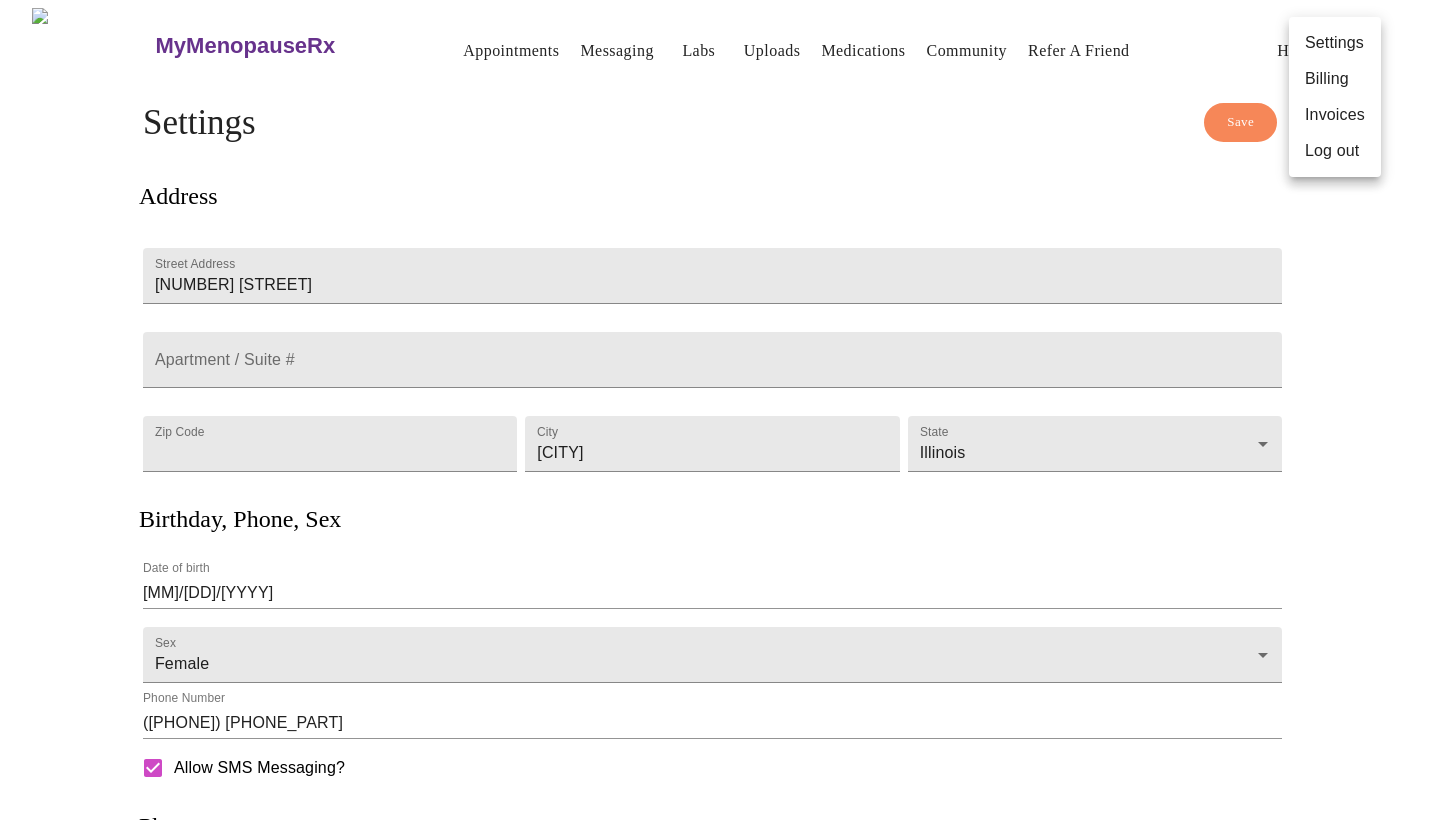 click at bounding box center [720, 410] 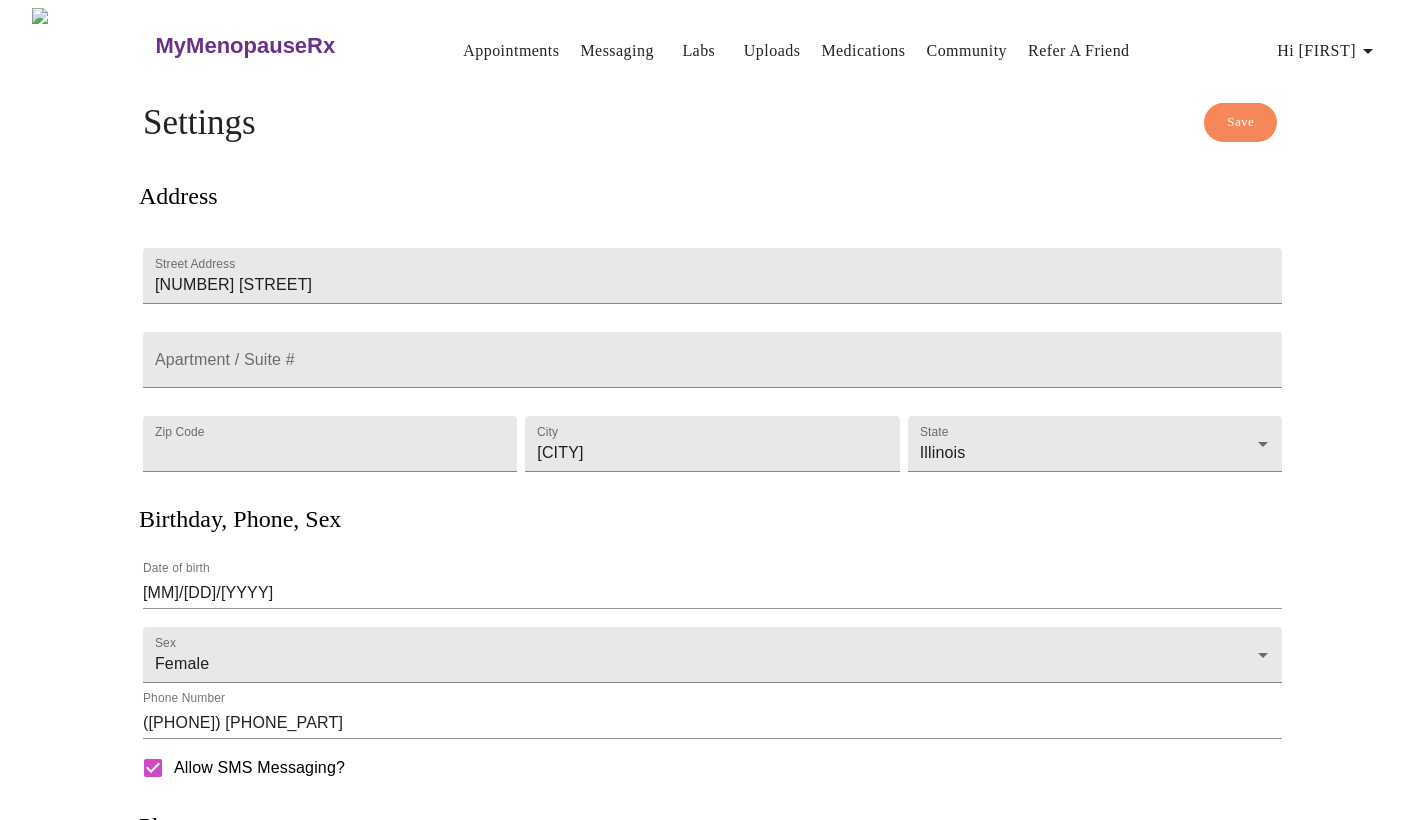 click on "Appointments" at bounding box center [511, 51] 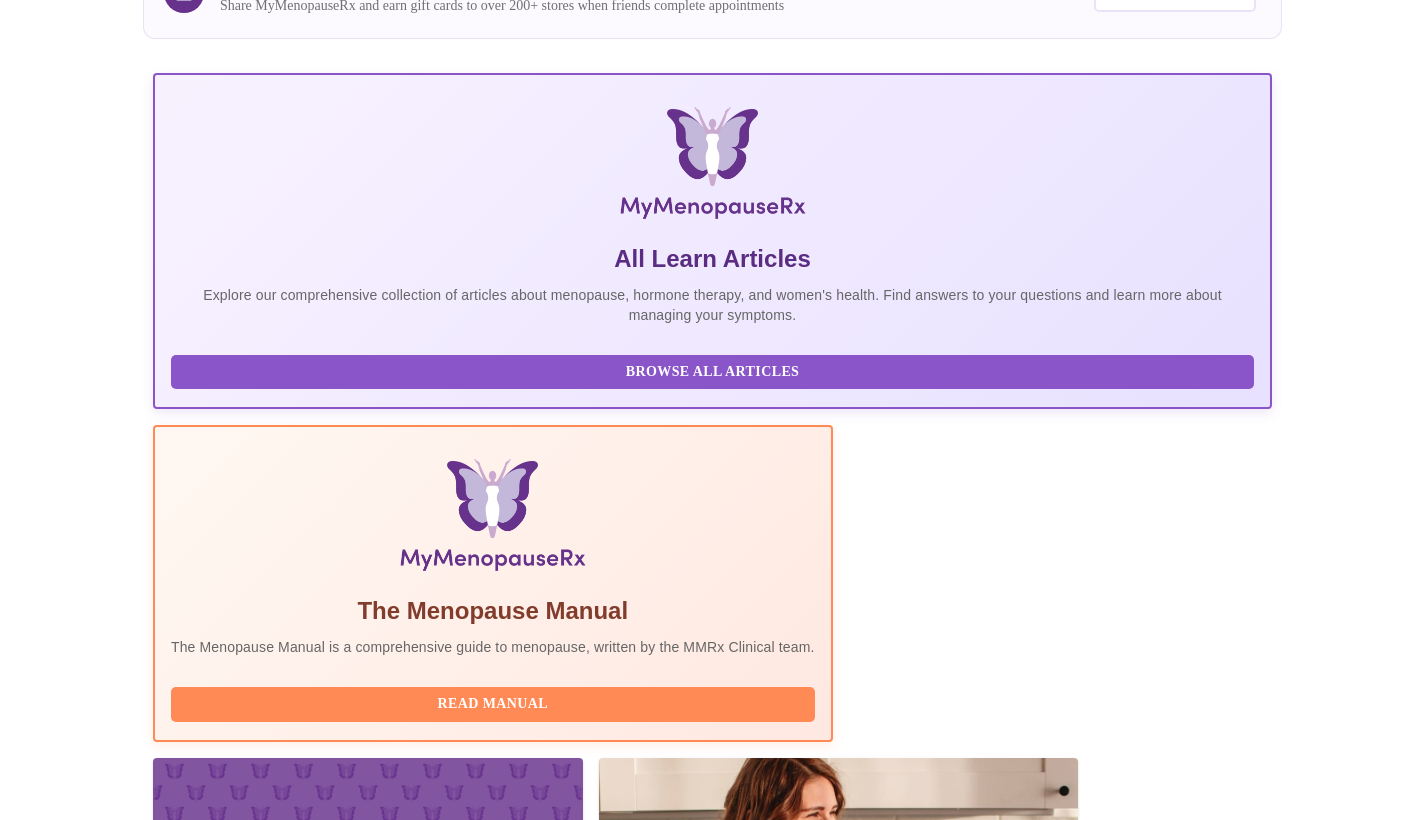 scroll, scrollTop: 273, scrollLeft: 0, axis: vertical 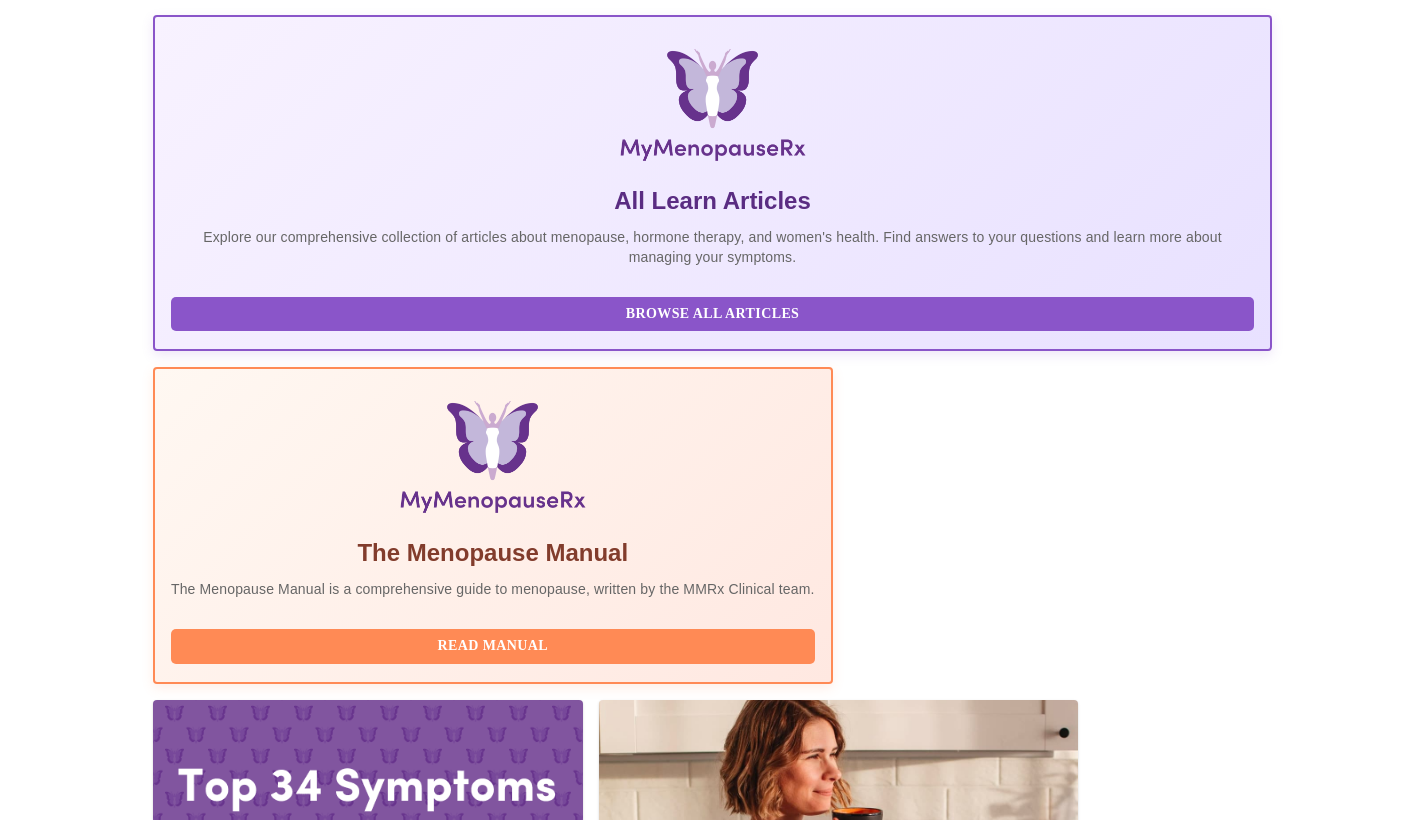 click on "Complete Pre-Assessment" at bounding box center [1136, 2278] 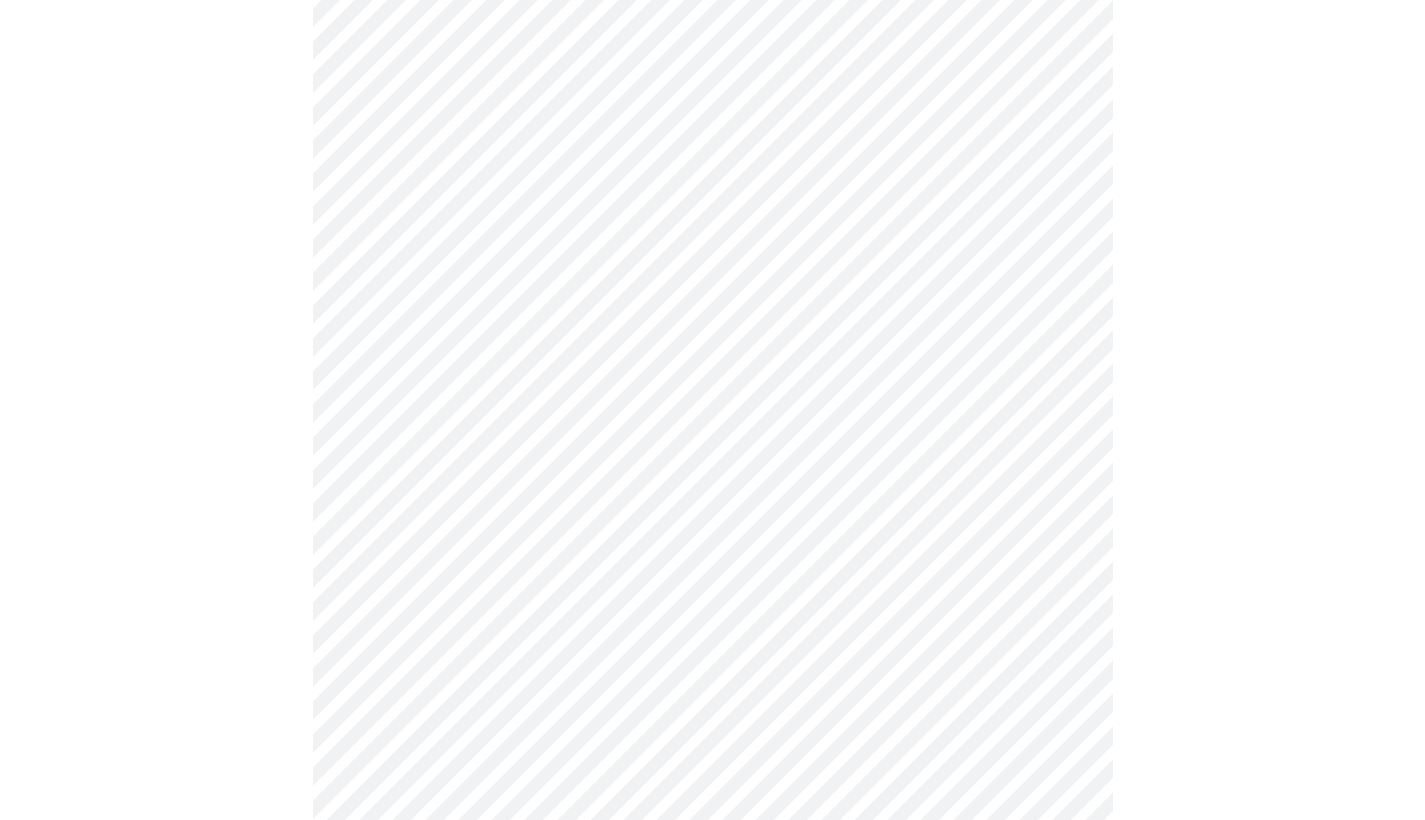 scroll, scrollTop: 8, scrollLeft: 0, axis: vertical 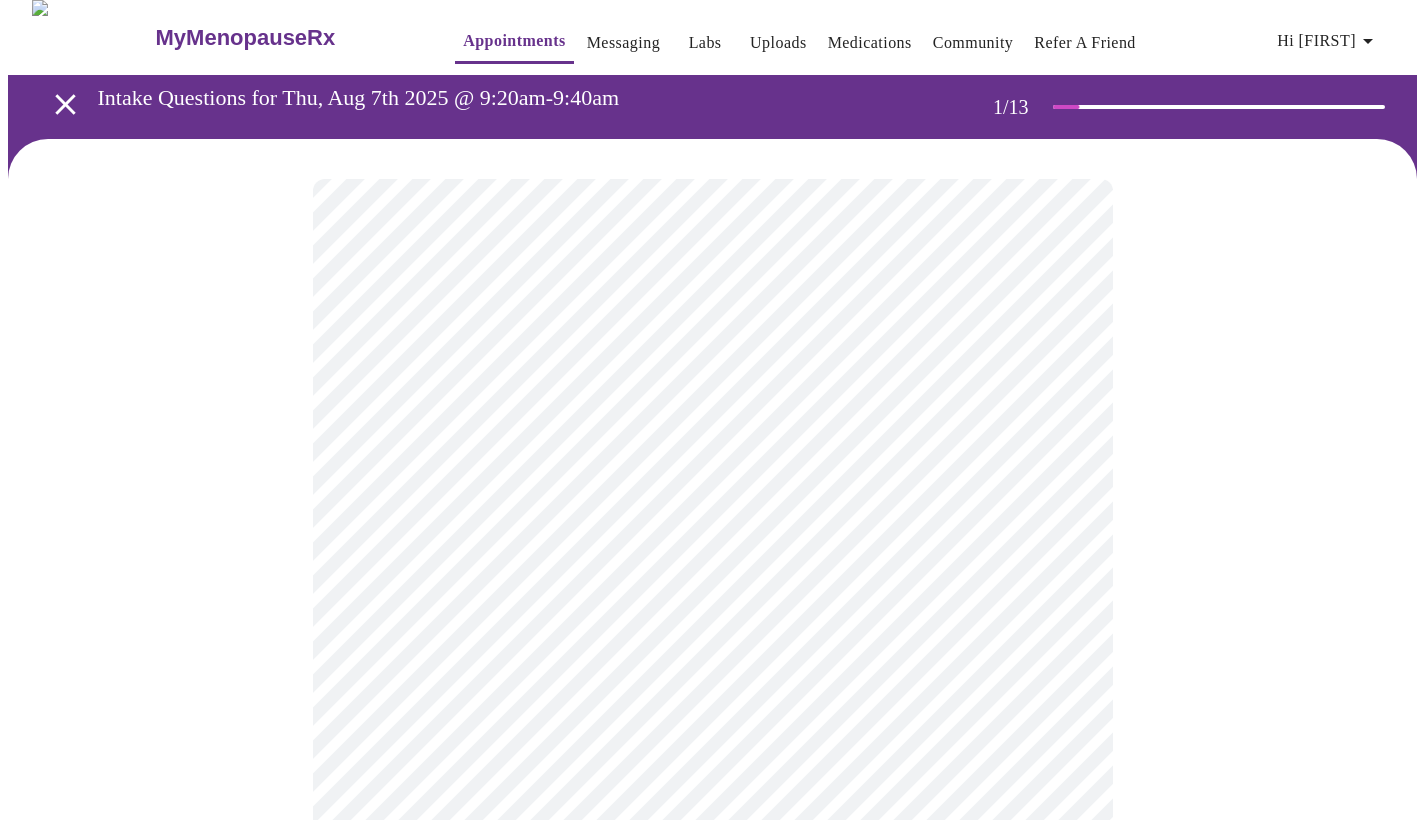 click on "MyMenopauseRx Appointments Messaging Labs Uploads Medications Community Refer a Friend Hi Jennifer   Intake Questions for Thu, Aug 7th 2025 @ 9:20am-9:40am 1  /  13 Settings Billing Invoices Log out" at bounding box center [712, 917] 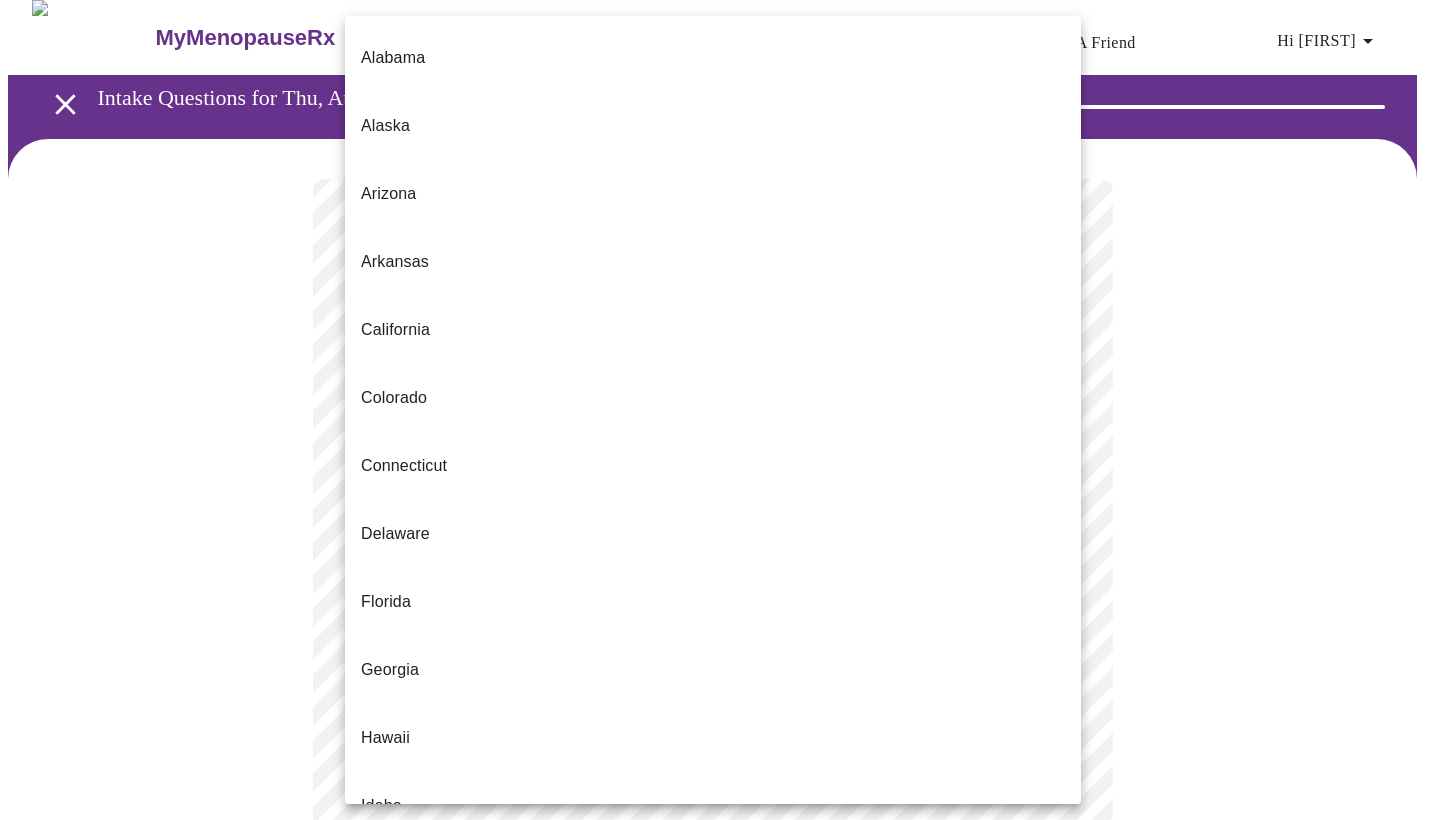 click on "Illinois" at bounding box center (713, 874) 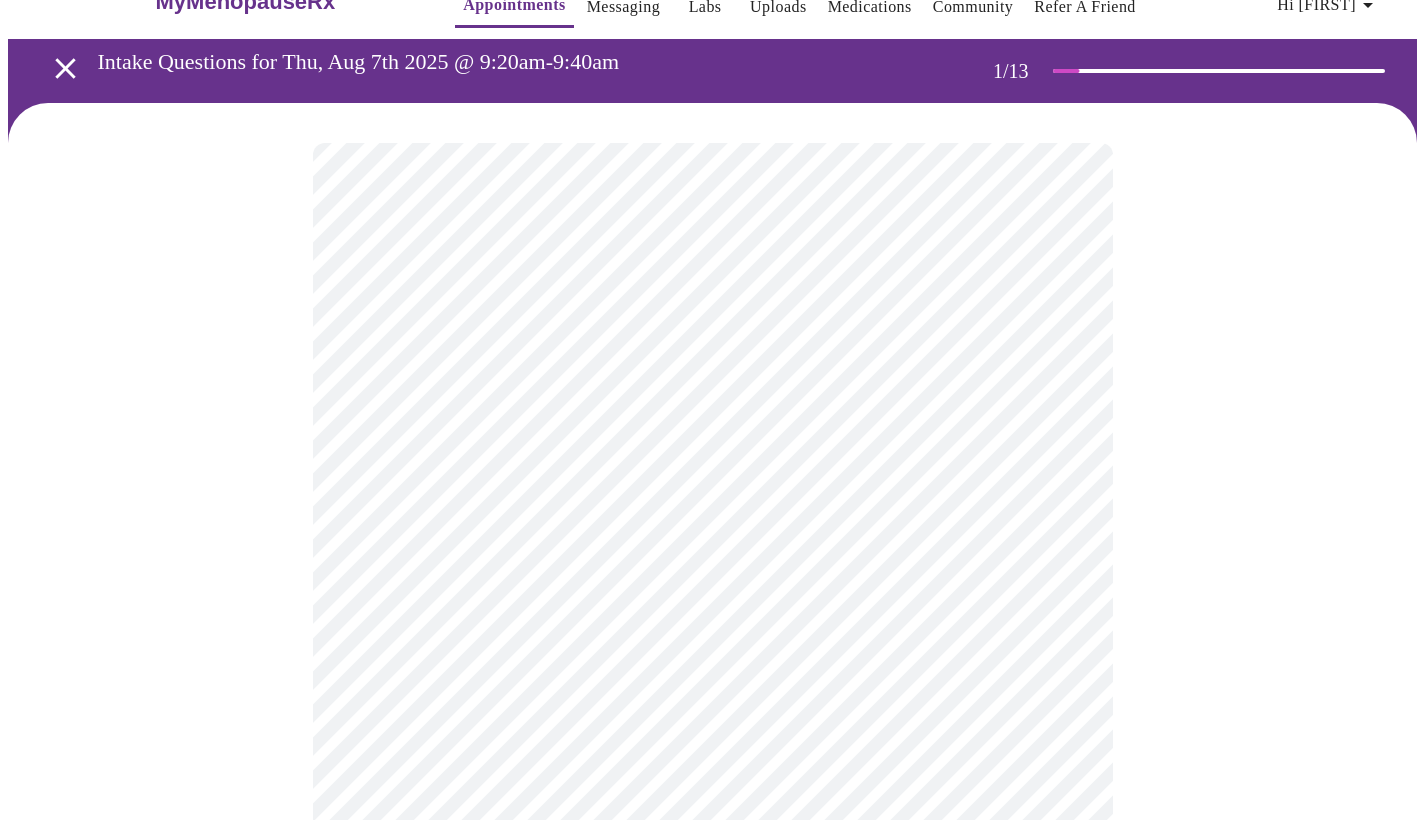 scroll, scrollTop: 65, scrollLeft: 0, axis: vertical 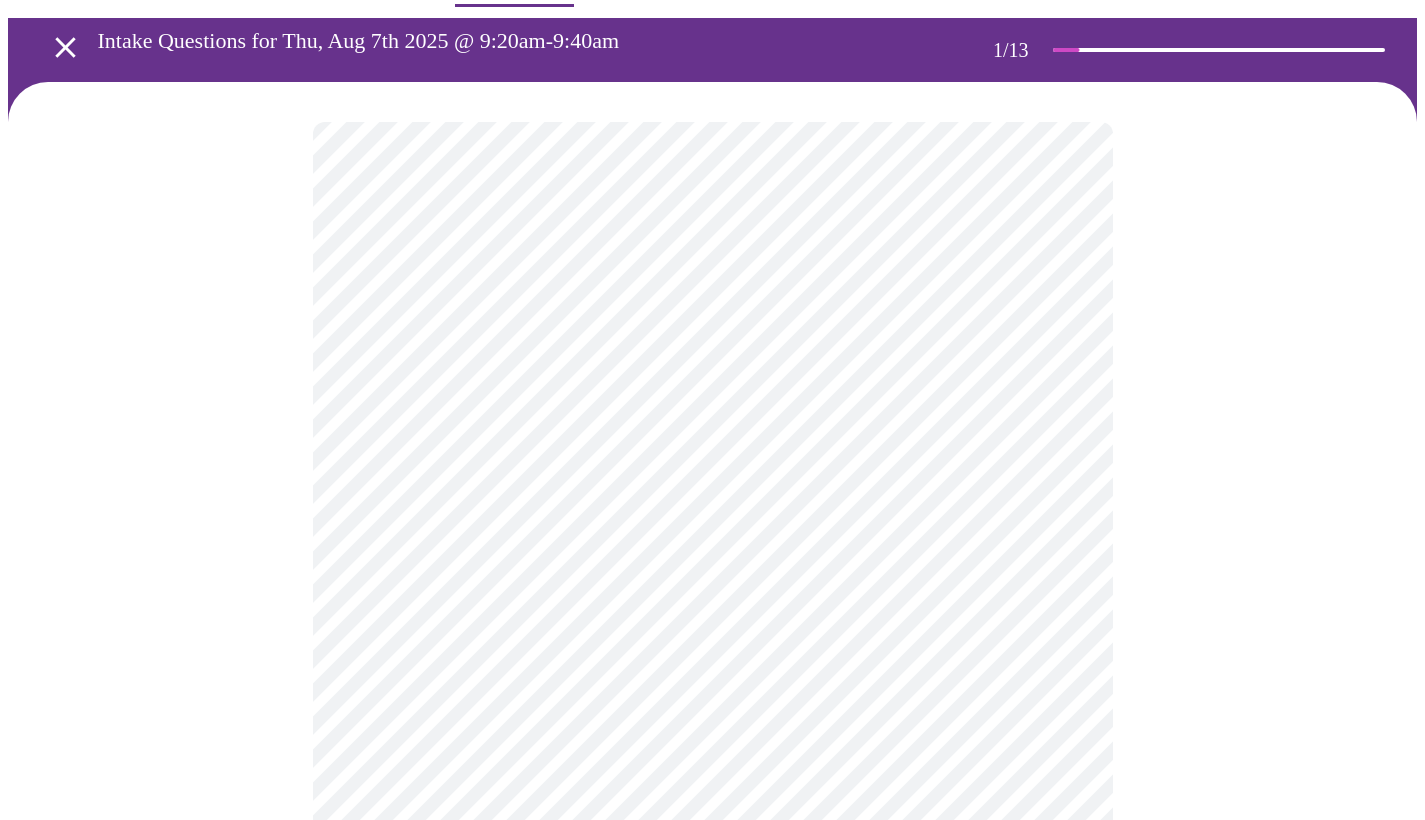 click on "MyMenopauseRx Appointments Messaging Labs Uploads Medications Community Refer a Friend Hi Jennifer   Intake Questions for Thu, Aug 7th 2025 @ 9:20am-9:40am 1  /  13 Settings Billing Invoices Log out" at bounding box center (712, 855) 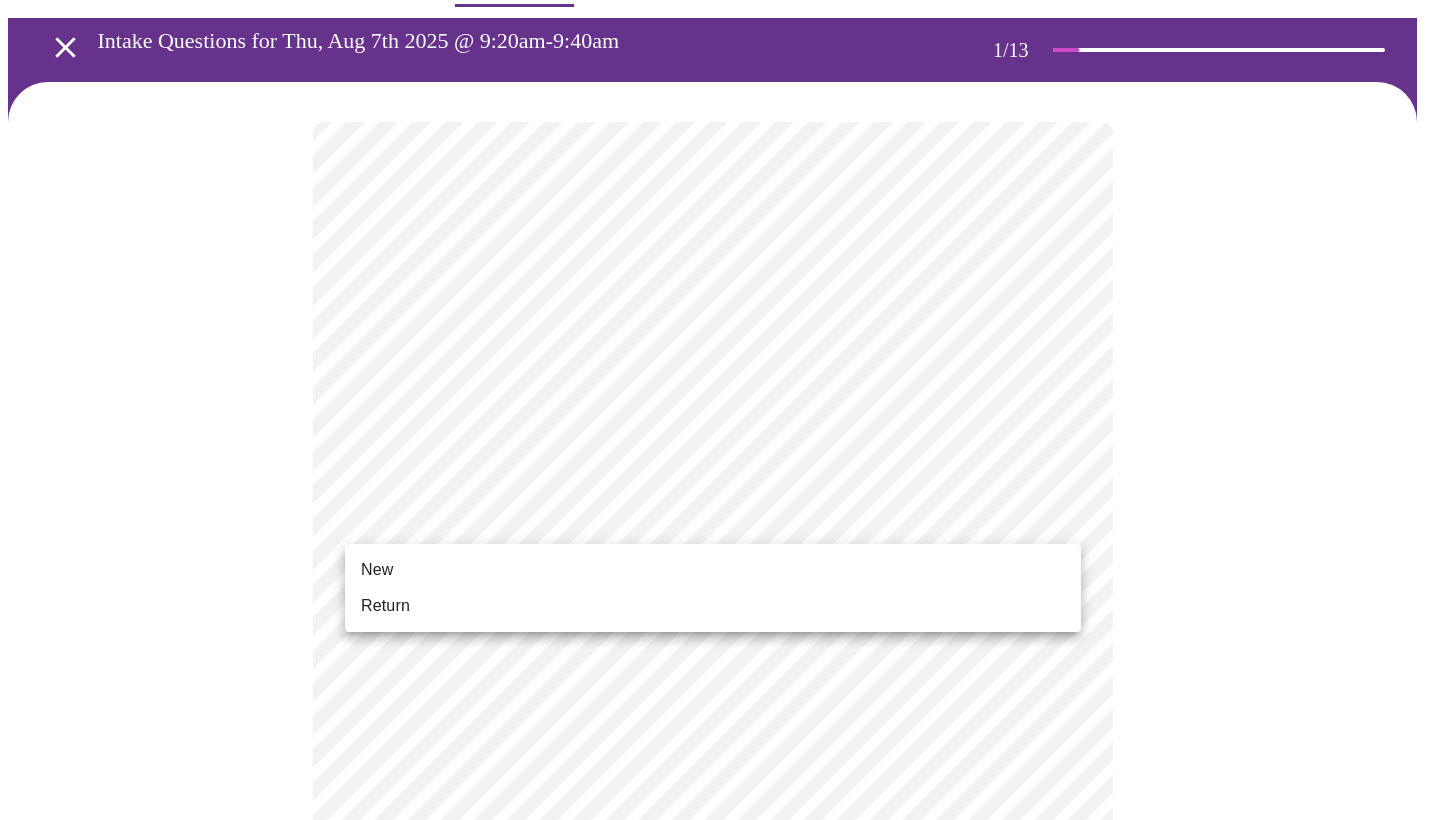 click on "New" at bounding box center [713, 570] 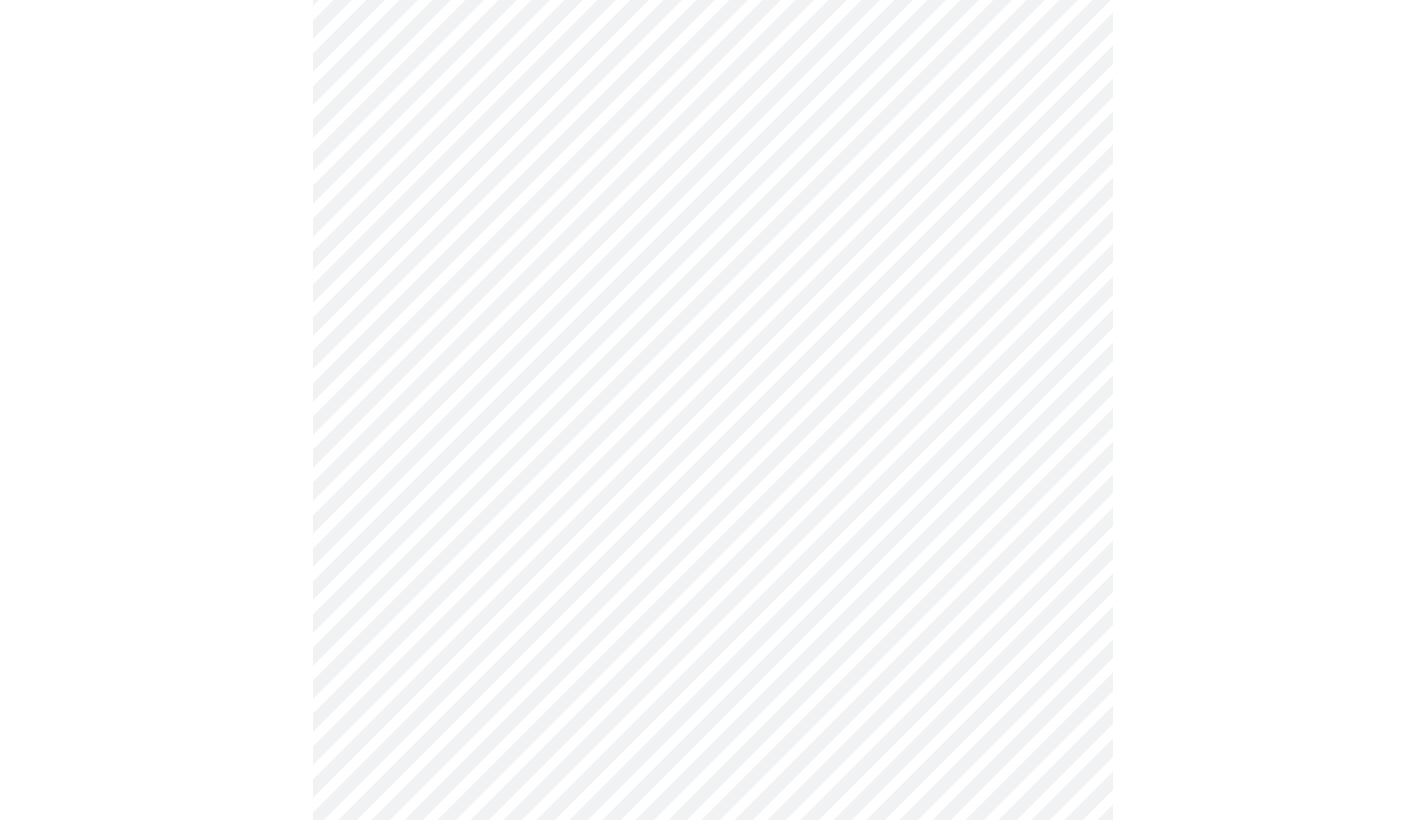 scroll, scrollTop: 258, scrollLeft: 0, axis: vertical 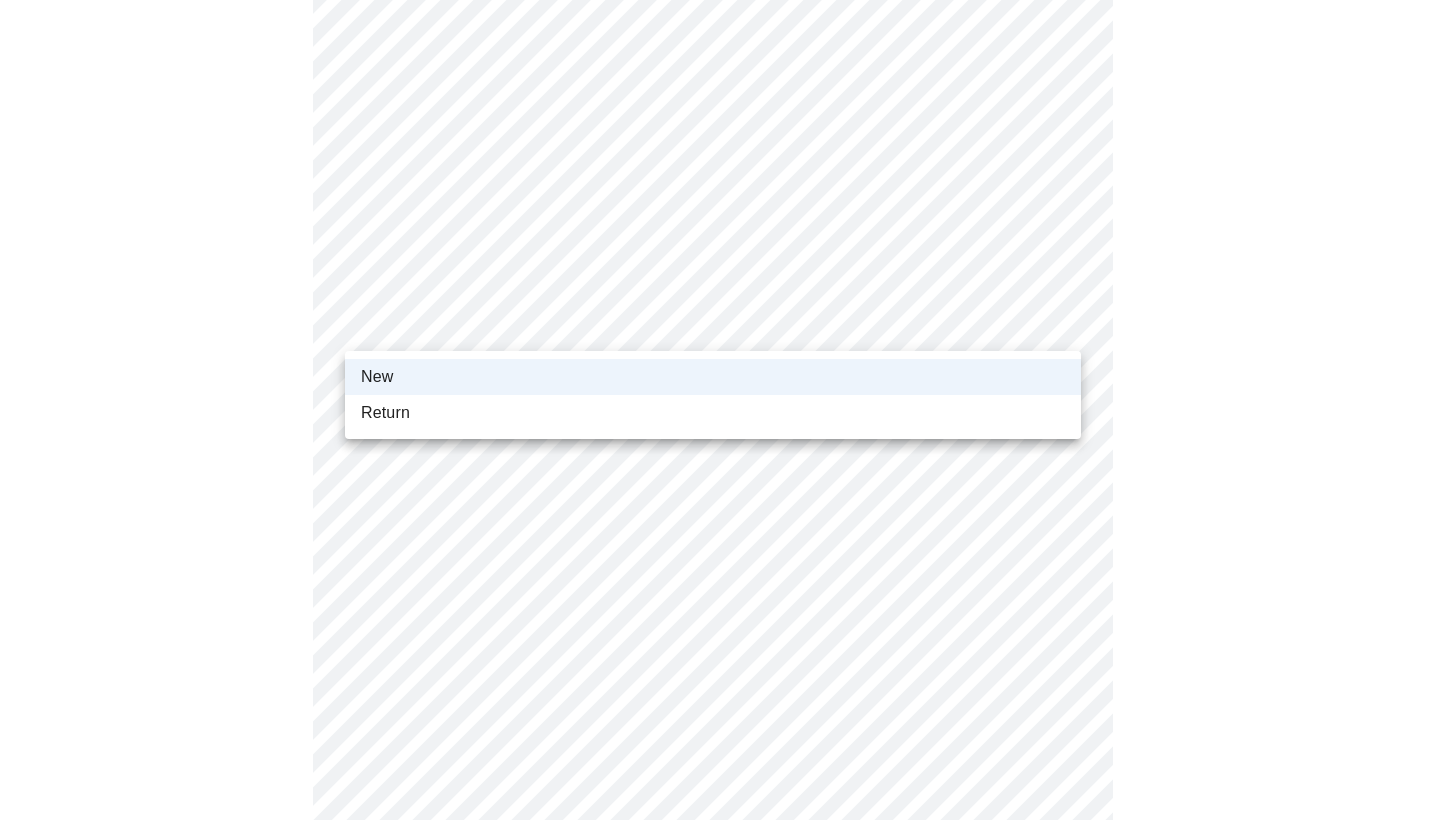 click on "MyMenopauseRx Appointments Messaging Labs Uploads Medications Community Refer a Friend Hi Jennifer   Intake Questions for Thu, Aug 7th 2025 @ 9:20am-9:40am 1  /  13 Settings Billing Invoices Log out New Return" at bounding box center (720, 648) 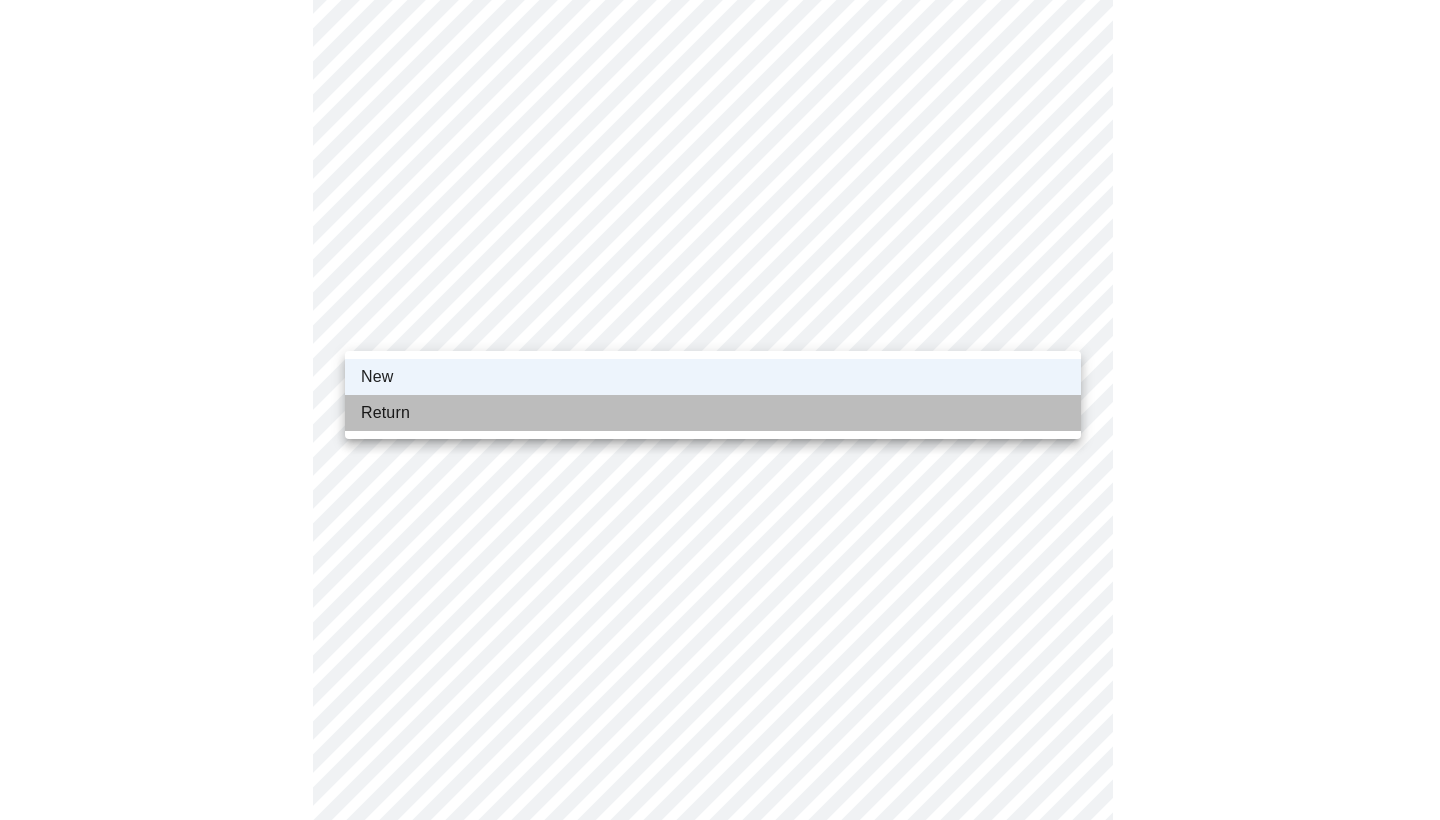 click on "Return" at bounding box center [713, 413] 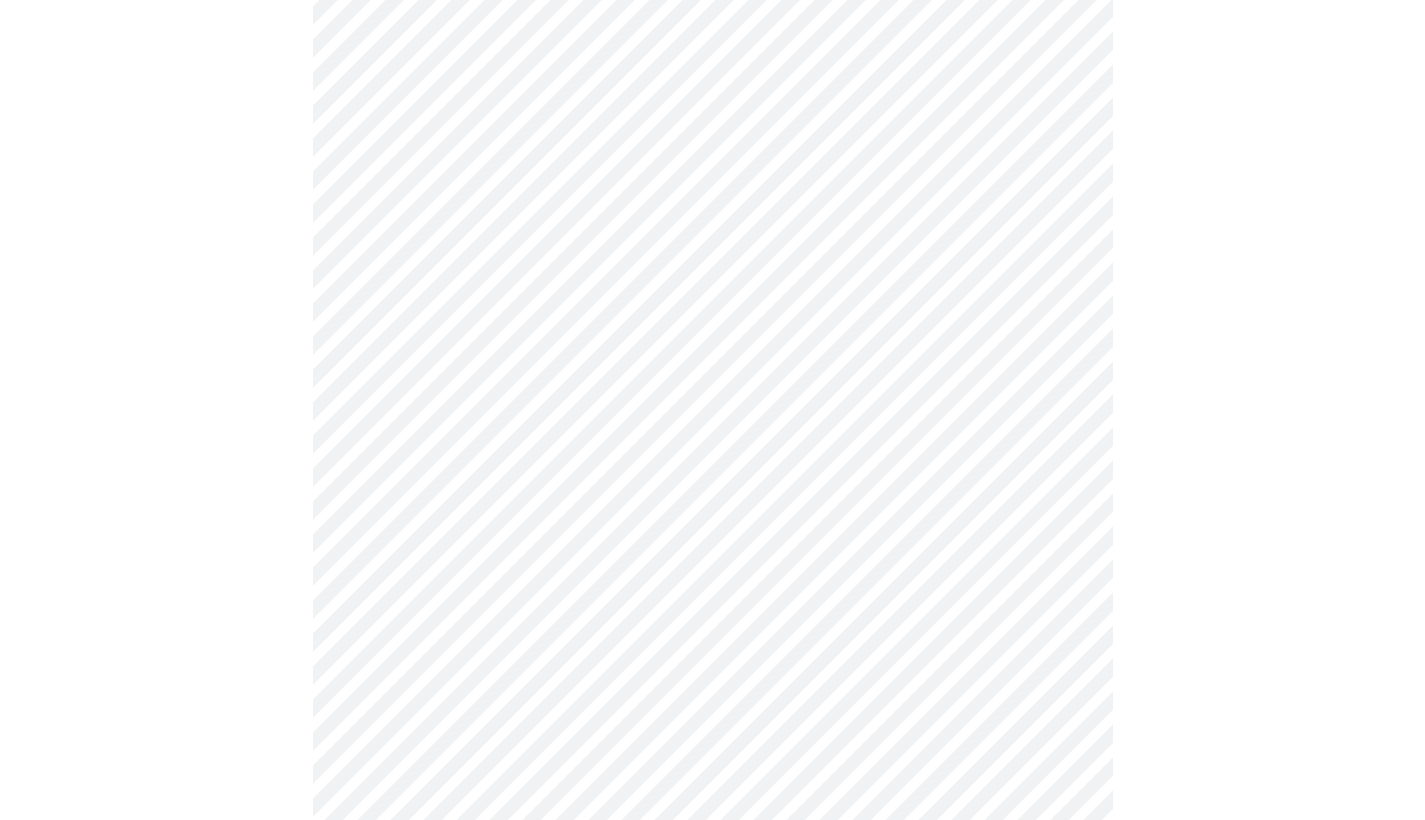 scroll, scrollTop: 935, scrollLeft: 0, axis: vertical 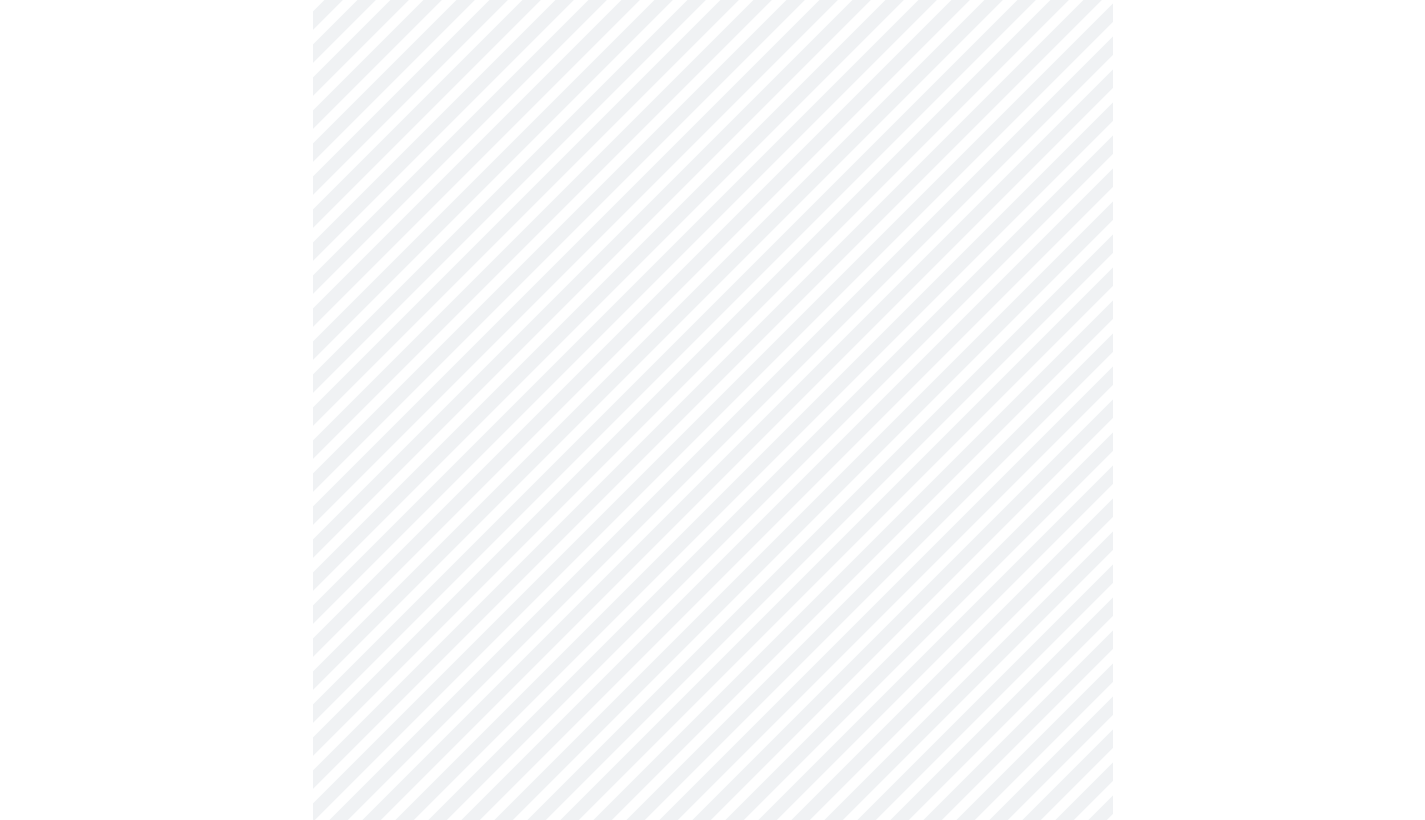 click on "MyMenopauseRx Appointments Messaging Labs Uploads Medications Community Refer a Friend Hi Jennifer   Intake Questions for Thu, Aug 7th 2025 @ 9:20am-9:40am 1  /  13 Settings Billing Invoices Log out" at bounding box center [712, -29] 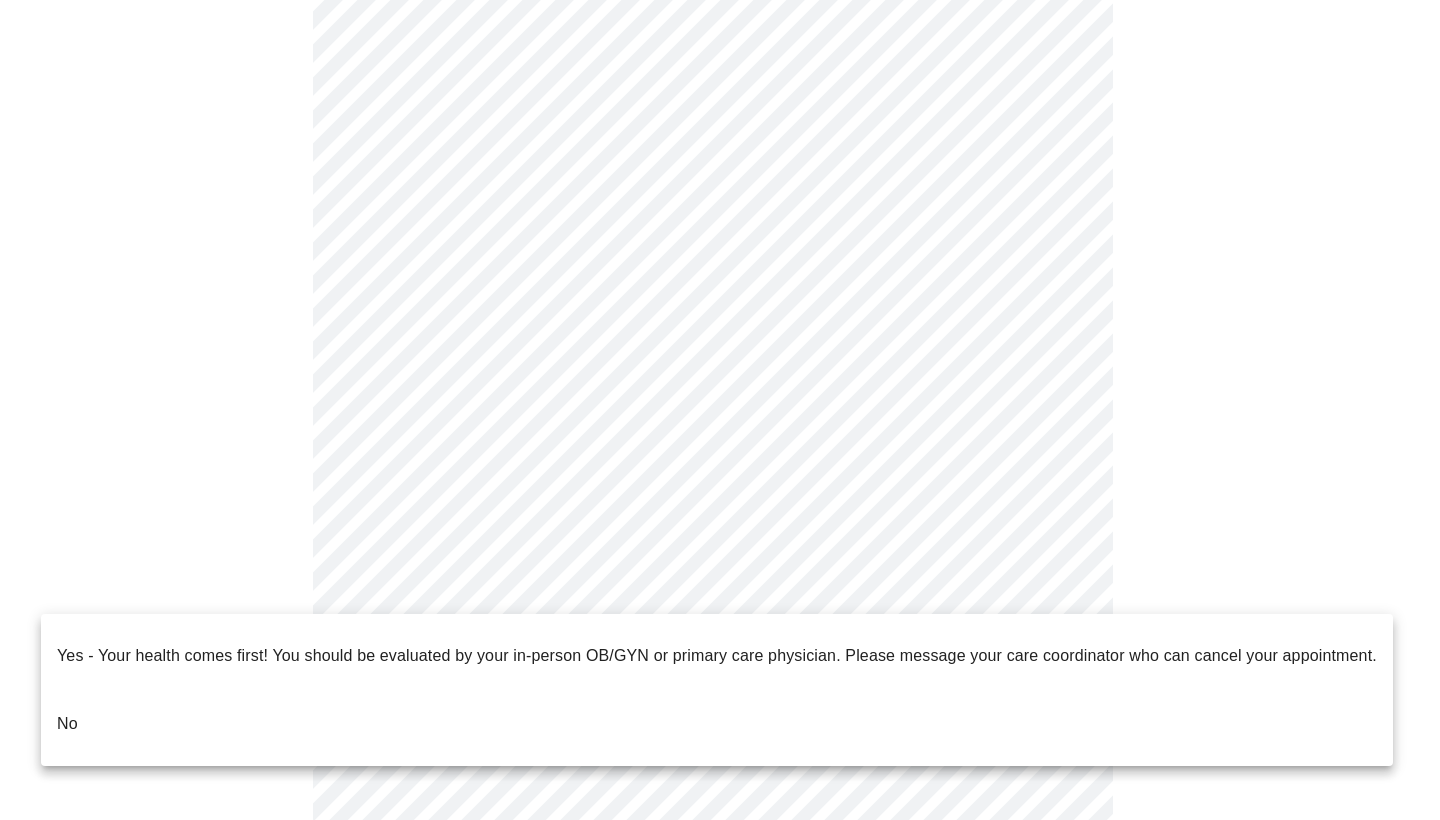 click on "No" at bounding box center (717, 724) 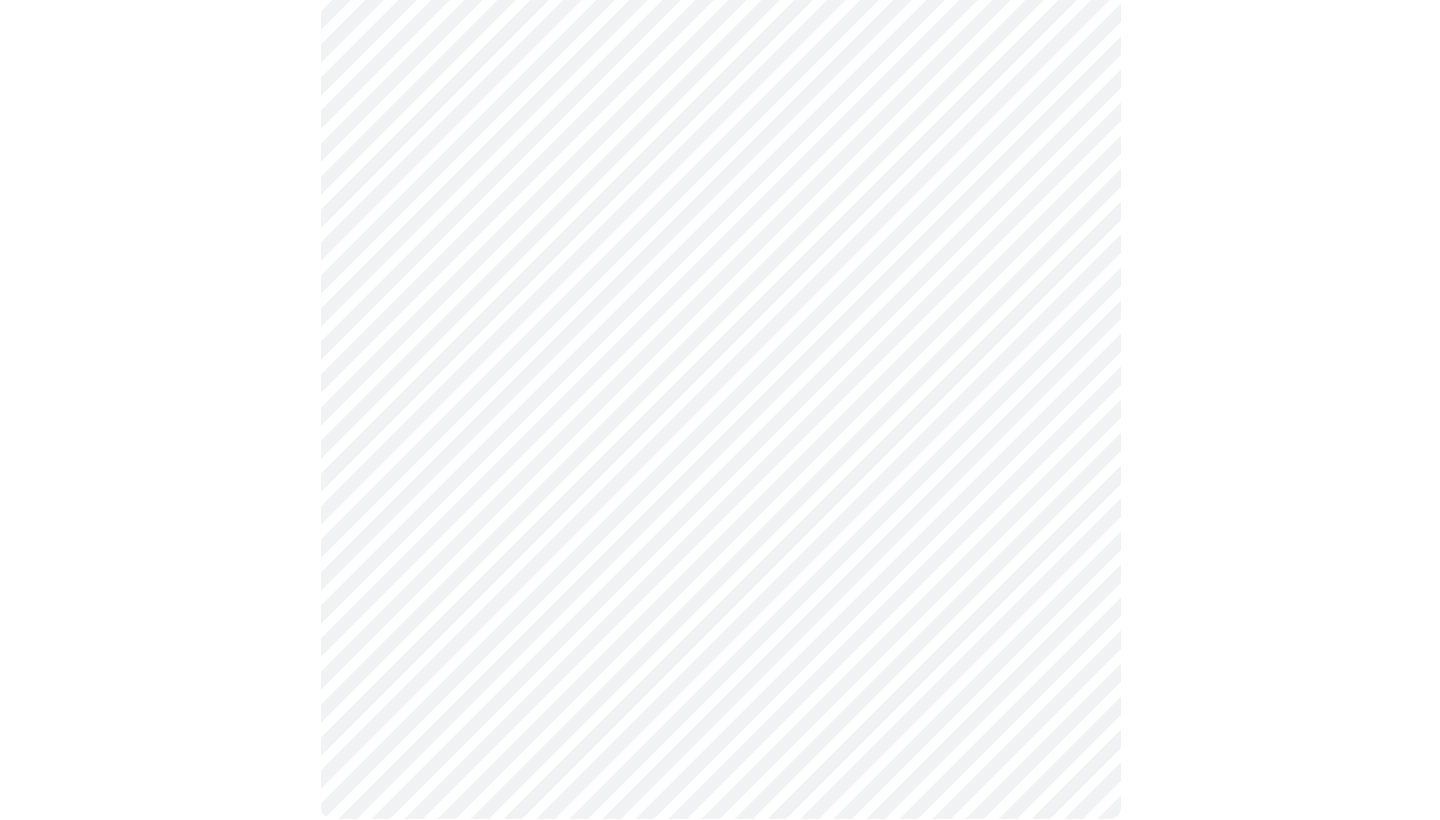 scroll, scrollTop: 0, scrollLeft: 0, axis: both 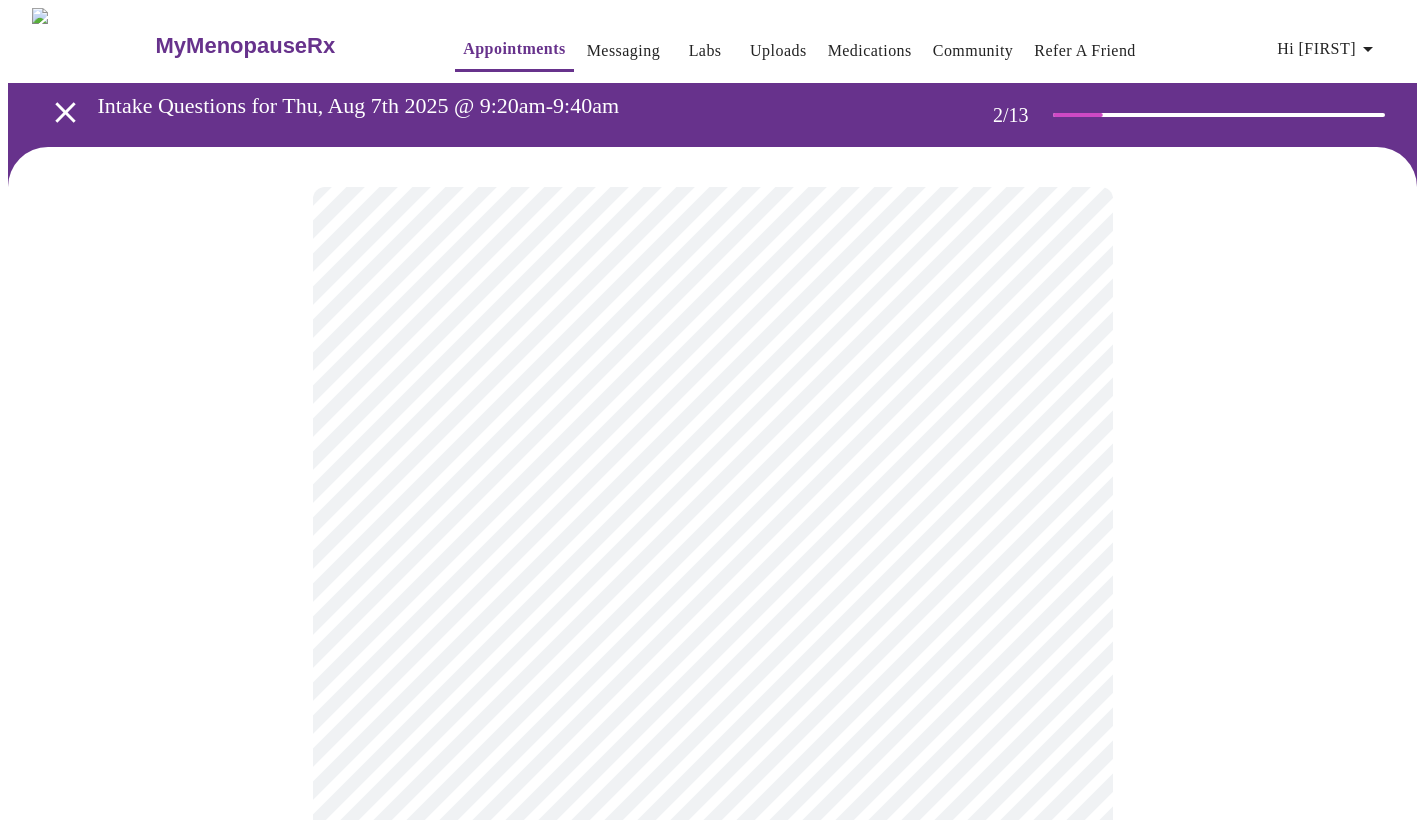 click on "MyMenopauseRx Appointments Messaging Labs Uploads Medications Community Refer a Friend Hi Jennifer   Intake Questions for Thu, Aug 7th 2025 @ 9:20am-9:40am 2  /  13 Settings Billing Invoices Log out" at bounding box center [712, 607] 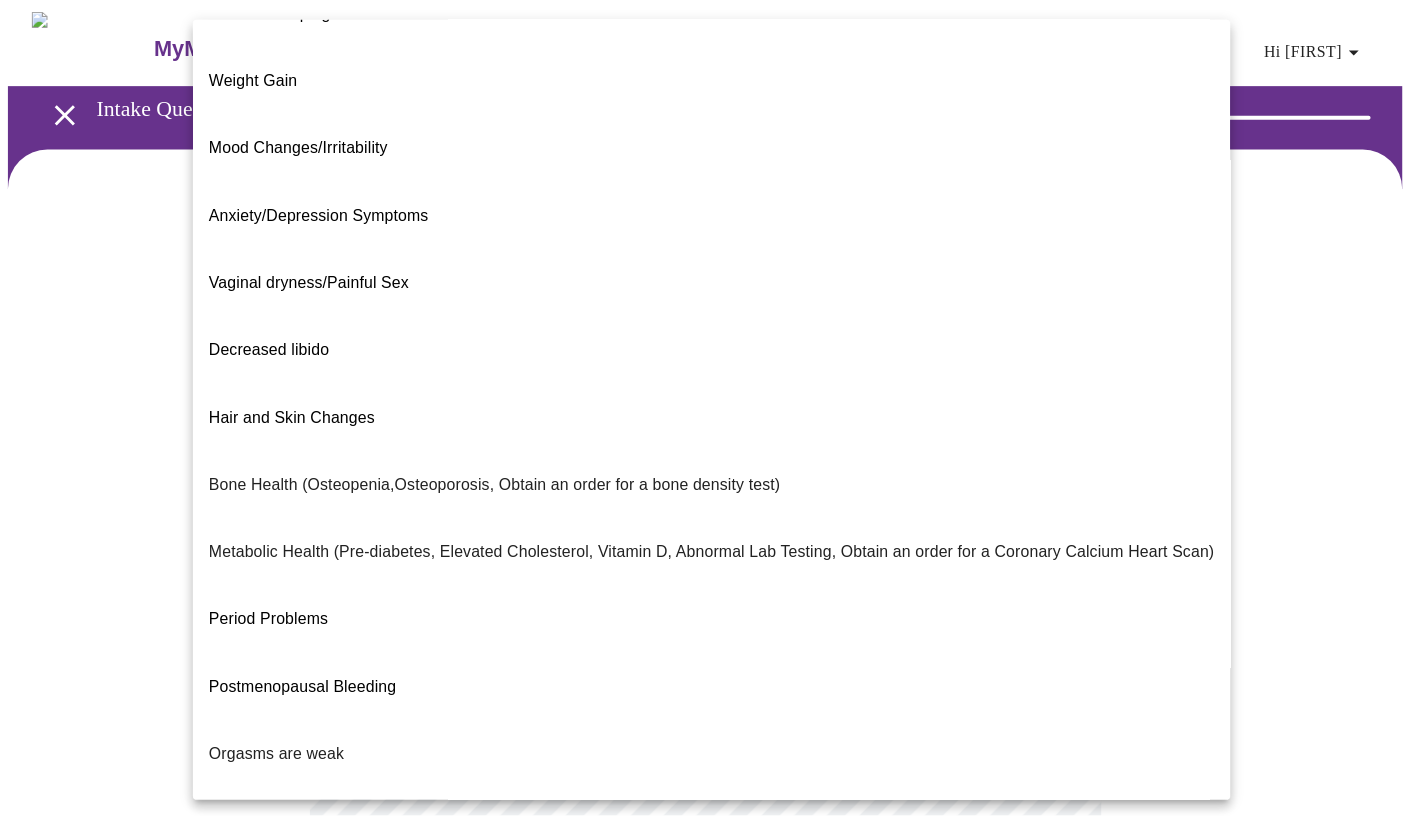 scroll, scrollTop: 211, scrollLeft: 0, axis: vertical 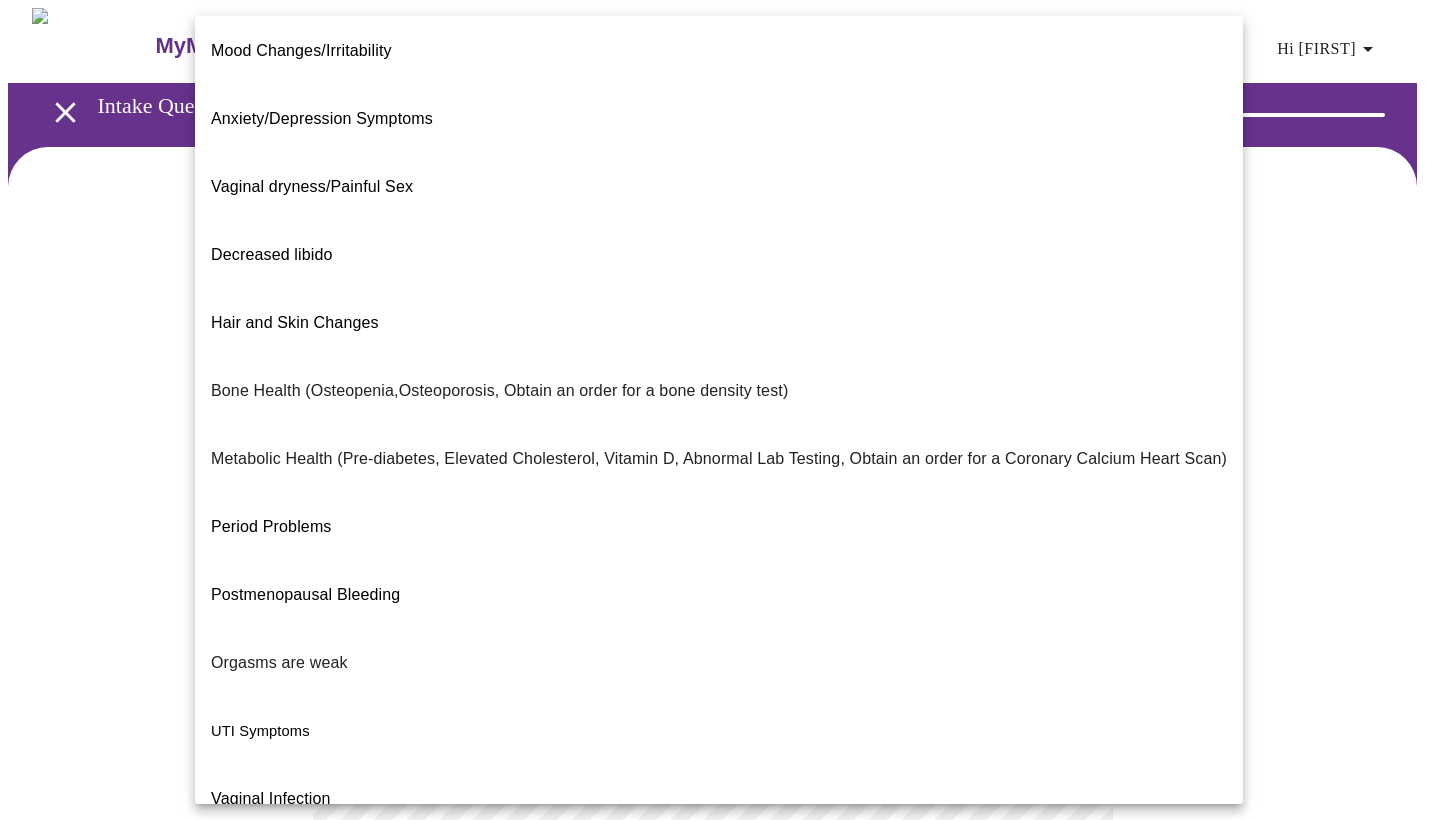 click on "I feel great - just need a refill." at bounding box center (719, 1003) 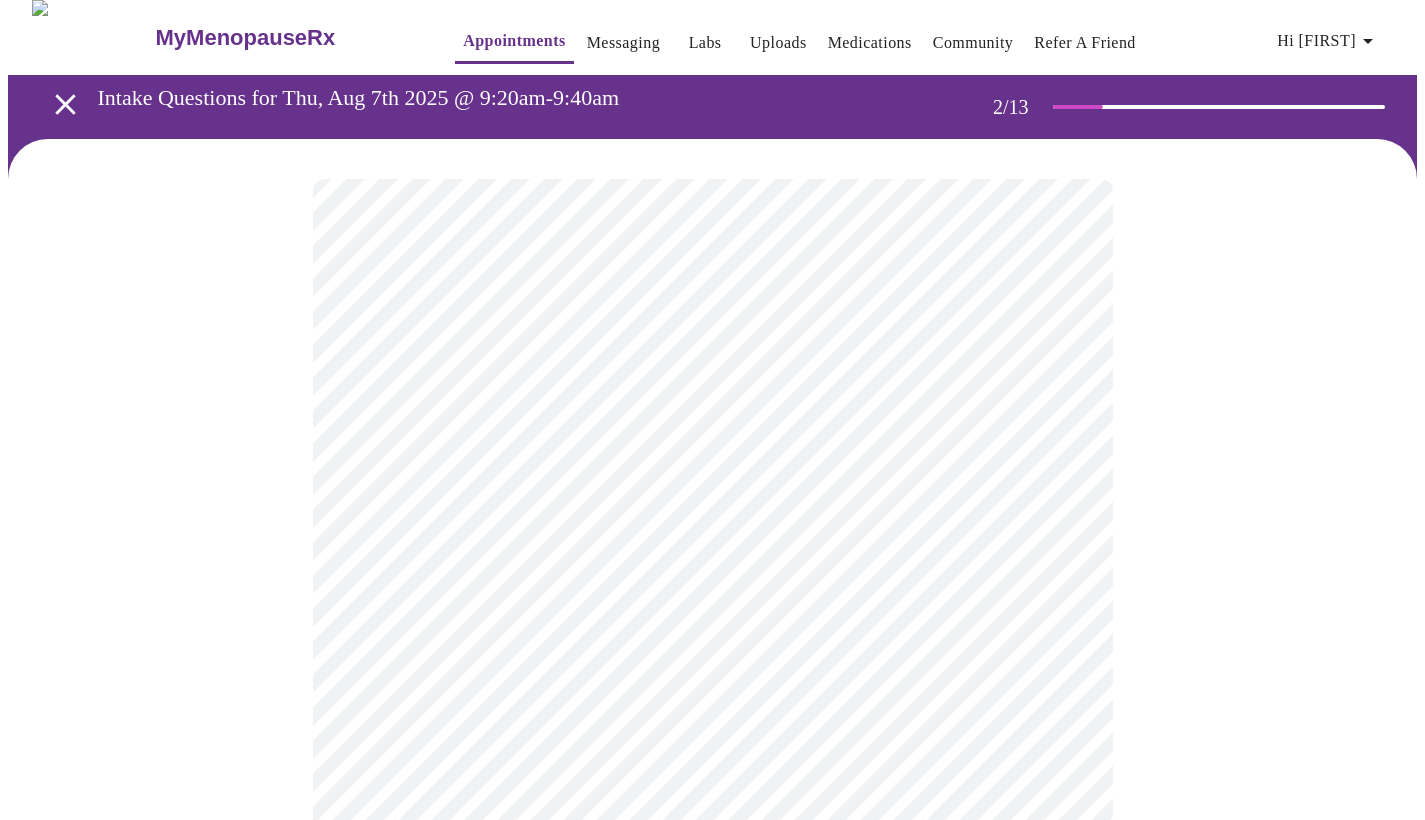 scroll, scrollTop: 75, scrollLeft: 0, axis: vertical 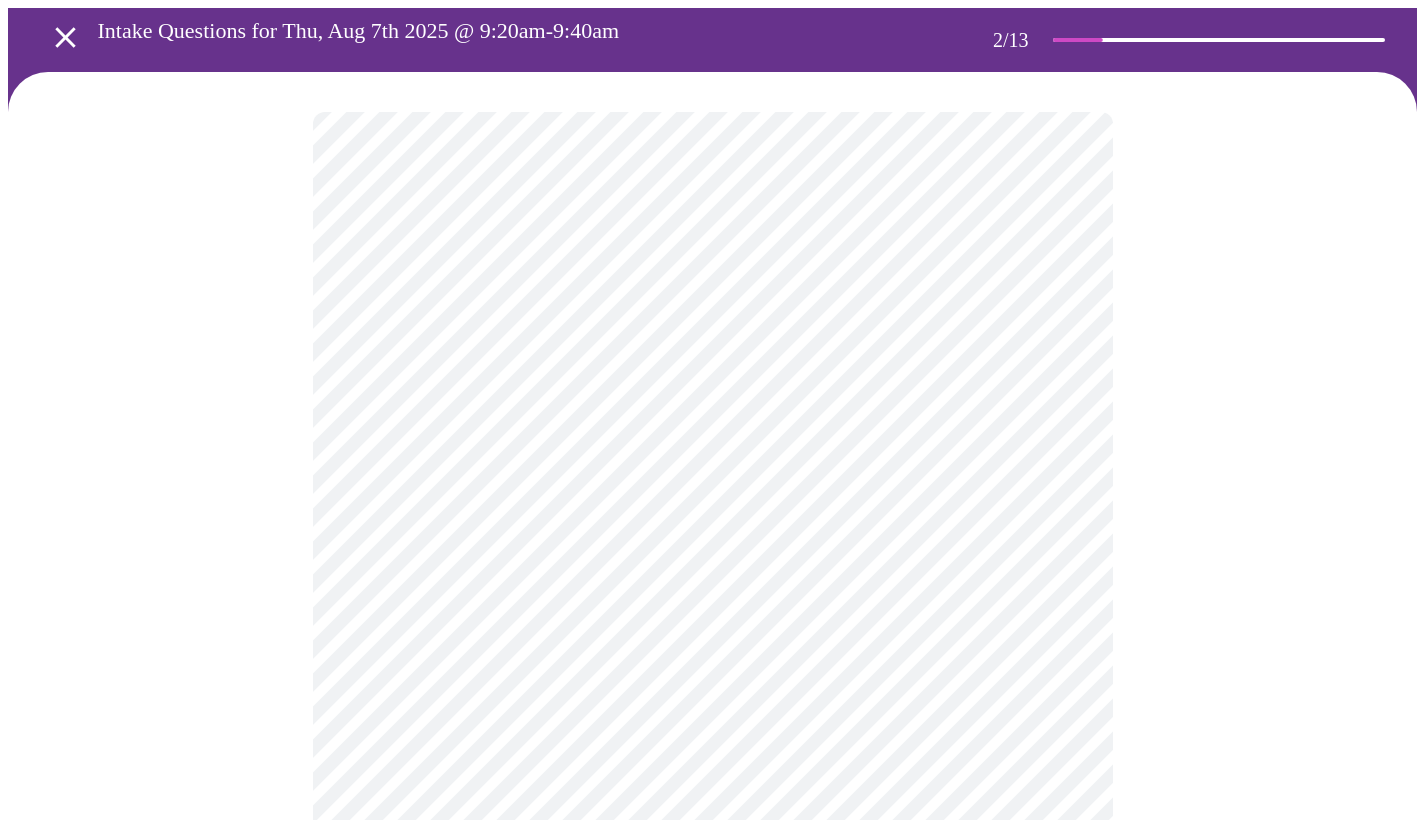 click on "MyMenopauseRx Appointments Messaging Labs Uploads Medications Community Refer a Friend Hi Jennifer   Intake Questions for Thu, Aug 7th 2025 @ 9:20am-9:40am 2  /  13 Settings Billing Invoices Log out" at bounding box center [712, 527] 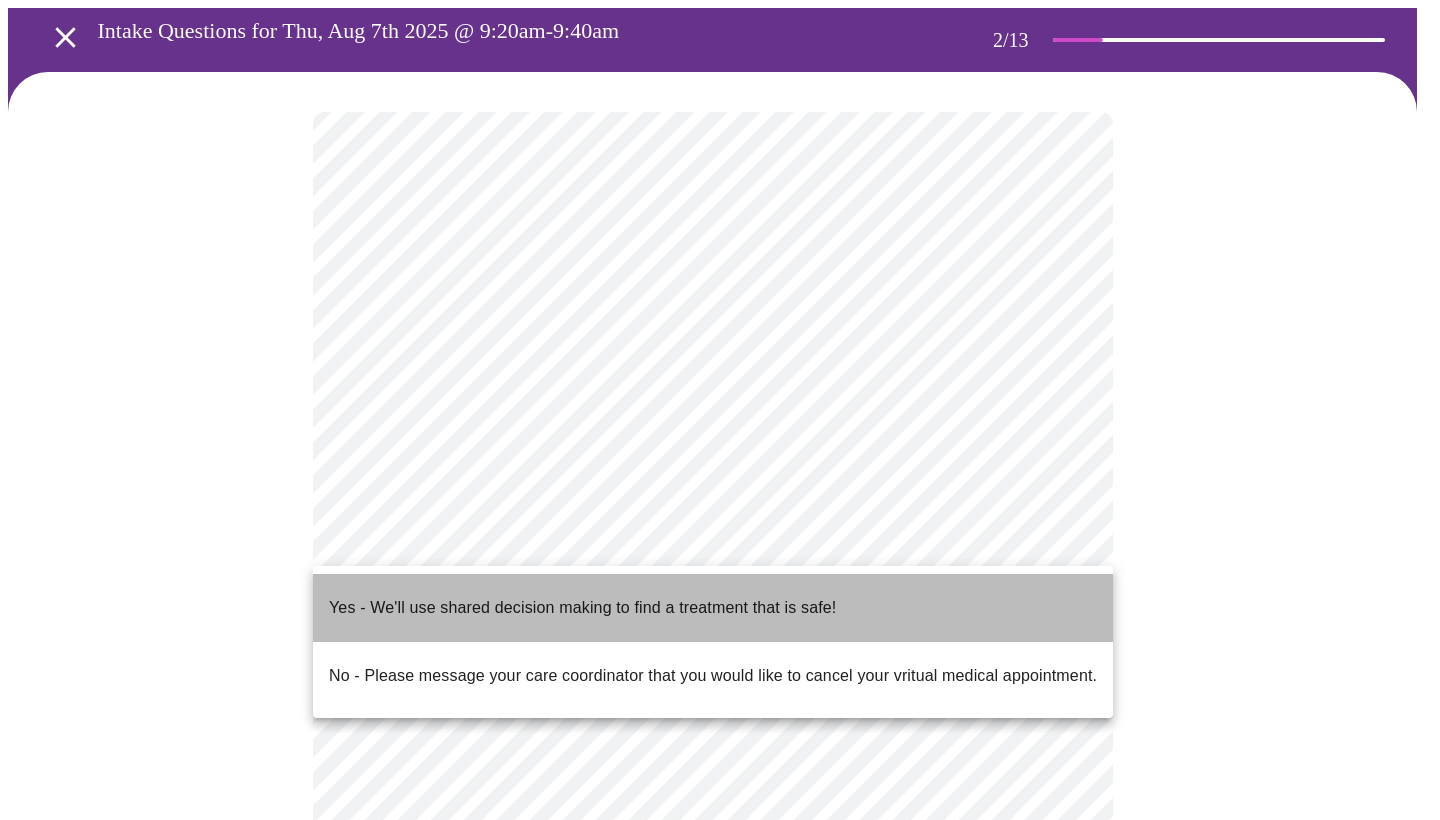 click on "Yes - We'll use shared decision making to find a treatment that is safe!" at bounding box center [713, 608] 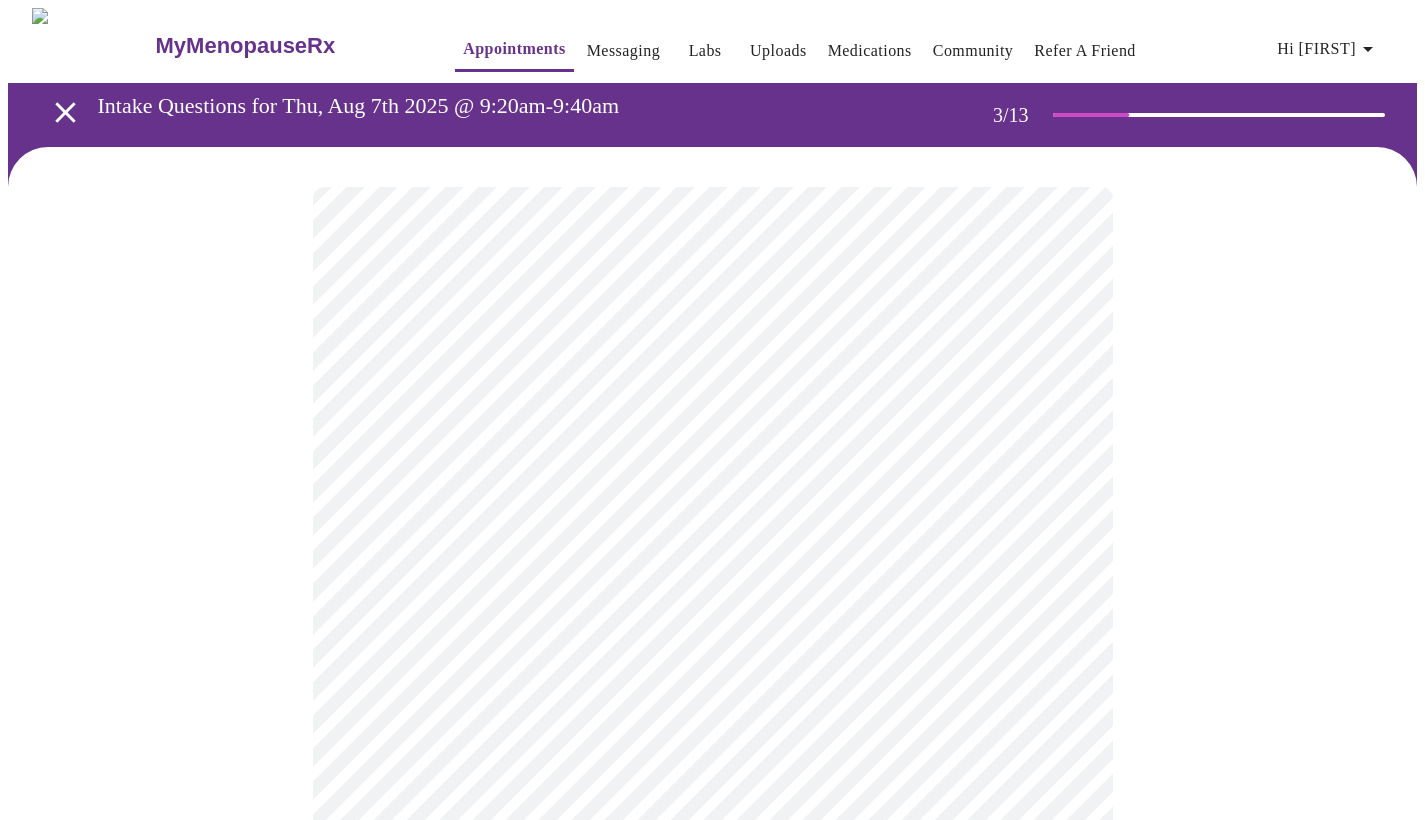 scroll, scrollTop: 20, scrollLeft: 0, axis: vertical 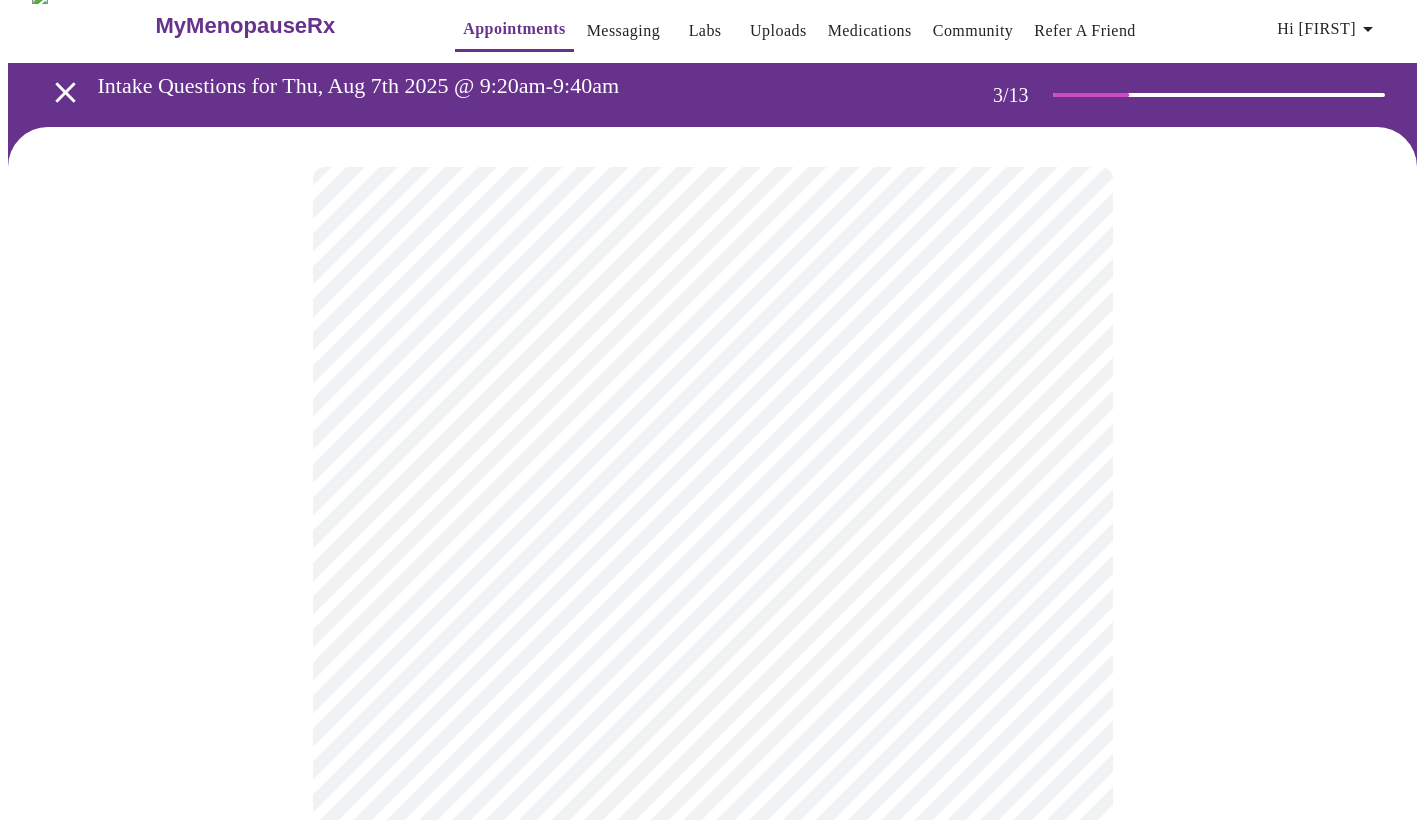click on "MyMenopauseRx Appointments Messaging Labs Uploads Medications Community Refer a Friend Hi Jennifer   Intake Questions for Thu, Aug 7th 2025 @ 9:20am-9:40am 3  /  13 Settings Billing Invoices Log out" at bounding box center [712, 1334] 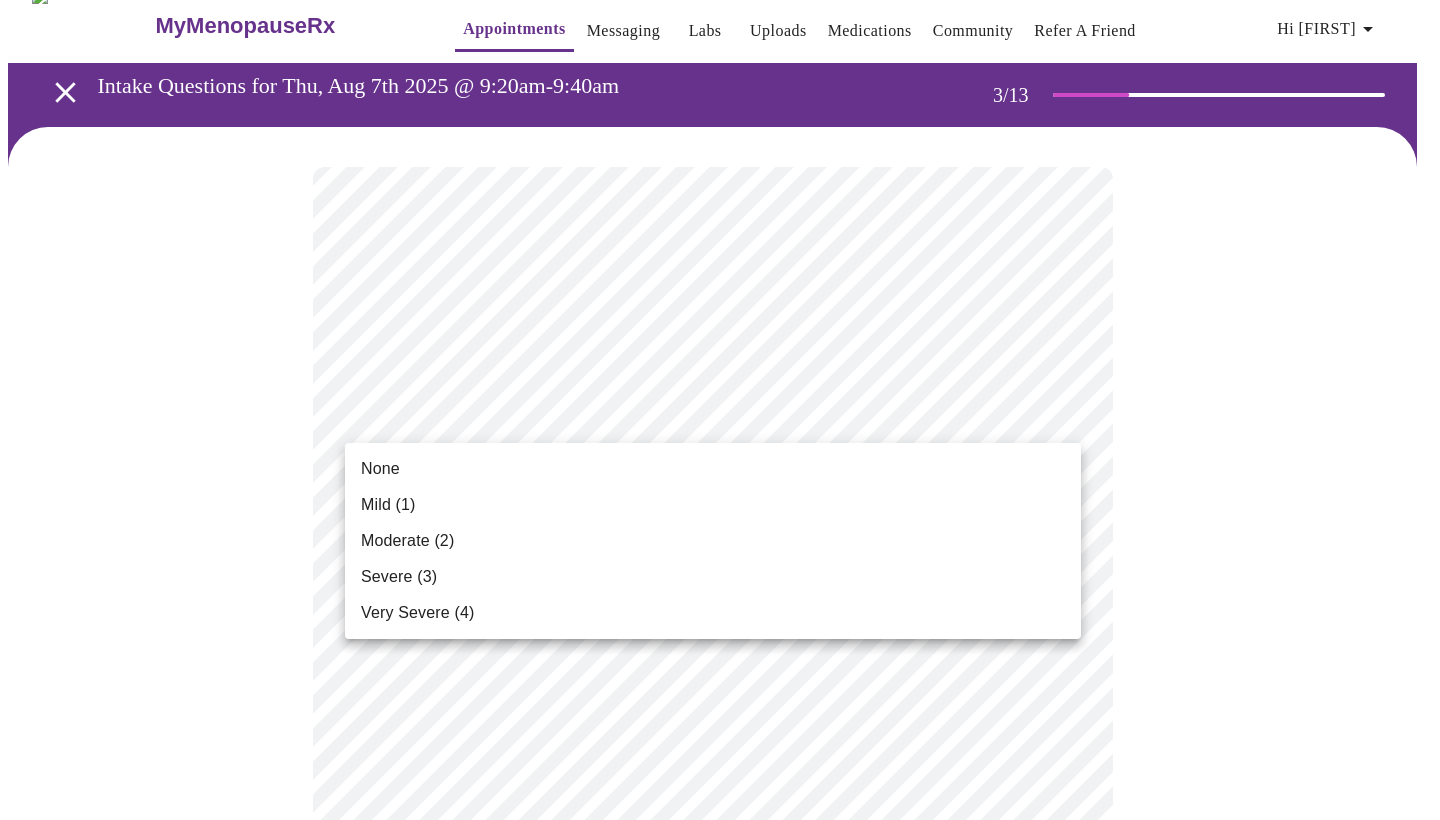 click on "Mild (1)" at bounding box center (713, 505) 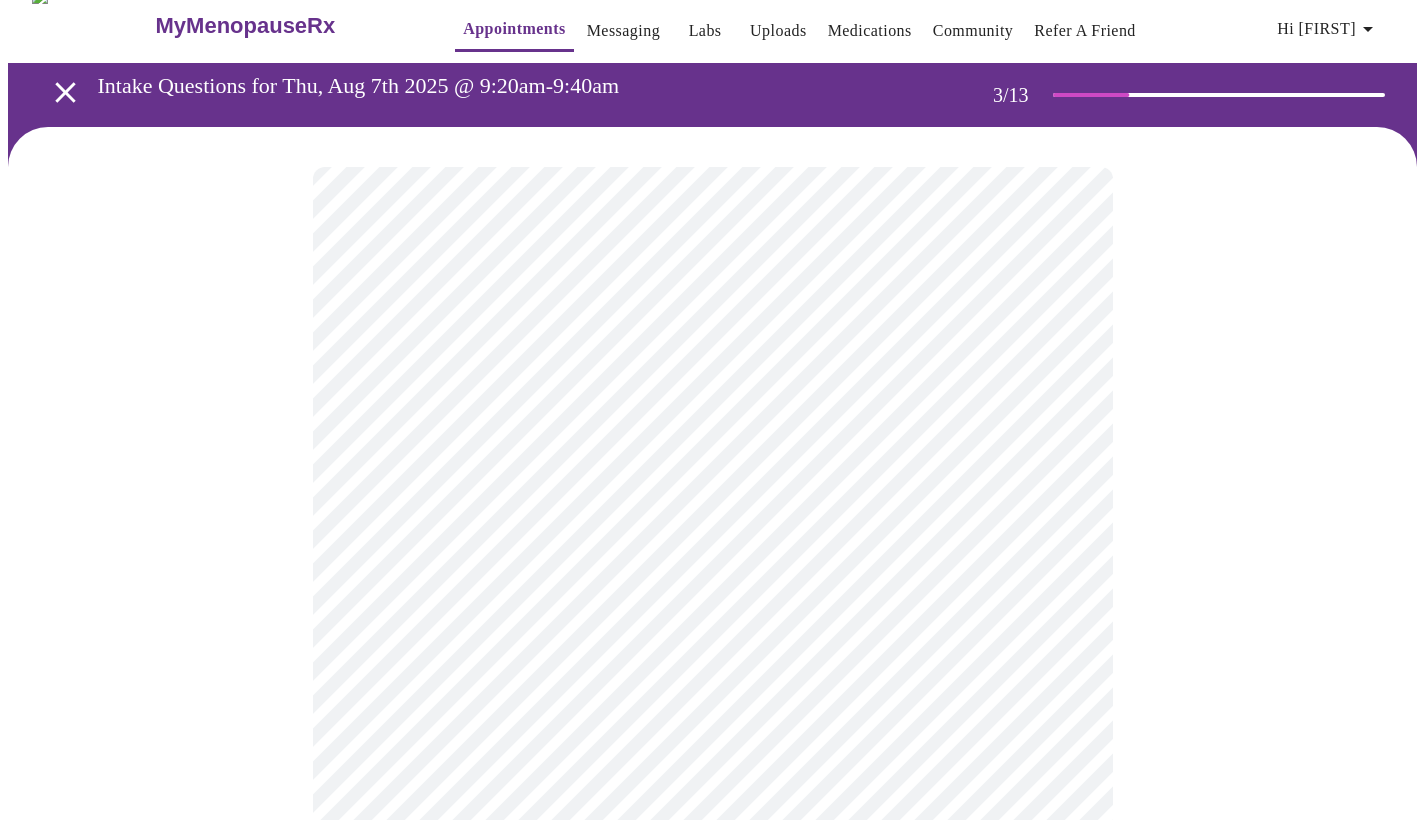 scroll, scrollTop: 85, scrollLeft: 0, axis: vertical 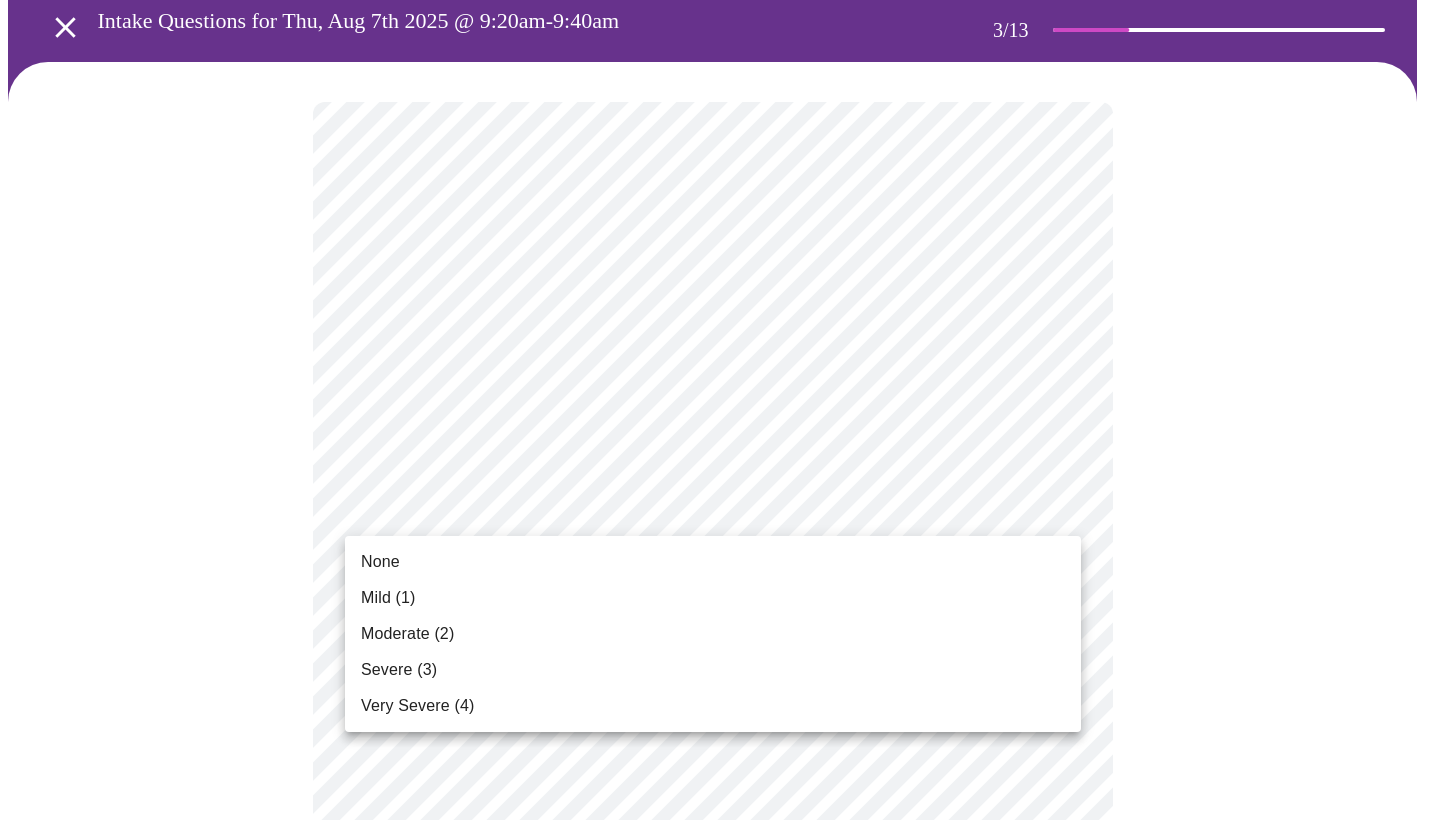 click on "MyMenopauseRx Appointments Messaging Labs Uploads Medications Community Refer a Friend Hi Jennifer   Intake Questions for Thu, Aug 7th 2025 @ 9:20am-9:40am 3  /  13 Settings Billing Invoices Log out None Mild (1) Moderate (2) Severe (3) Very Severe (4)" at bounding box center (720, 1234) 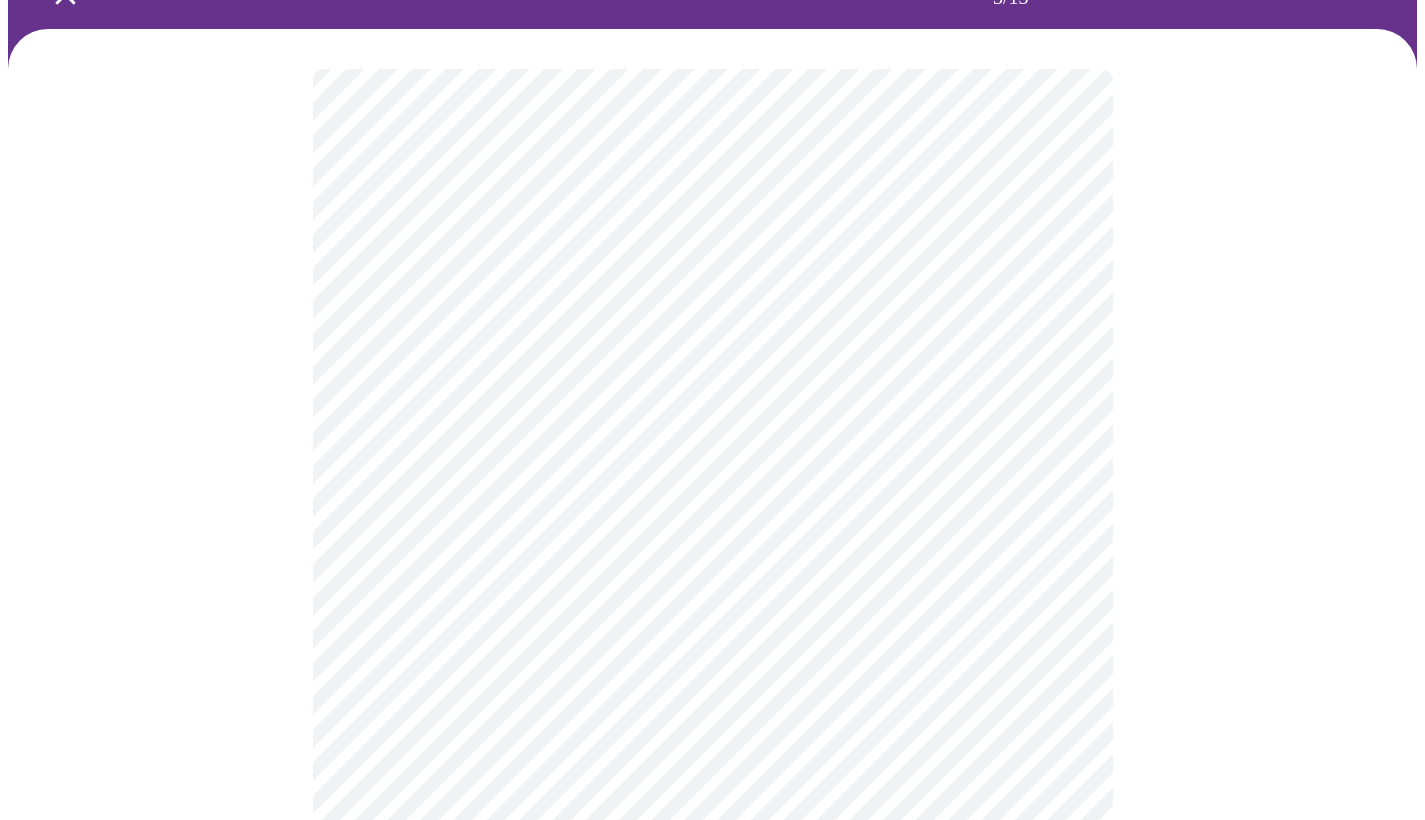 scroll, scrollTop: 188, scrollLeft: 0, axis: vertical 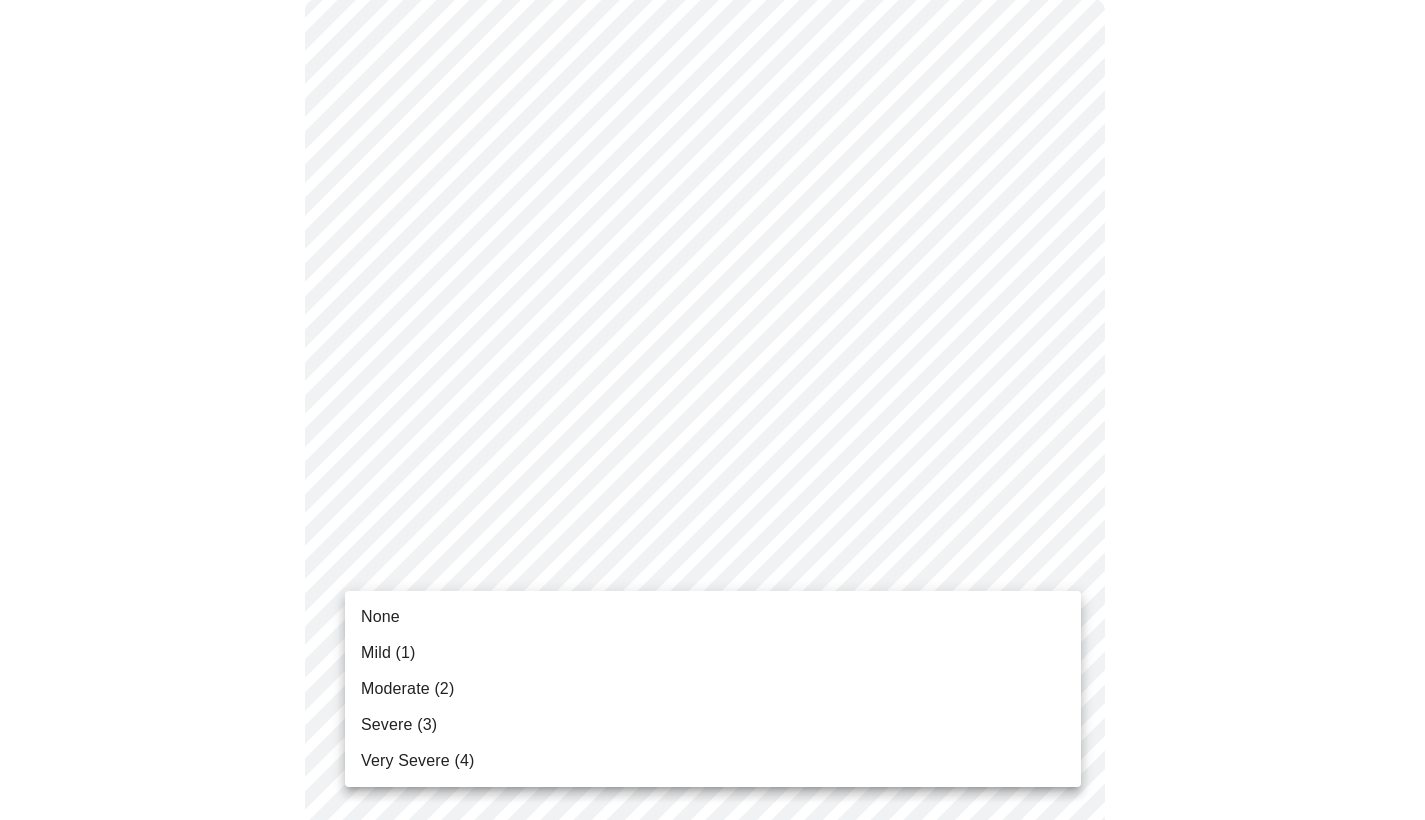 click on "MyMenopauseRx Appointments Messaging Labs Uploads Medications Community Refer a Friend Hi Jennifer   Intake Questions for Thu, Aug 7th 2025 @ 9:20am-9:40am 3  /  13 Settings Billing Invoices Log out None Mild (1) Moderate (2) Severe (3) Very Severe (4)" at bounding box center [712, 1117] 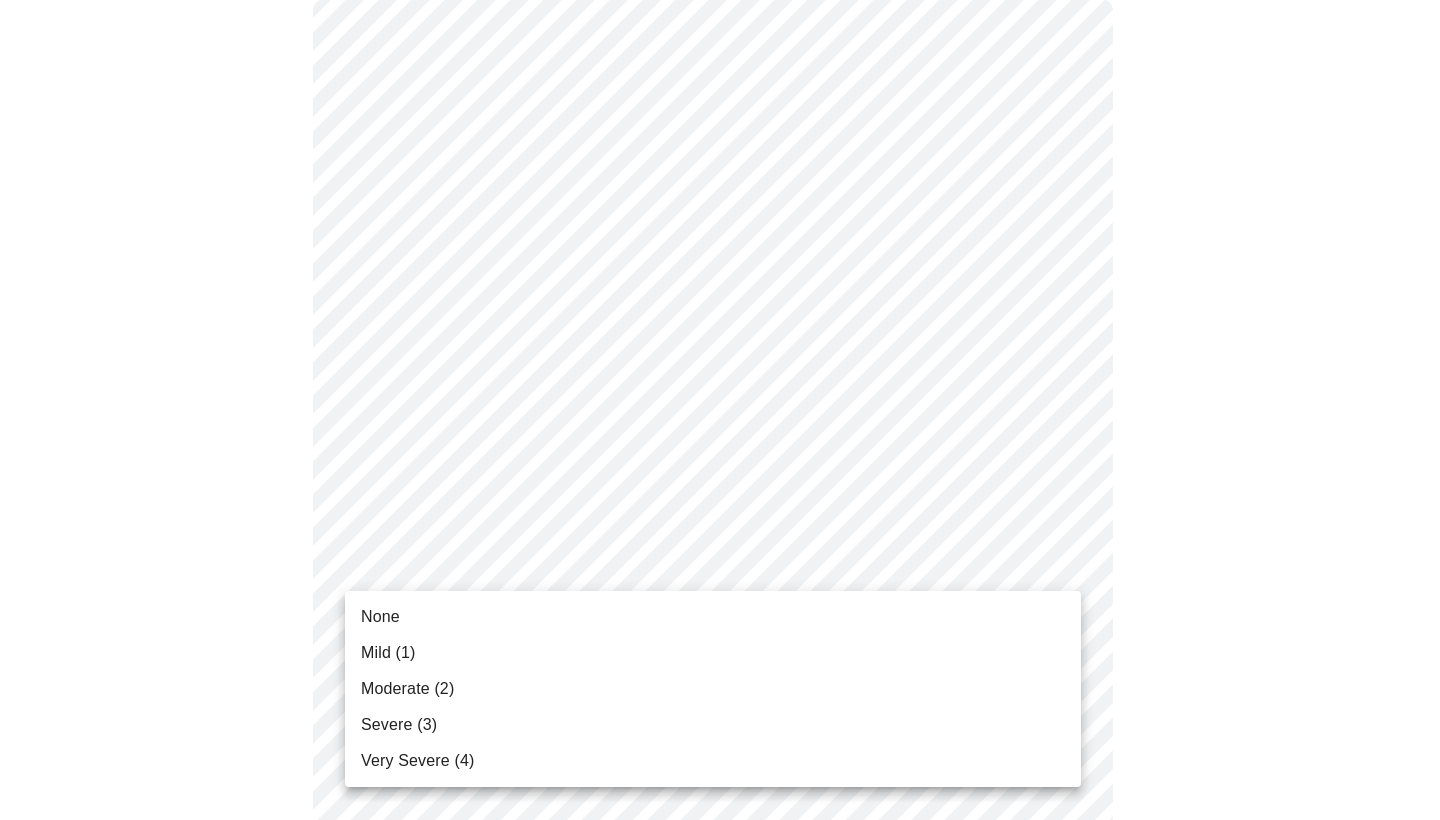 click on "None" at bounding box center [713, 617] 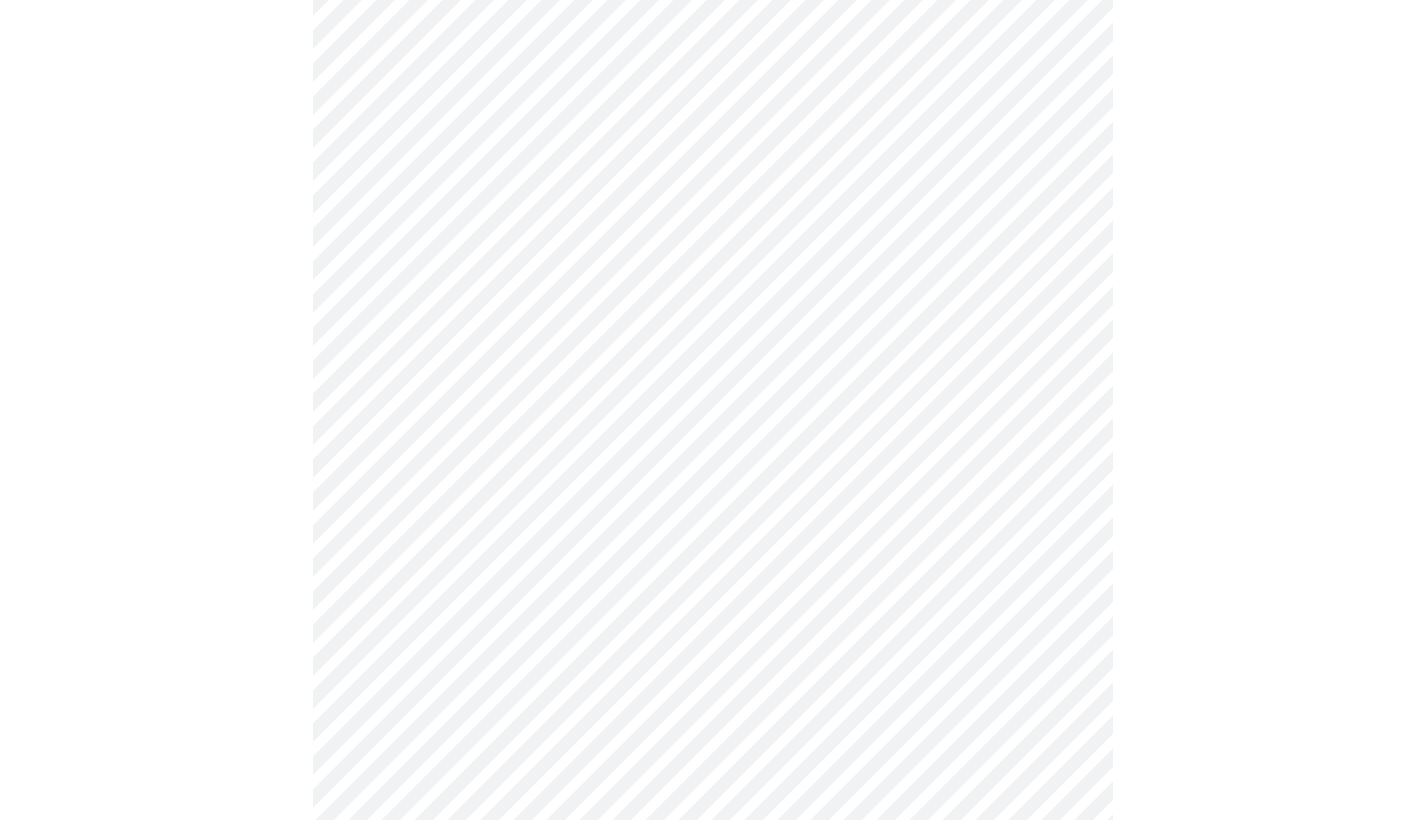 scroll, scrollTop: 392, scrollLeft: 0, axis: vertical 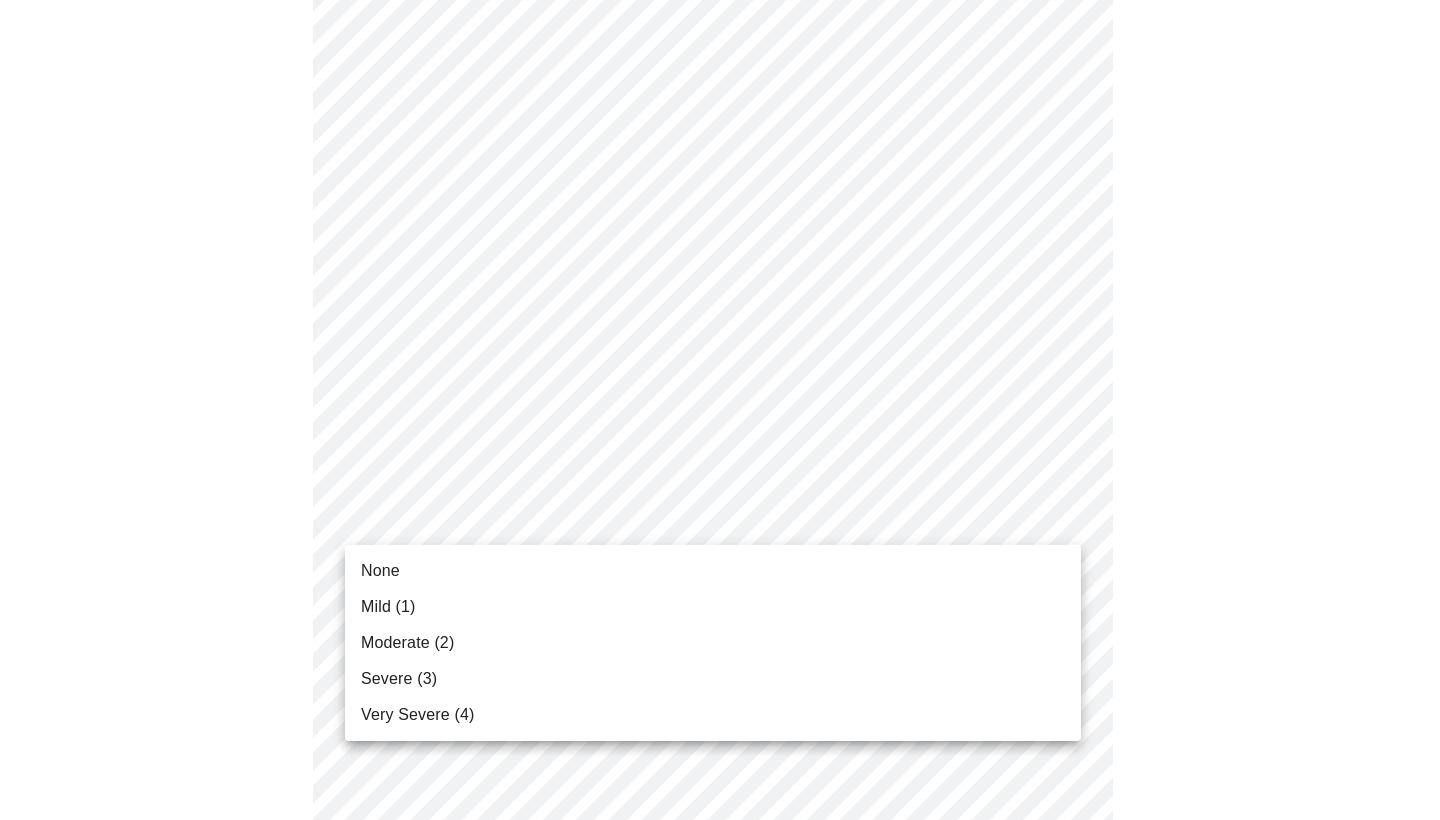 click on "MyMenopauseRx Appointments Messaging Labs Uploads Medications Community Refer a Friend Hi Jennifer   Intake Questions for Thu, Aug 7th 2025 @ 9:20am-9:40am 3  /  13 Settings Billing Invoices Log out None Mild (1) Moderate (2) Severe (3) Very Severe (4)" at bounding box center [720, 900] 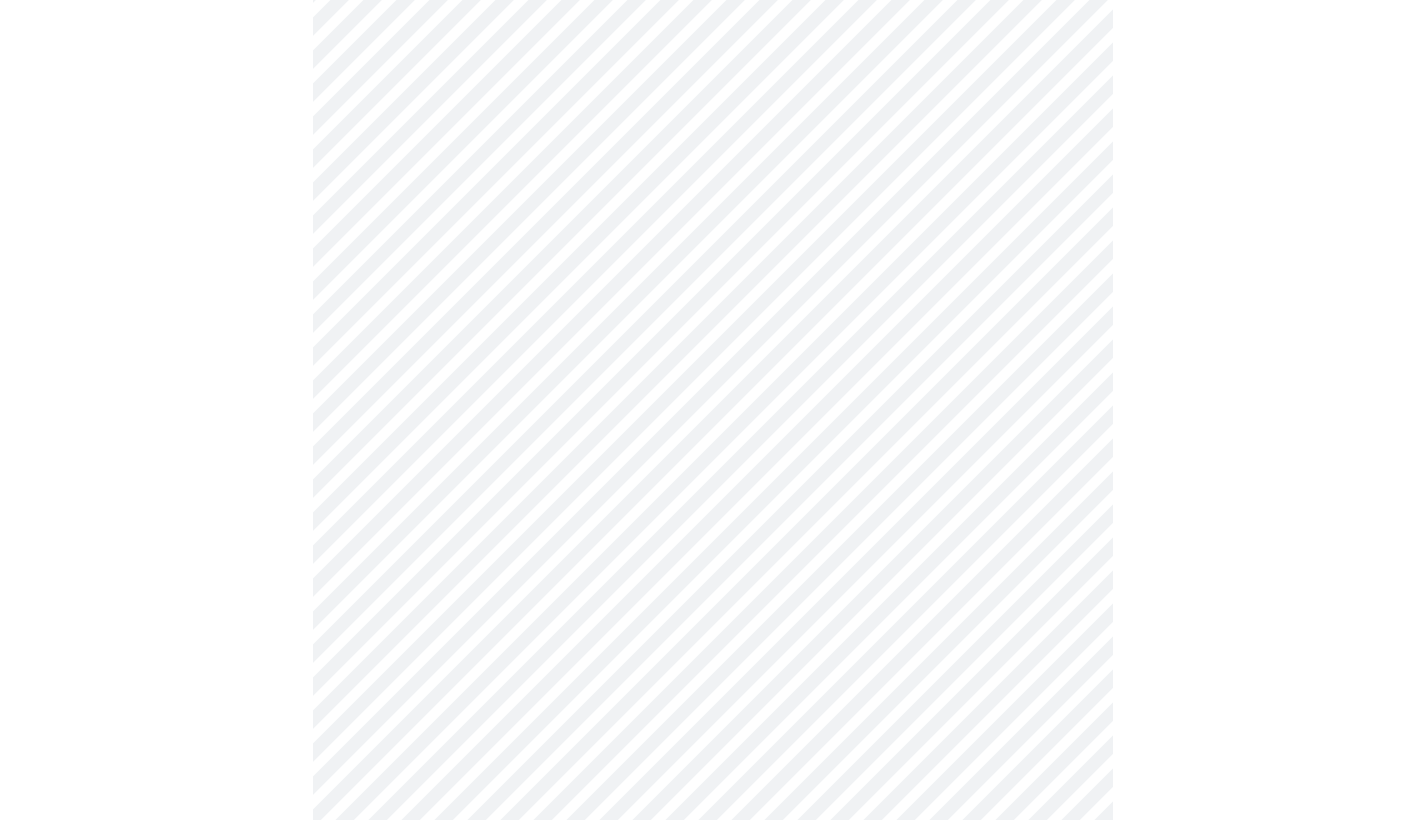 scroll, scrollTop: 537, scrollLeft: 0, axis: vertical 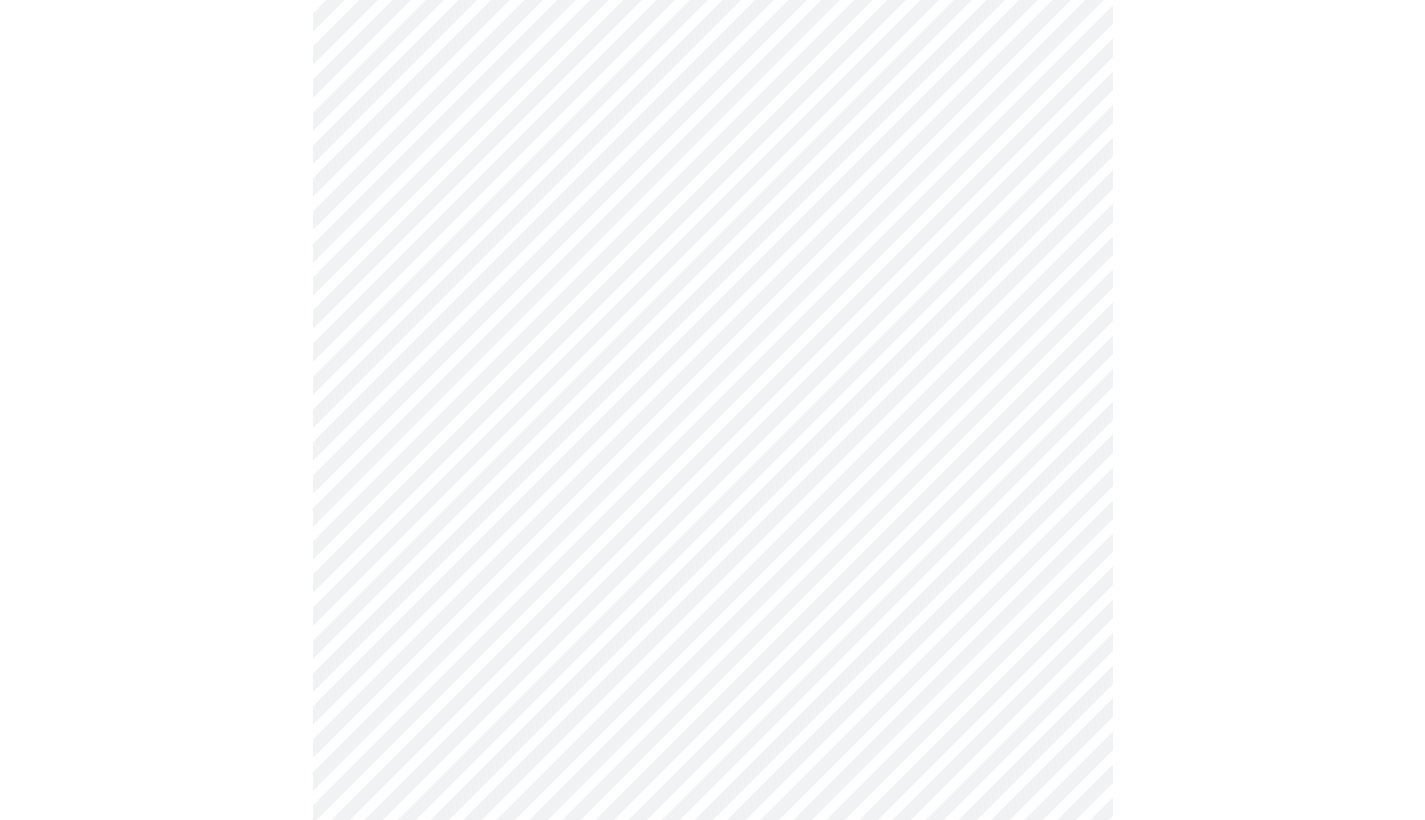 click on "MyMenopauseRx Appointments Messaging Labs Uploads Medications Community Refer a Friend Hi Jennifer   Intake Questions for Thu, Aug 7th 2025 @ 9:20am-9:40am 3  /  13 Settings Billing Invoices Log out" at bounding box center (712, 741) 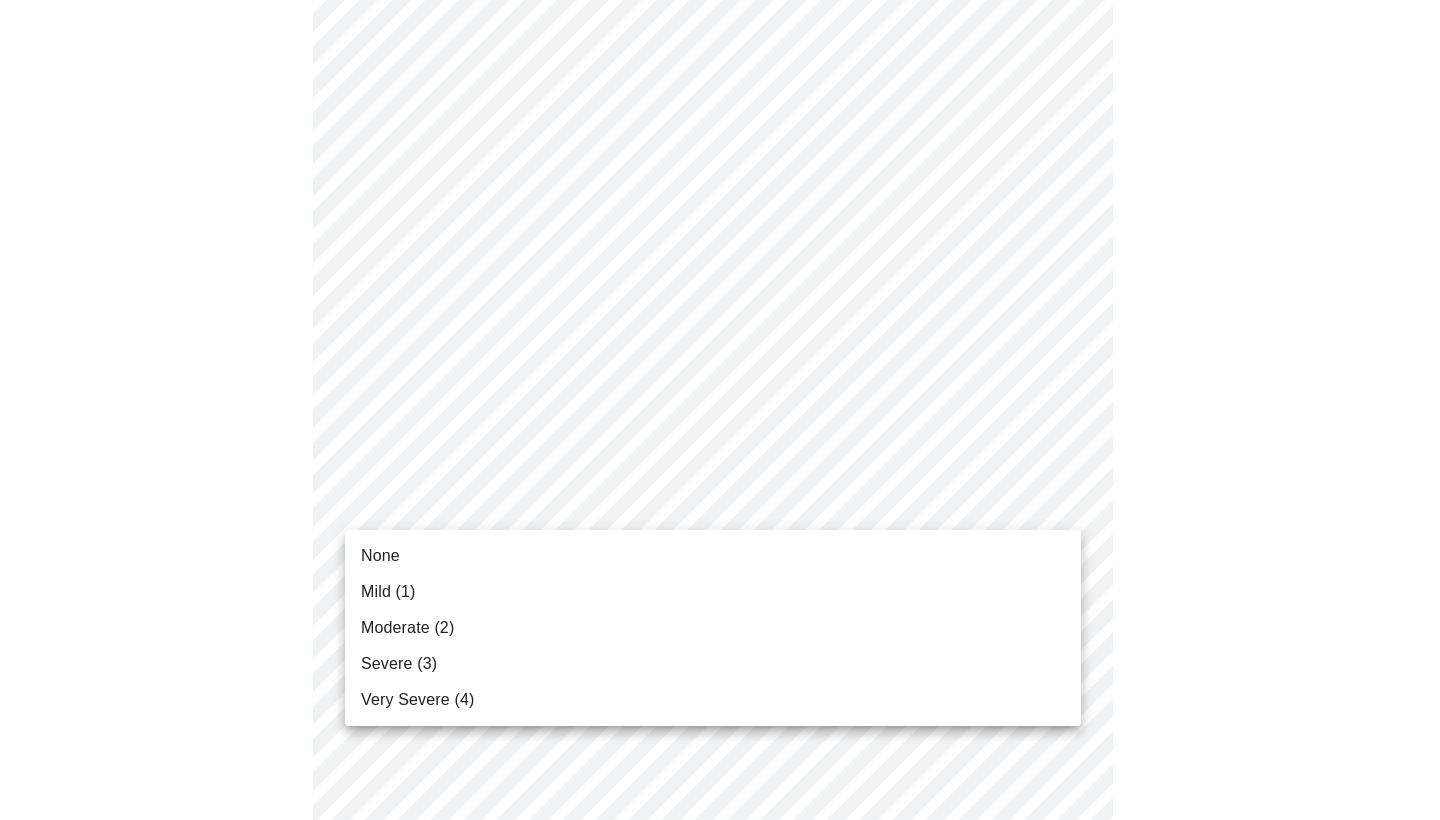 click on "Mild (1)" at bounding box center [713, 592] 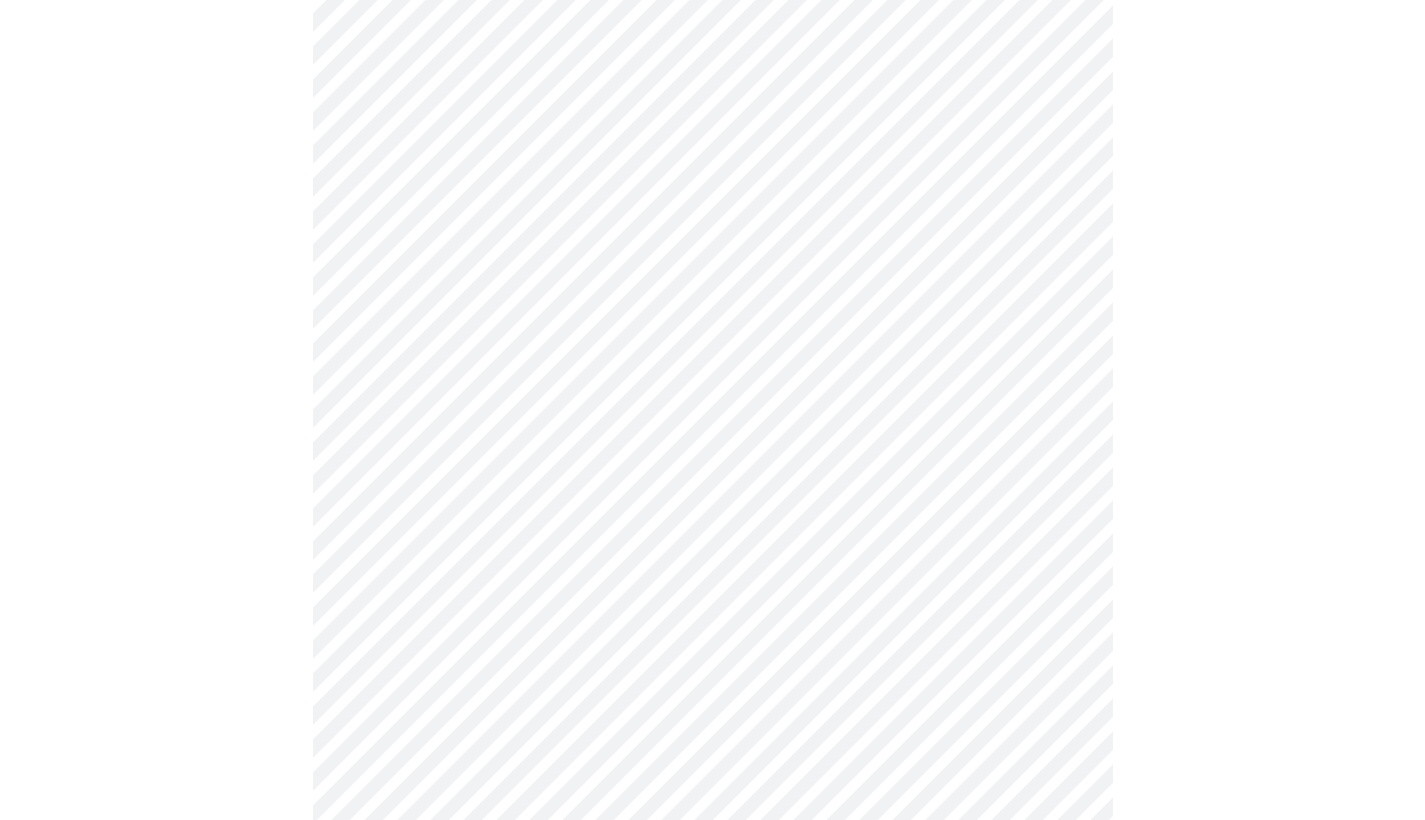 scroll, scrollTop: 652, scrollLeft: 0, axis: vertical 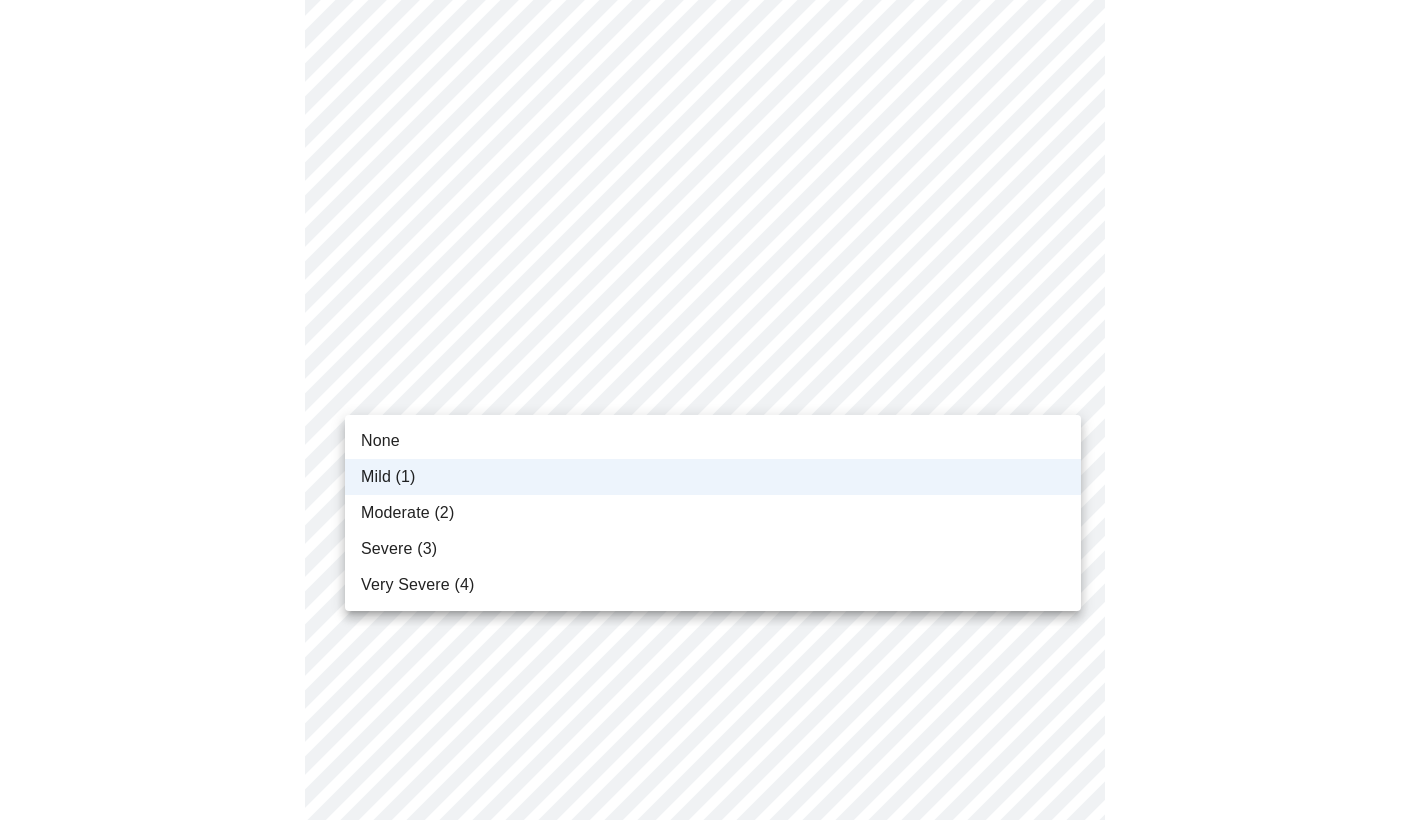 click on "MyMenopauseRx Appointments Messaging Labs Uploads Medications Community Refer a Friend Hi Jennifer   Intake Questions for Thu, Aug 7th 2025 @ 9:20am-9:40am 3  /  13 Settings Billing Invoices Log out None Mild (1) Moderate (2) Severe (3) Very Severe (4)" at bounding box center [712, 613] 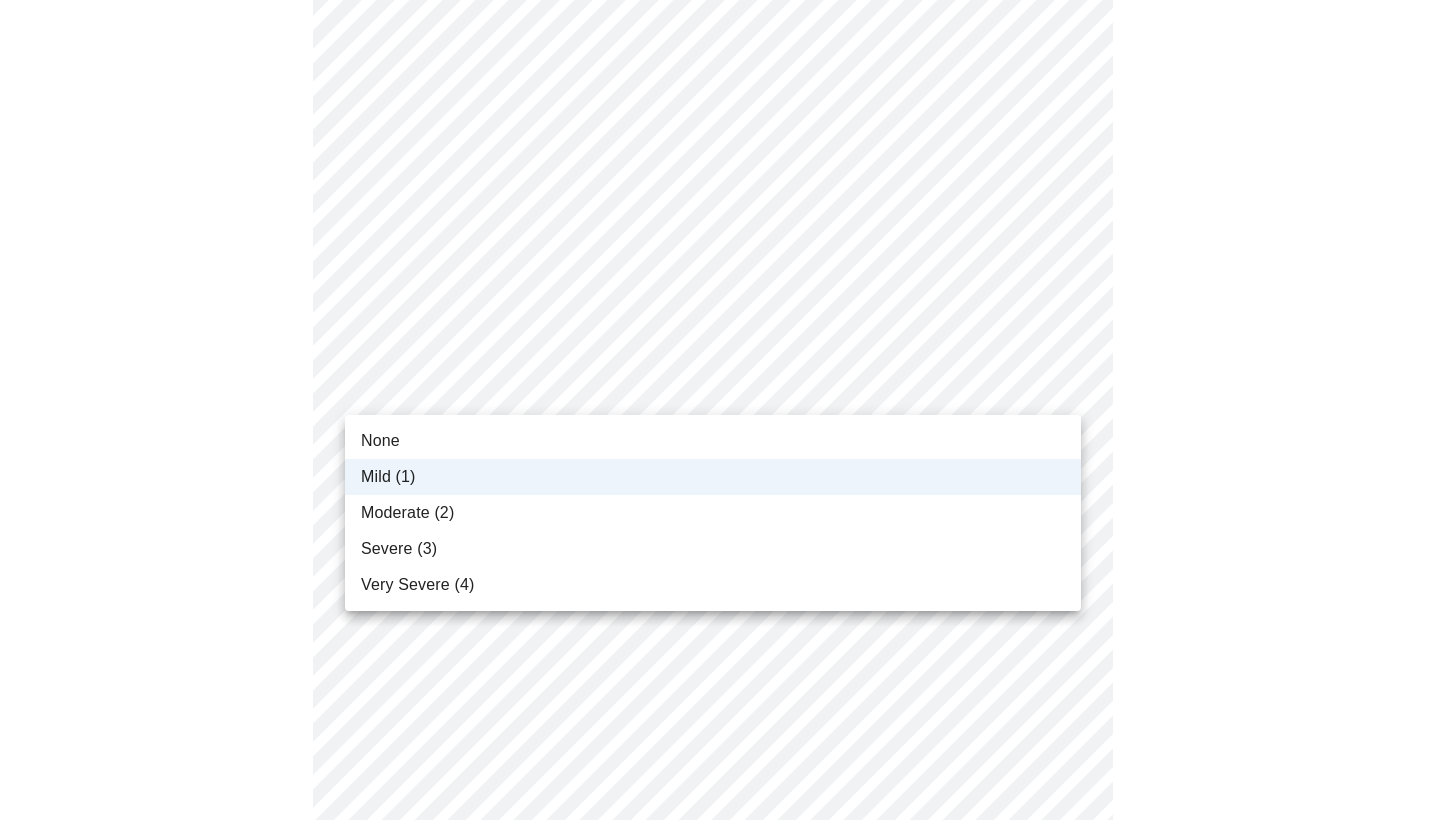 click at bounding box center [720, 410] 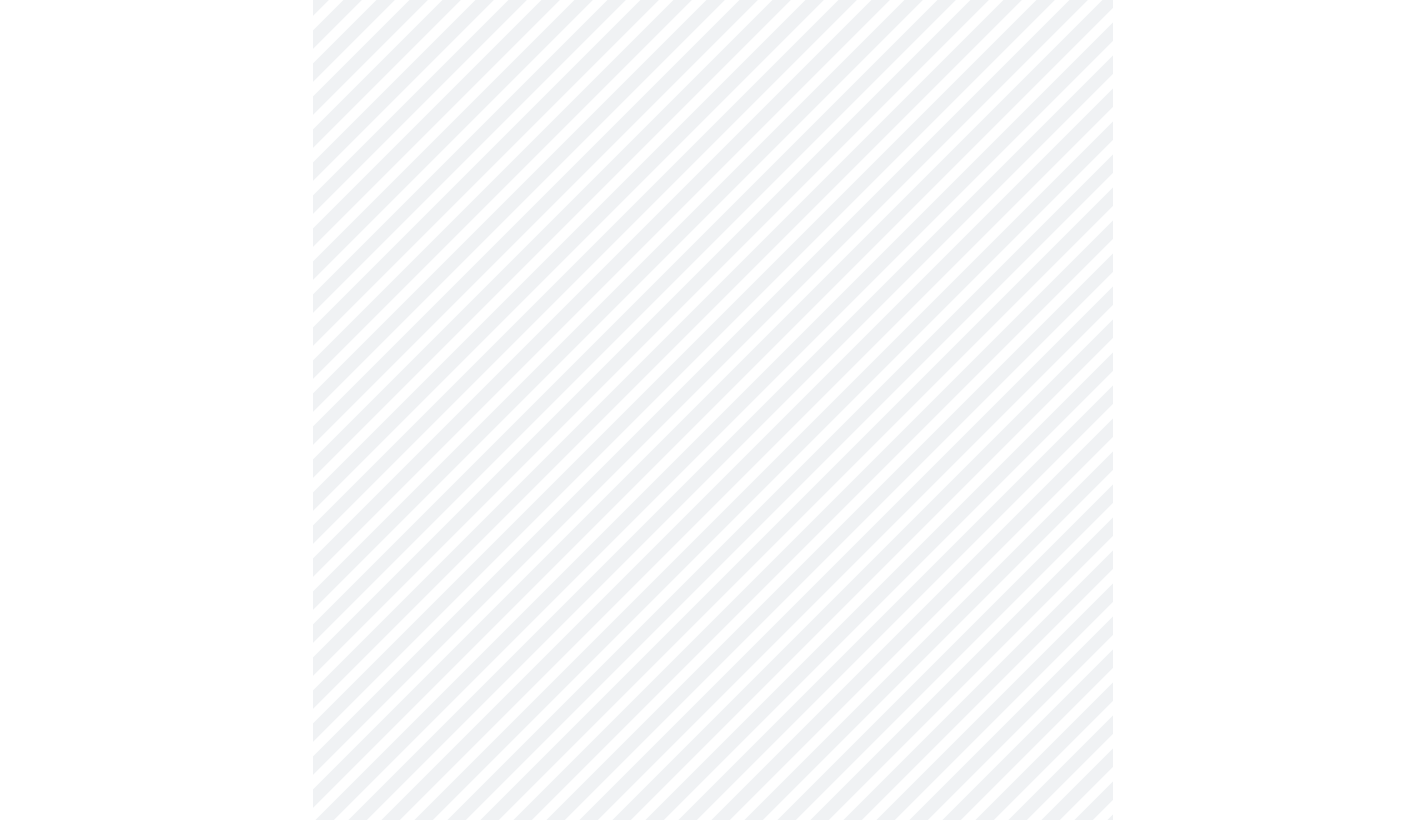 click on "MyMenopauseRx Appointments Messaging Labs Uploads Medications Community Refer a Friend Hi Jennifer   Intake Questions for Thu, Aug 7th 2025 @ 9:20am-9:40am 3  /  13 Settings Billing Invoices Log out" at bounding box center (712, 613) 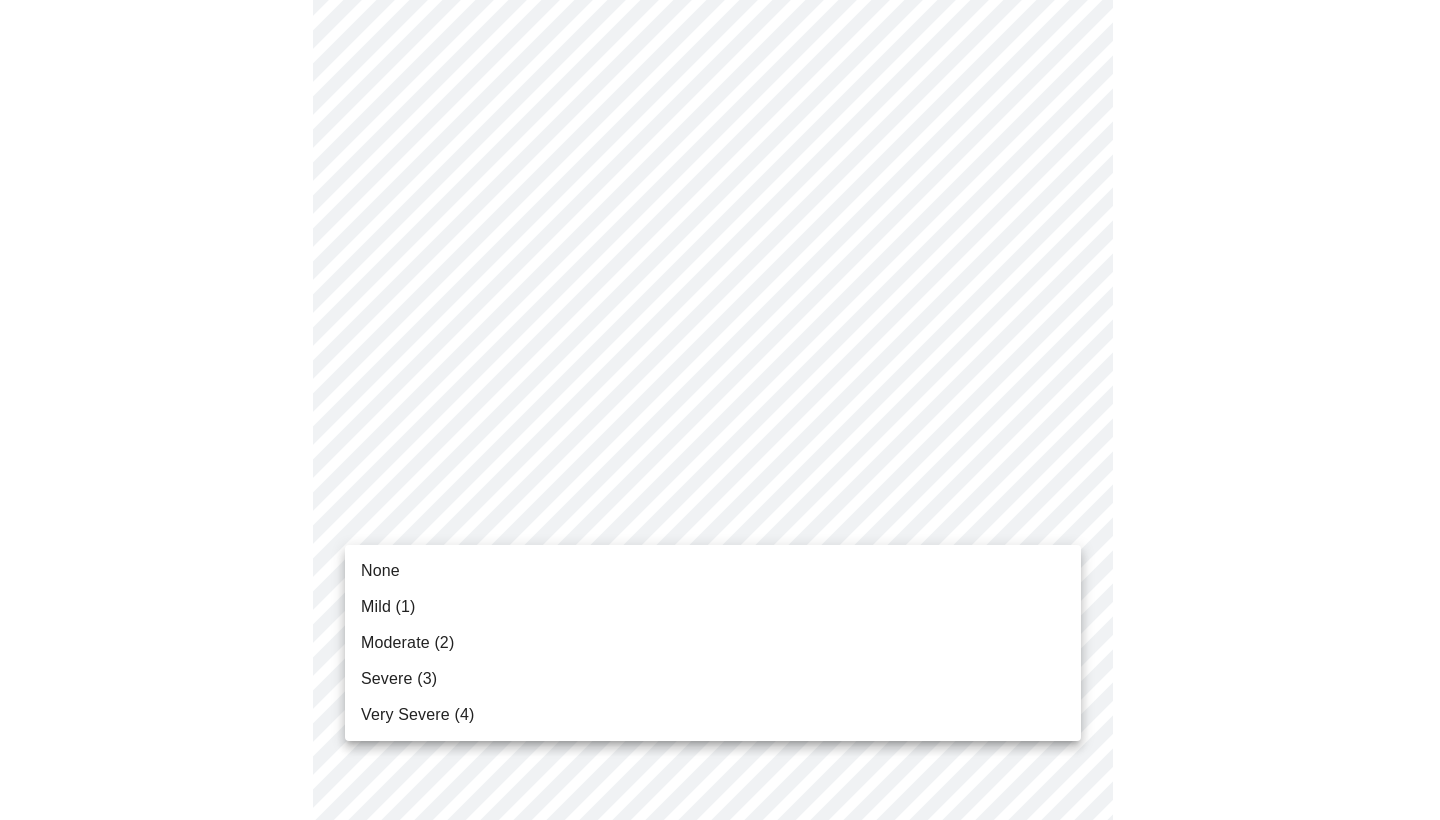 click on "Mild (1)" at bounding box center (713, 607) 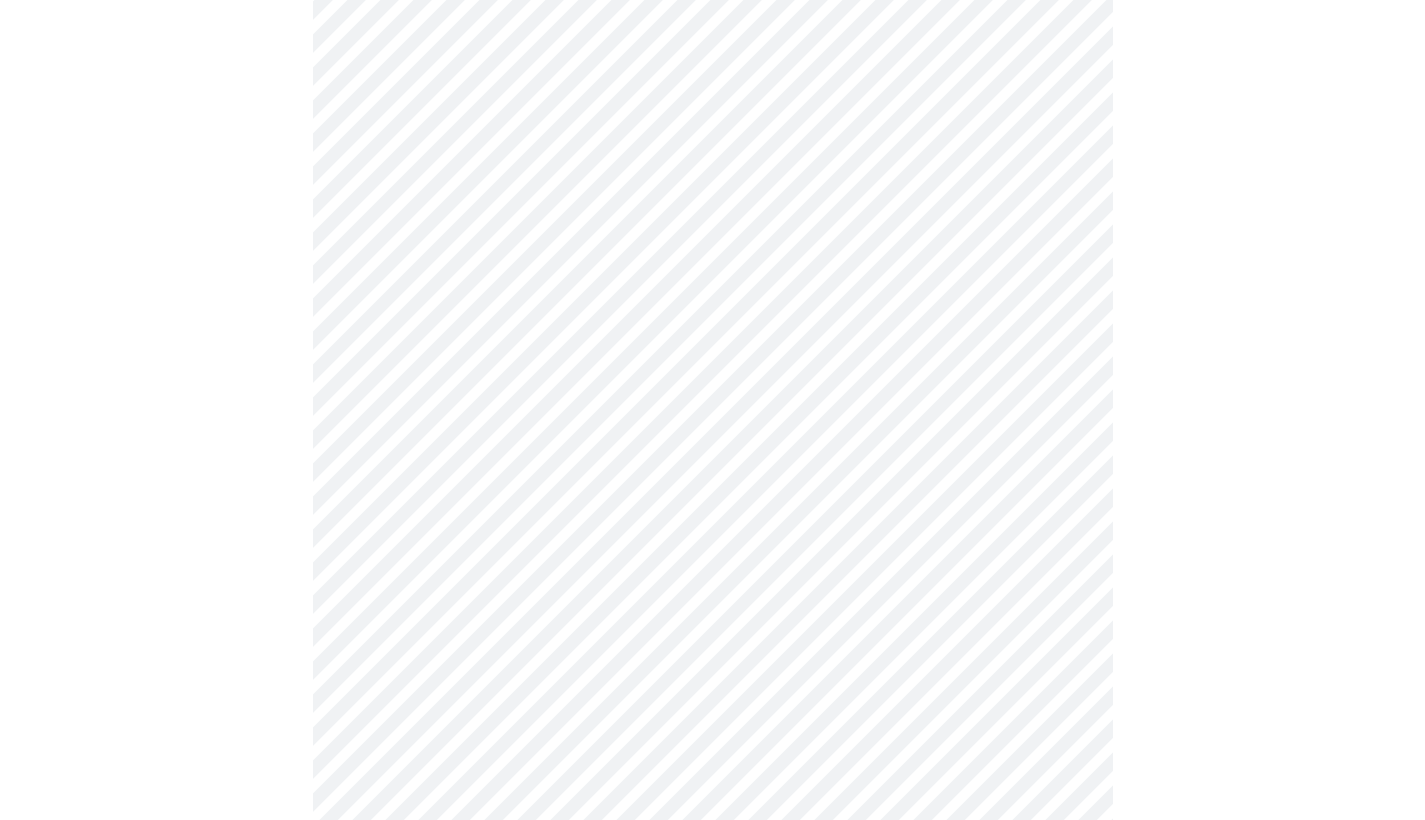 scroll, scrollTop: 820, scrollLeft: 0, axis: vertical 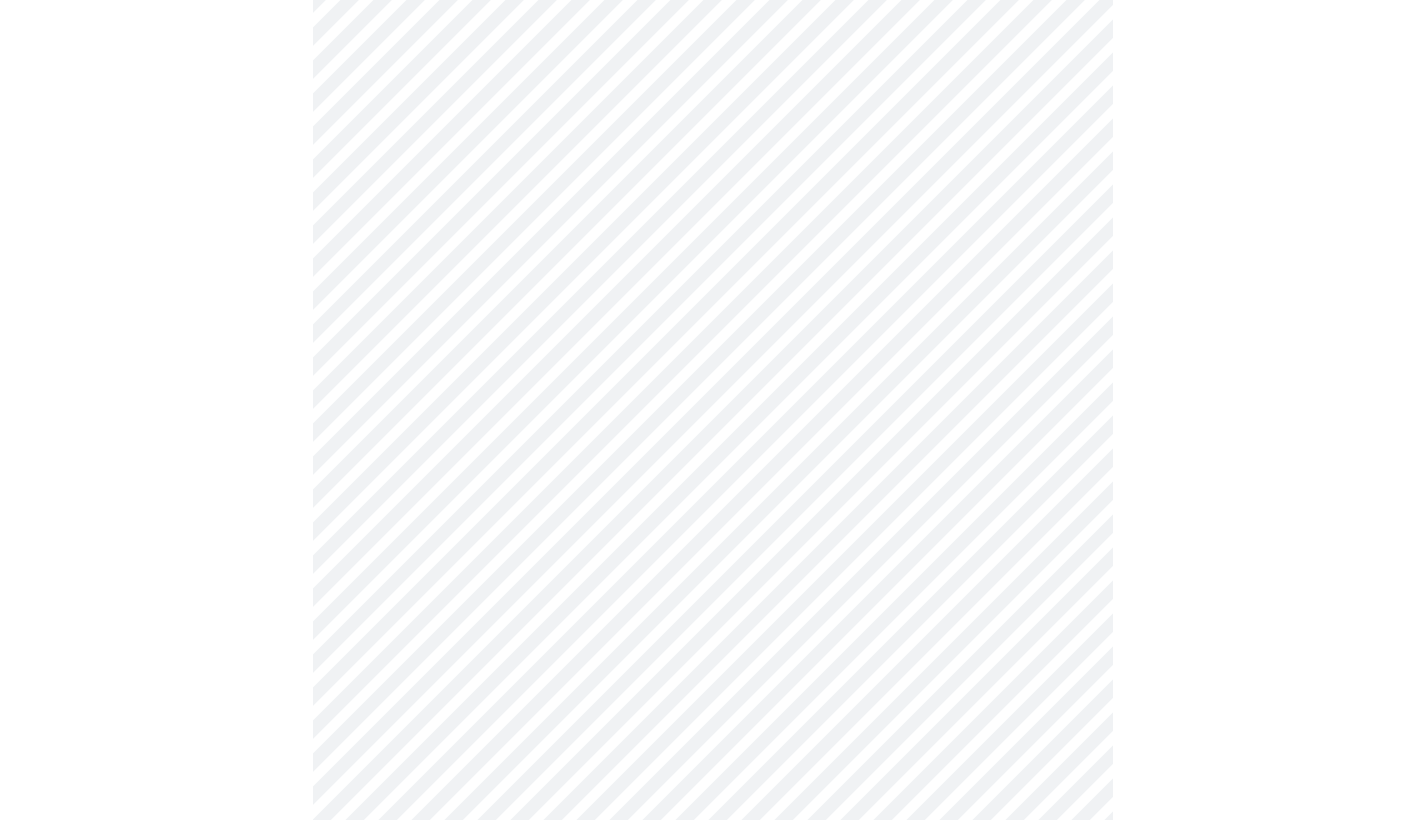 click on "MyMenopauseRx Appointments Messaging Labs Uploads Medications Community Refer a Friend Hi Jennifer   Intake Questions for Thu, Aug 7th 2025 @ 9:20am-9:40am 3  /  13 Settings Billing Invoices Log out" at bounding box center (712, 431) 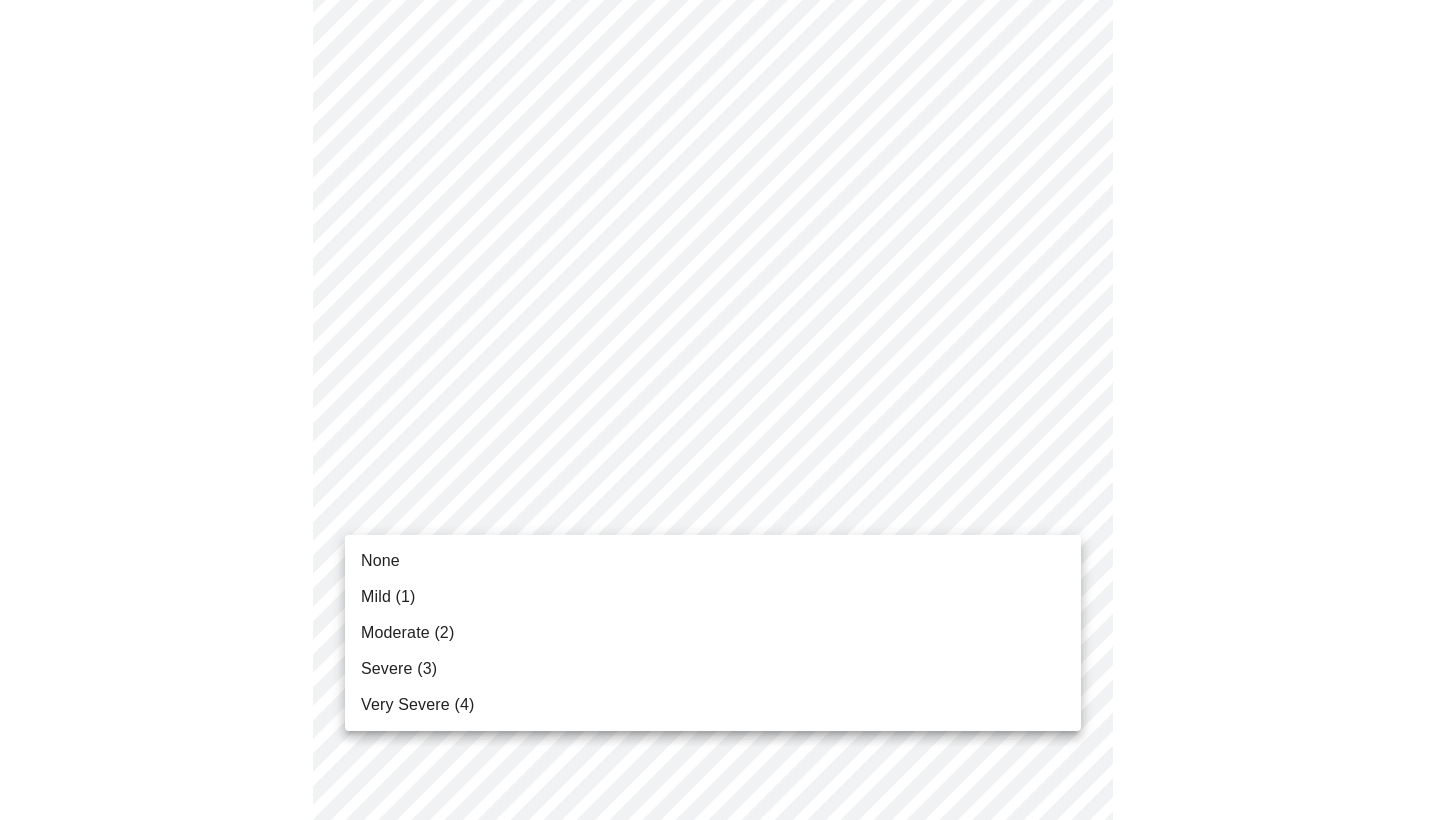 click on "None" at bounding box center (713, 561) 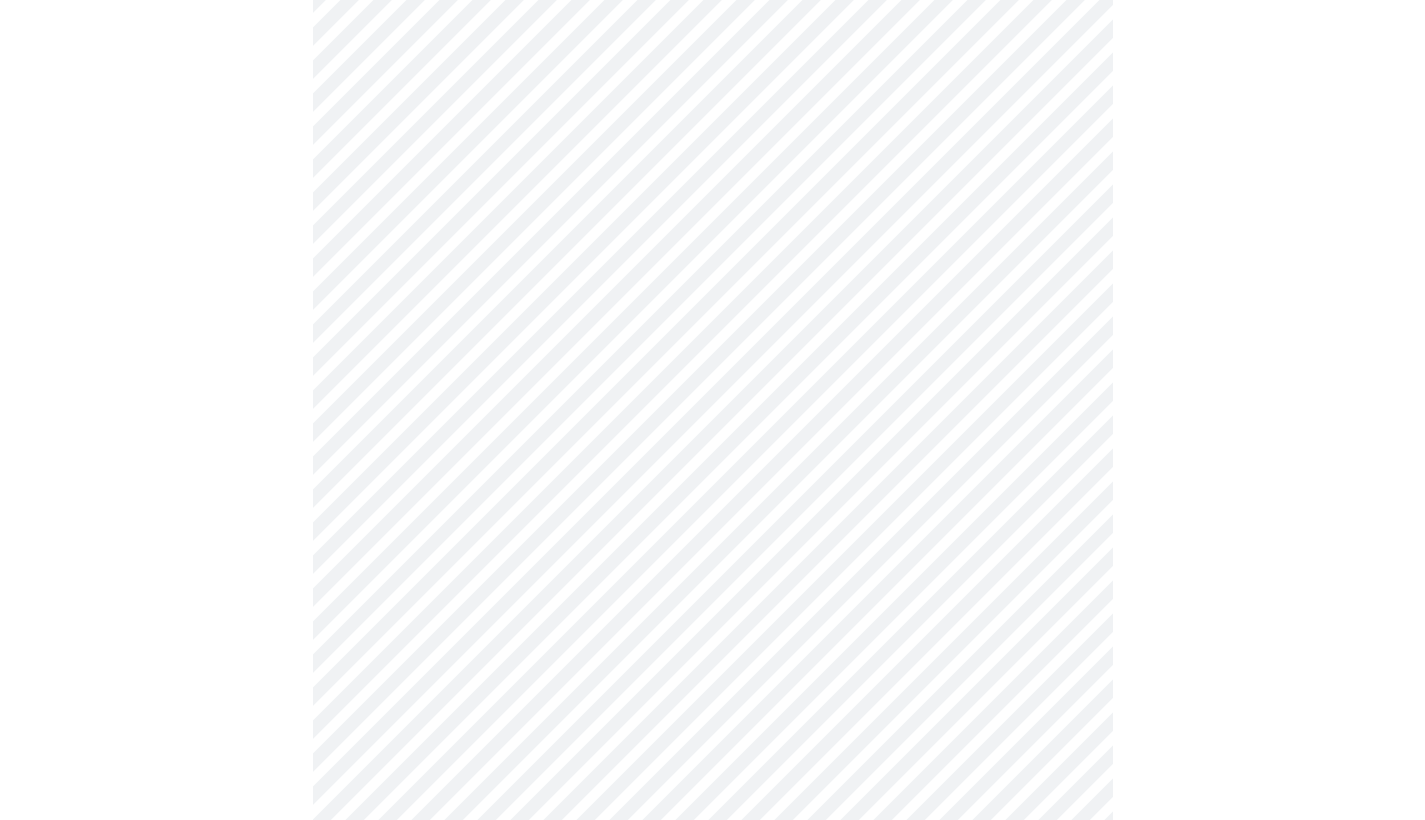 scroll, scrollTop: 928, scrollLeft: 0, axis: vertical 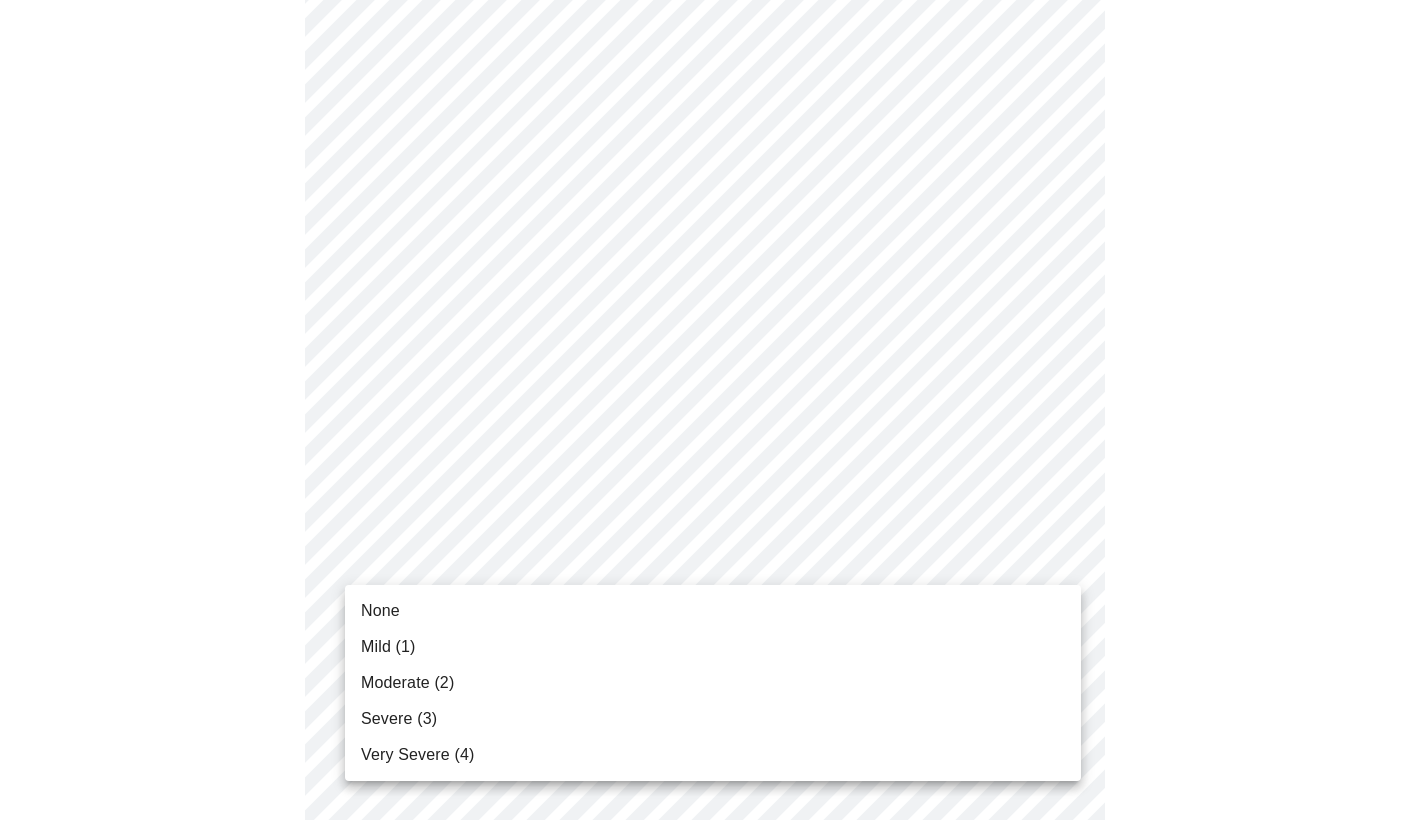 click on "MyMenopauseRx Appointments Messaging Labs Uploads Medications Community Refer a Friend Hi Jennifer   Intake Questions for Thu, Aug 7th 2025 @ 9:20am-9:40am 3  /  13 Settings Billing Invoices Log out None Mild (1) Moderate (2) Severe (3) Very Severe (4)" at bounding box center [712, 310] 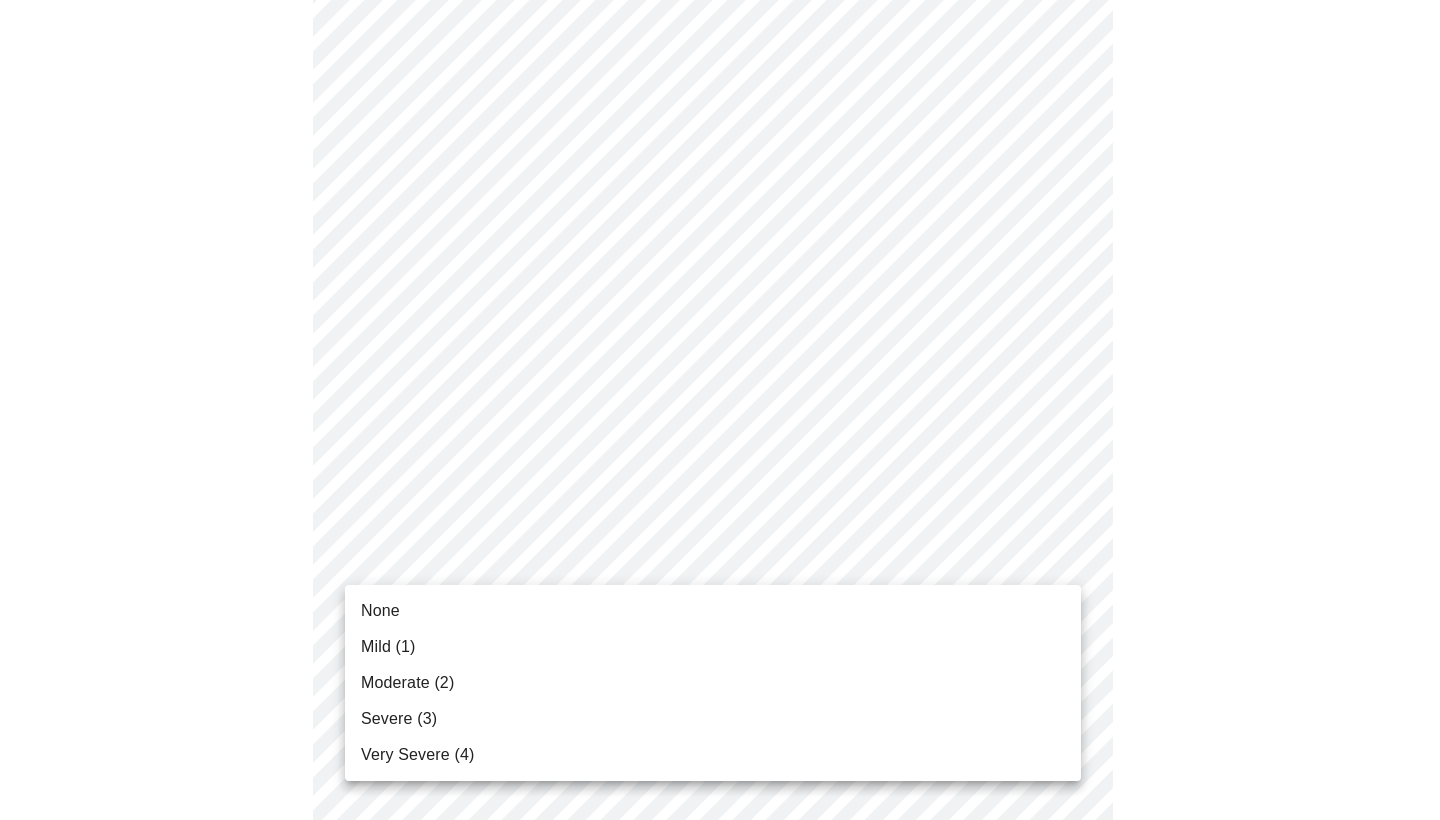 click on "None" at bounding box center (713, 611) 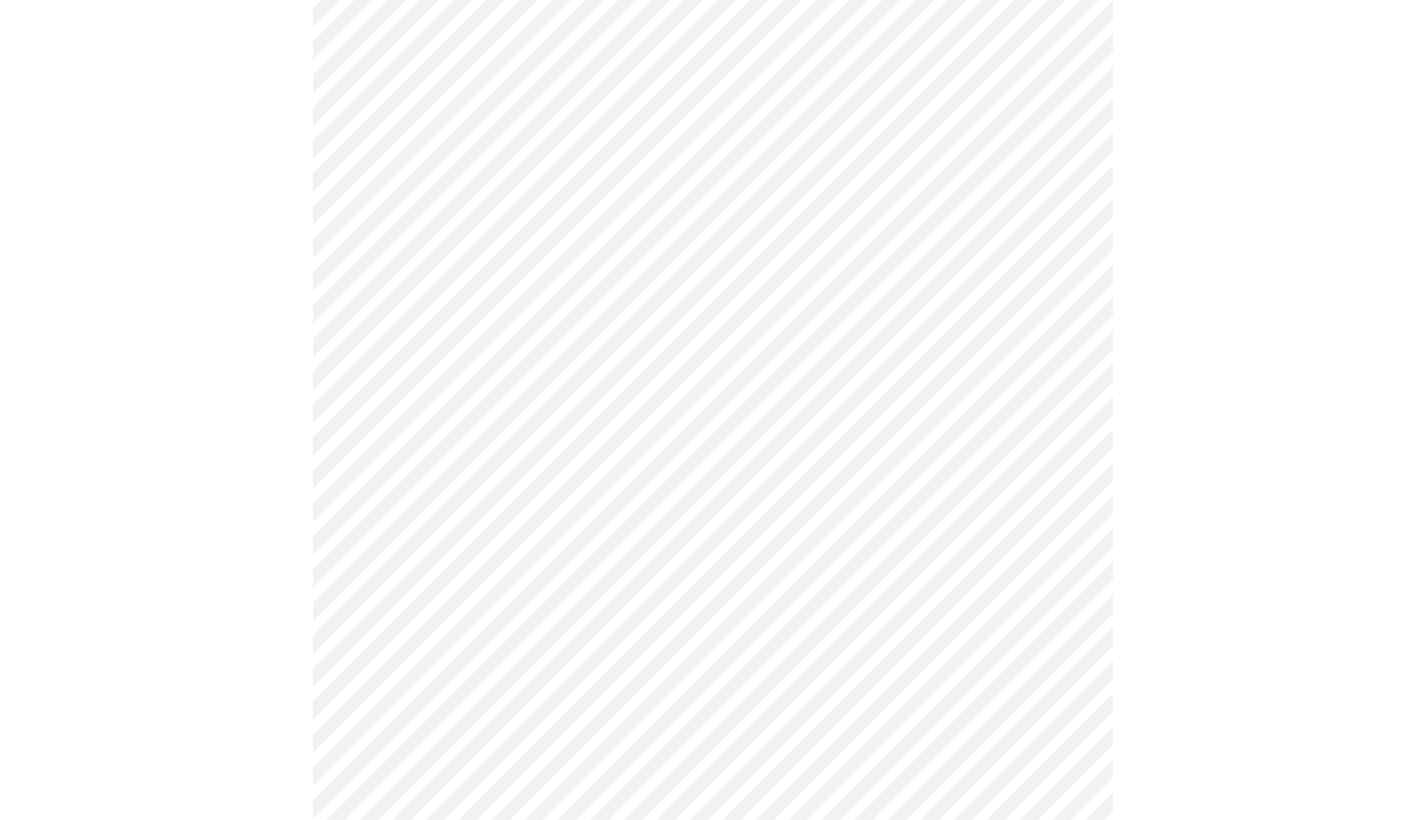 scroll, scrollTop: 1188, scrollLeft: 0, axis: vertical 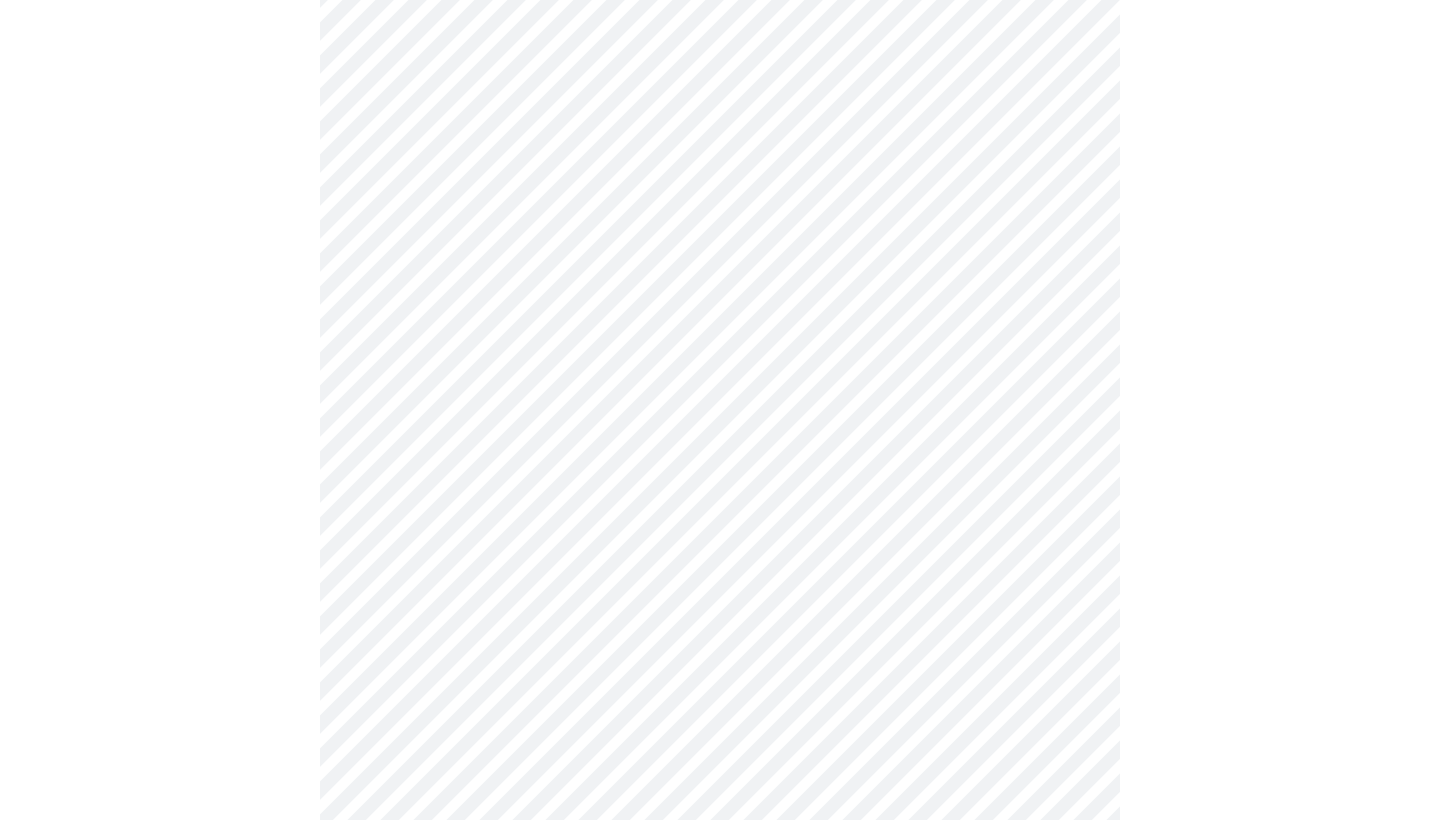click on "MyMenopauseRx Appointments Messaging Labs Uploads Medications Community Refer a Friend Hi Jennifer   Intake Questions for Thu, Aug 7th 2025 @ 9:20am-9:40am 3  /  13 Settings Billing Invoices Log out" at bounding box center (720, 36) 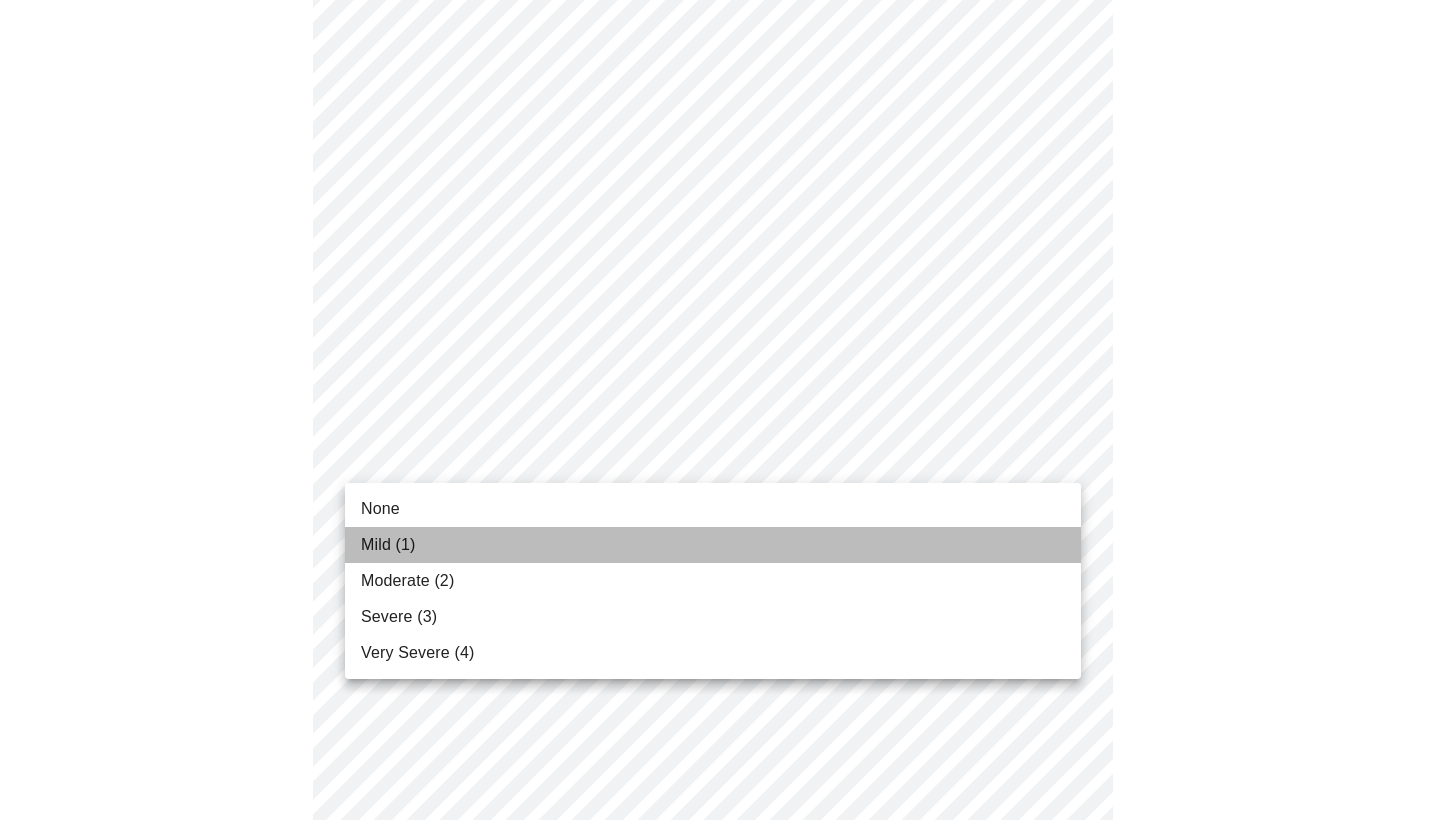 click on "Mild (1)" at bounding box center (713, 545) 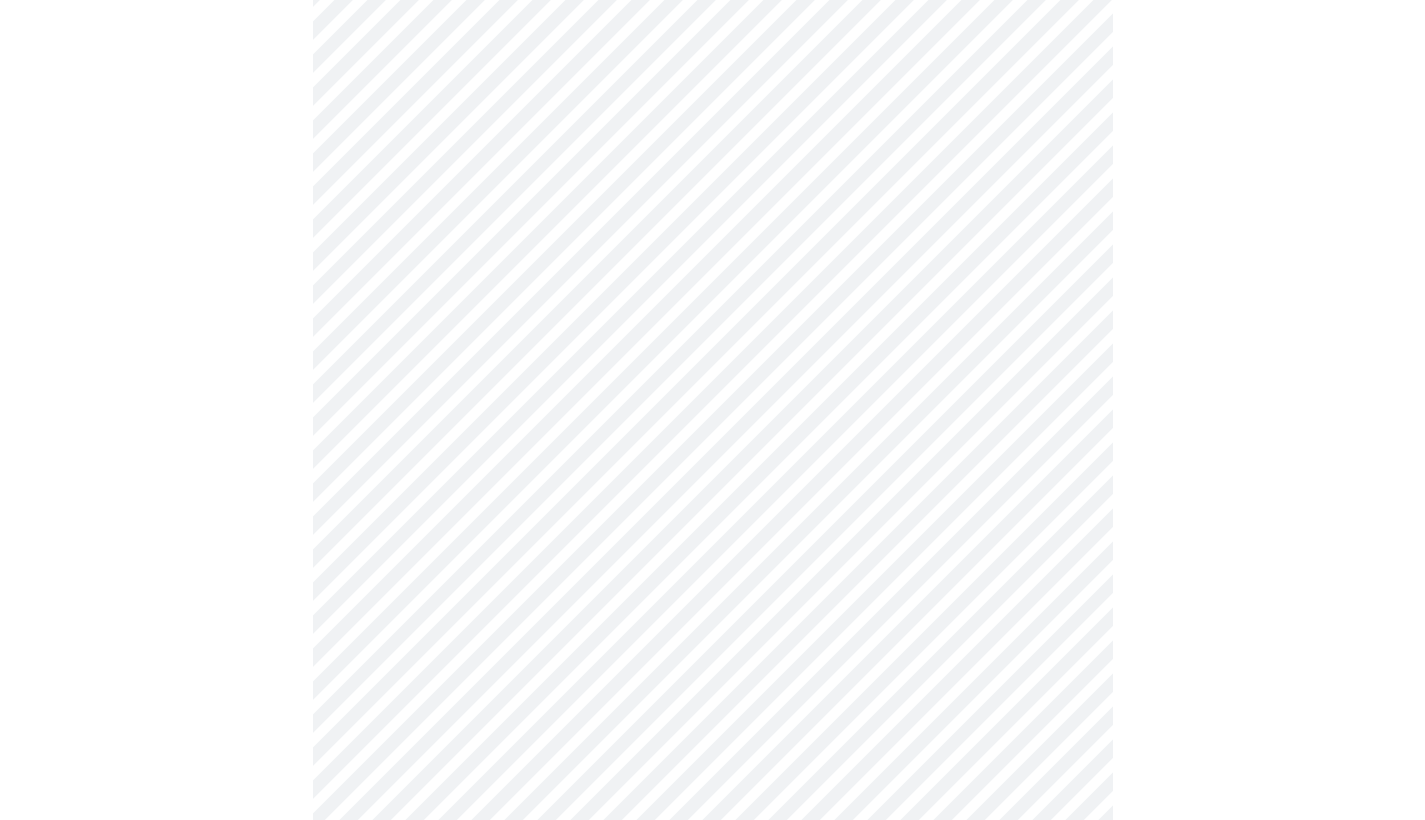 scroll, scrollTop: 1226, scrollLeft: 0, axis: vertical 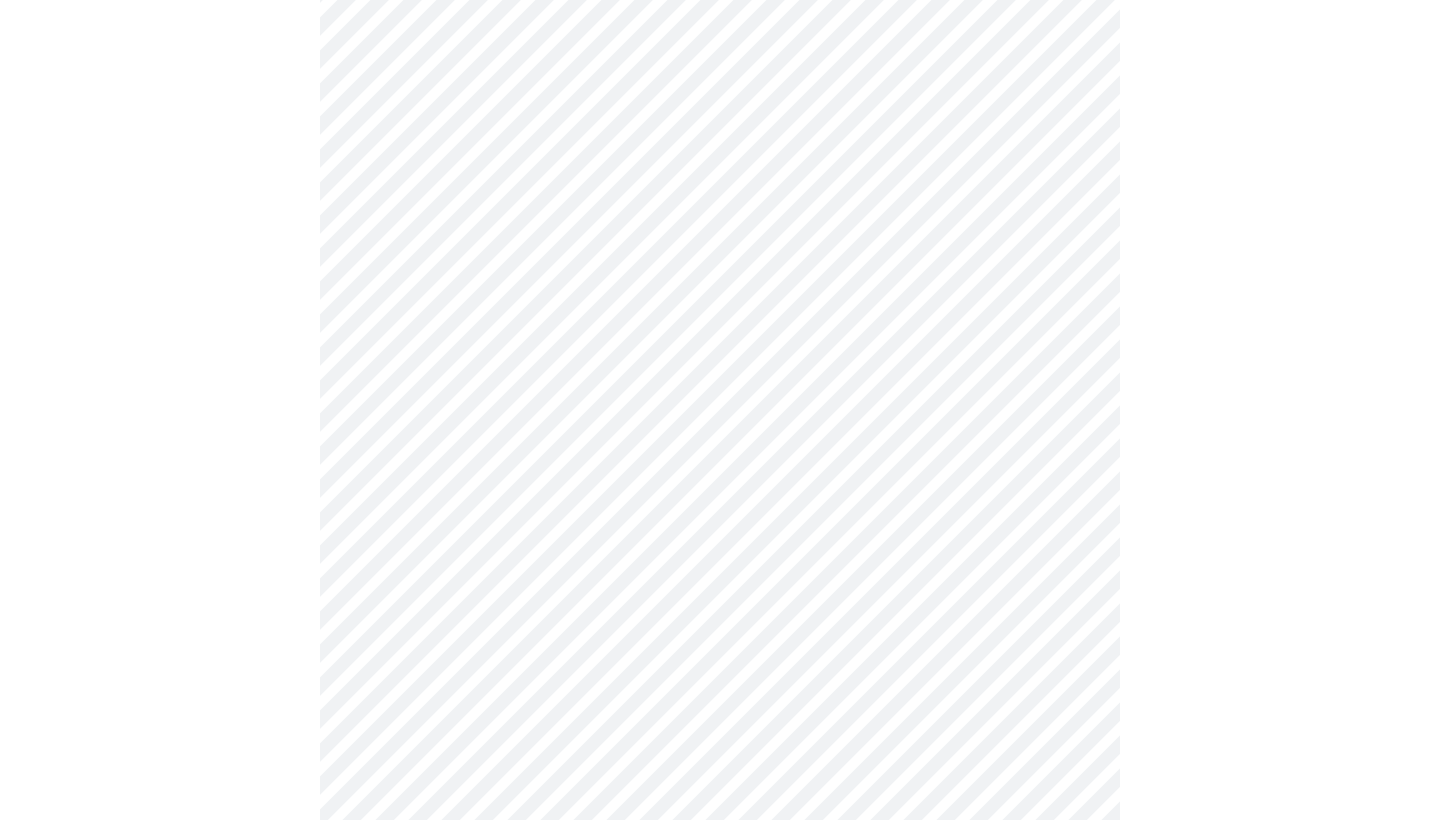 click on "MyMenopauseRx Appointments Messaging Labs Uploads Medications Community Refer a Friend Hi Jennifer   Intake Questions for Thu, Aug 7th 2025 @ 9:20am-9:40am 3  /  13 Settings Billing Invoices Log out" at bounding box center [720, -15] 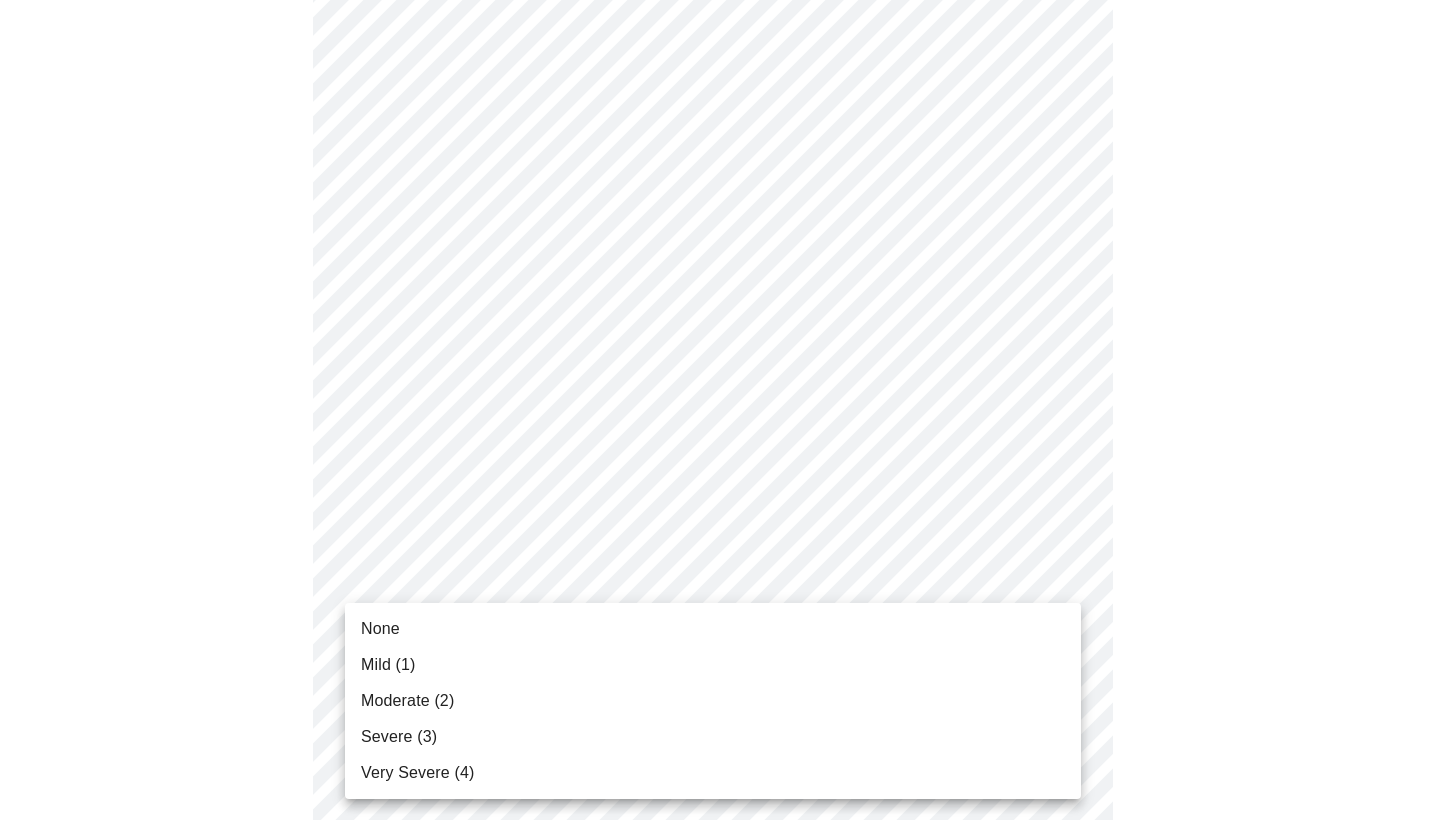 click on "None" at bounding box center [713, 629] 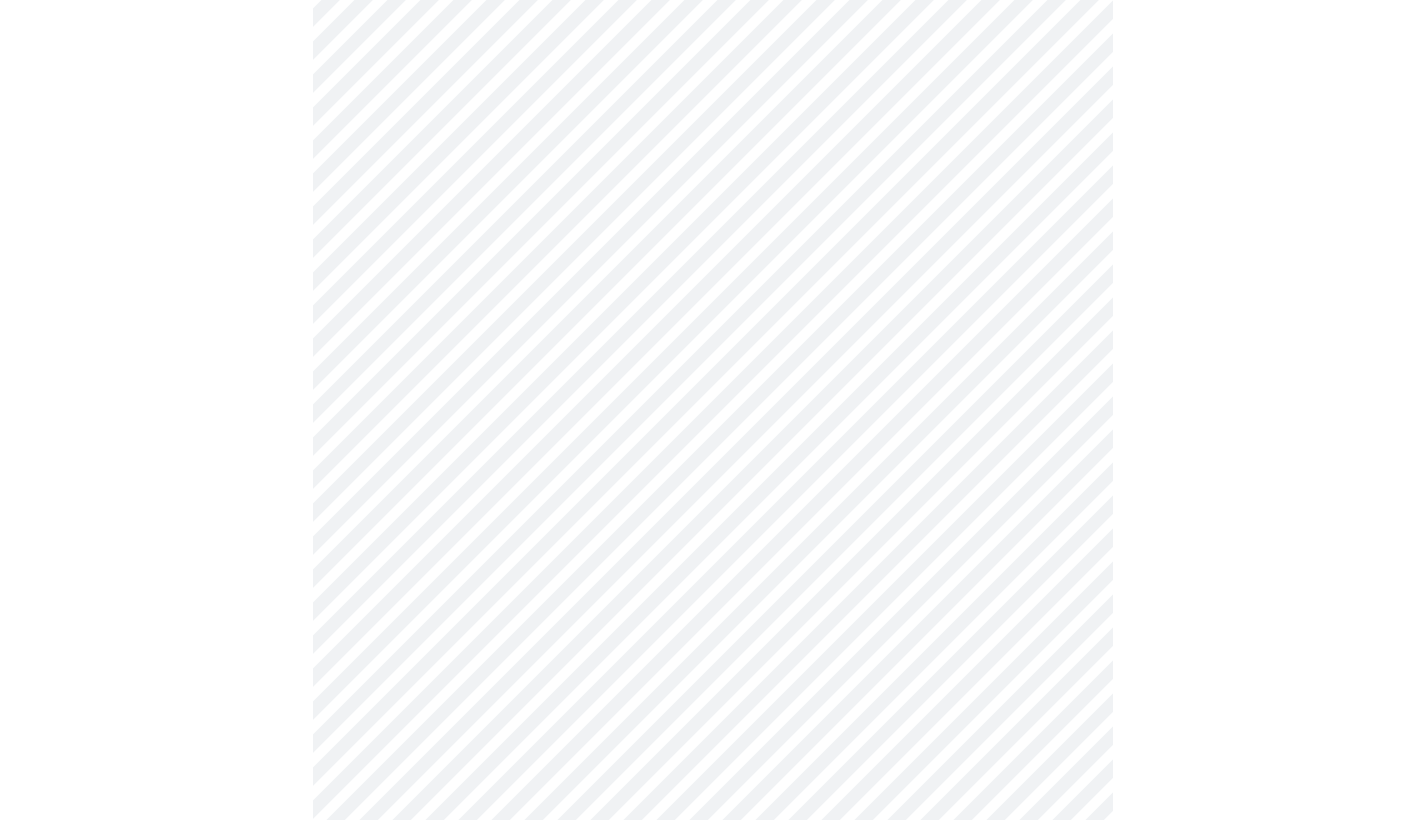 scroll, scrollTop: 1424, scrollLeft: 0, axis: vertical 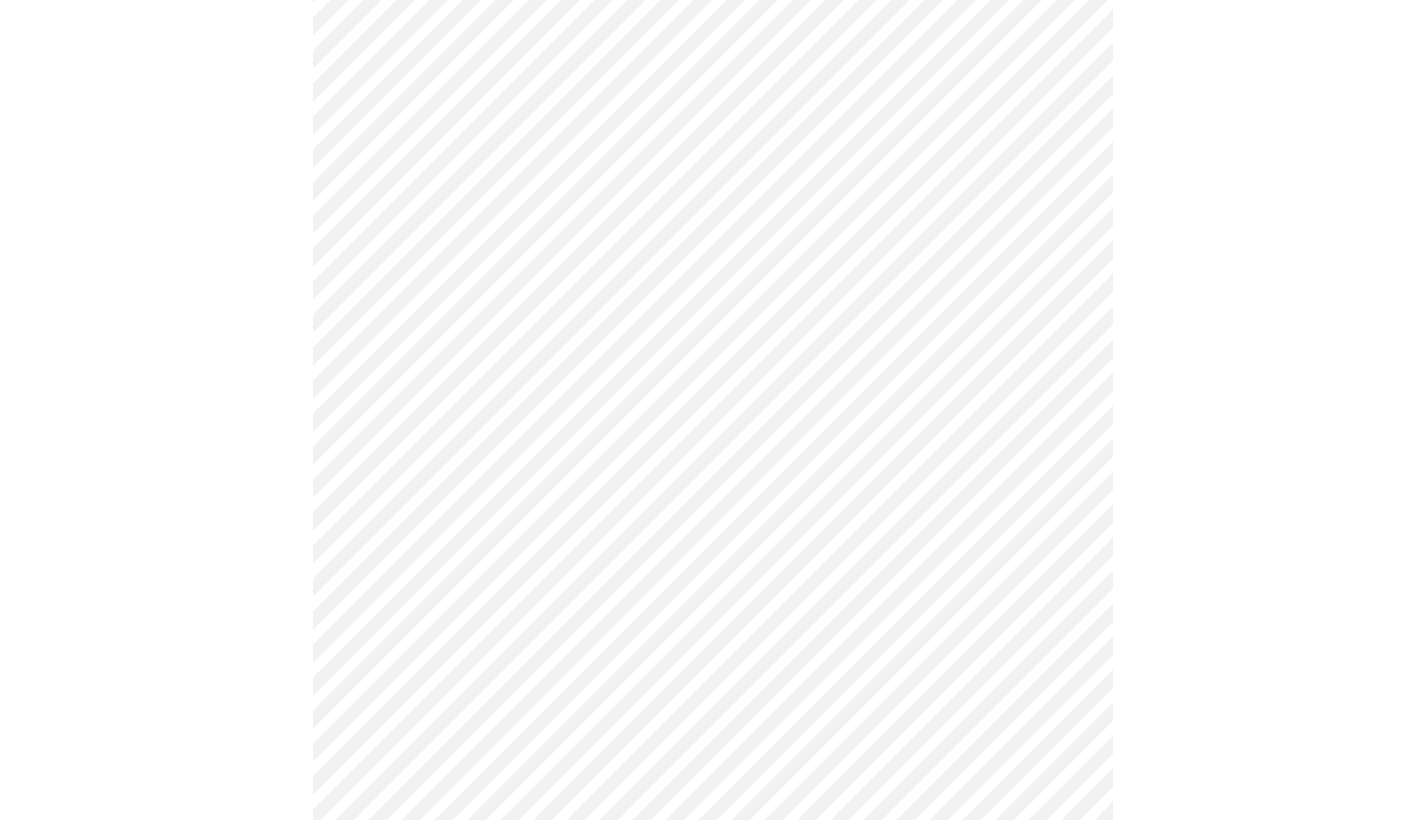 click on "MyMenopauseRx Appointments Messaging Labs Uploads Medications Community Refer a Friend Hi Jennifer   Intake Questions for Thu, Aug 7th 2025 @ 9:20am-9:40am 3  /  13 Settings Billing Invoices Log out" at bounding box center (712, -227) 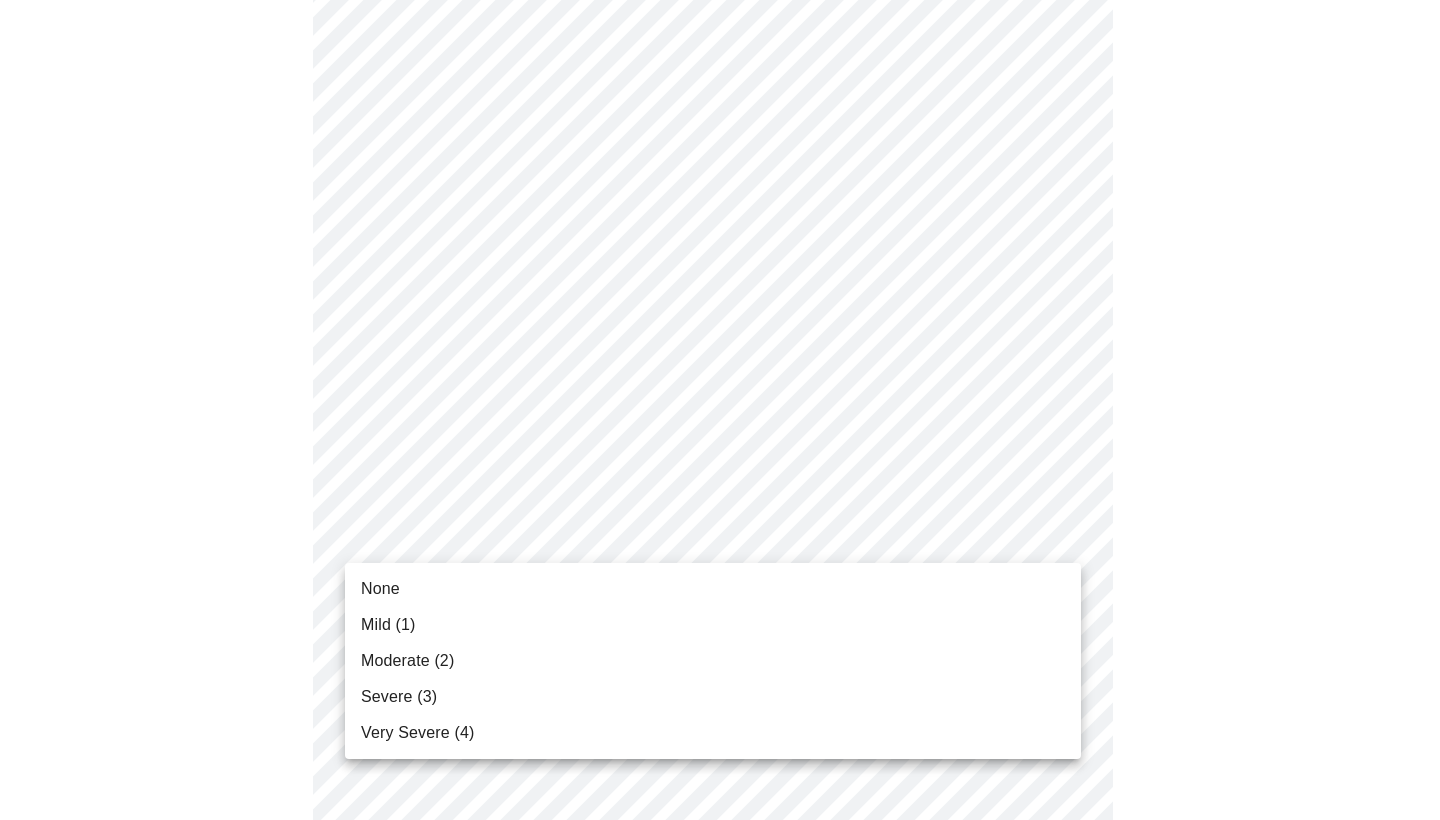 click on "None" at bounding box center [713, 589] 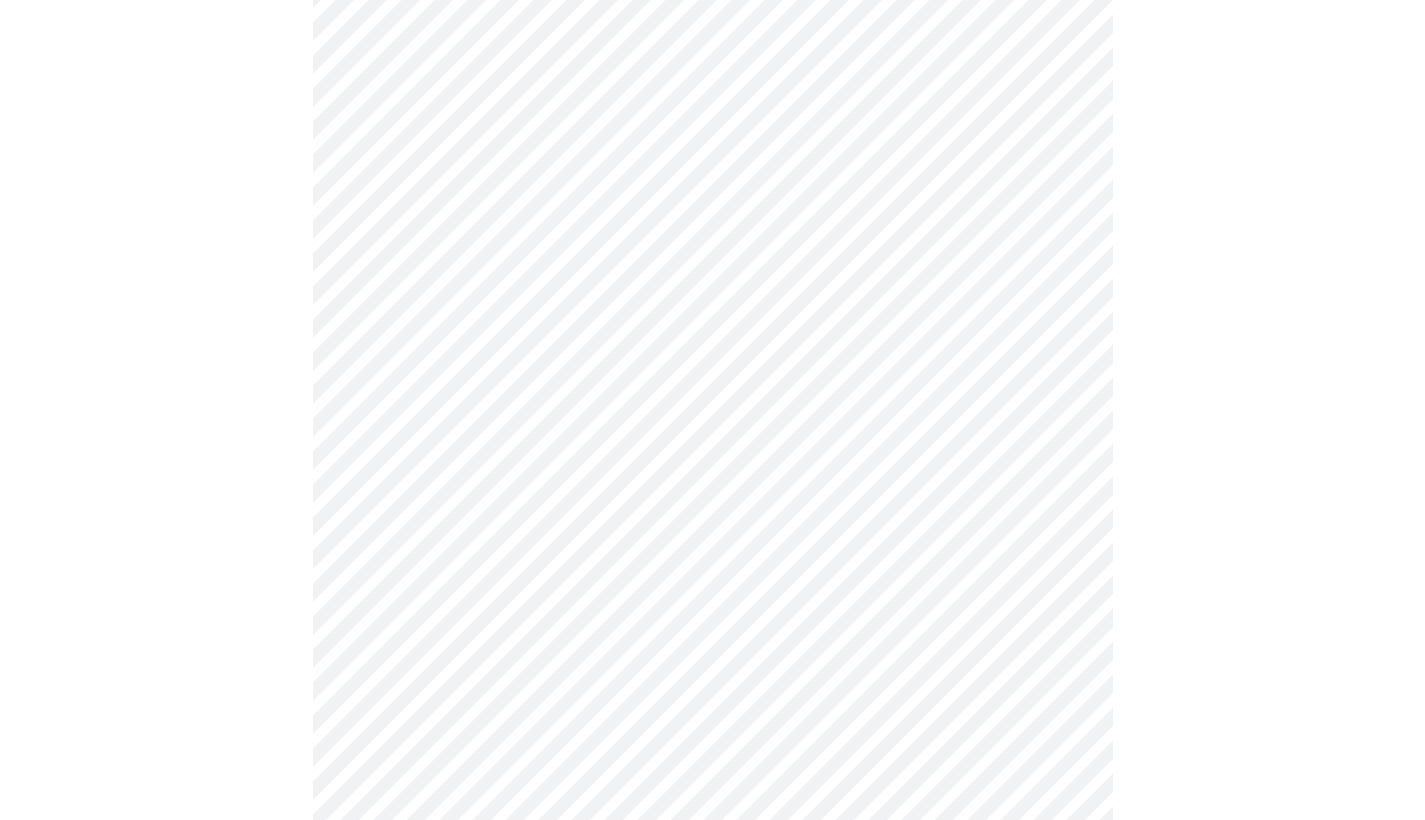 scroll, scrollTop: 773, scrollLeft: 0, axis: vertical 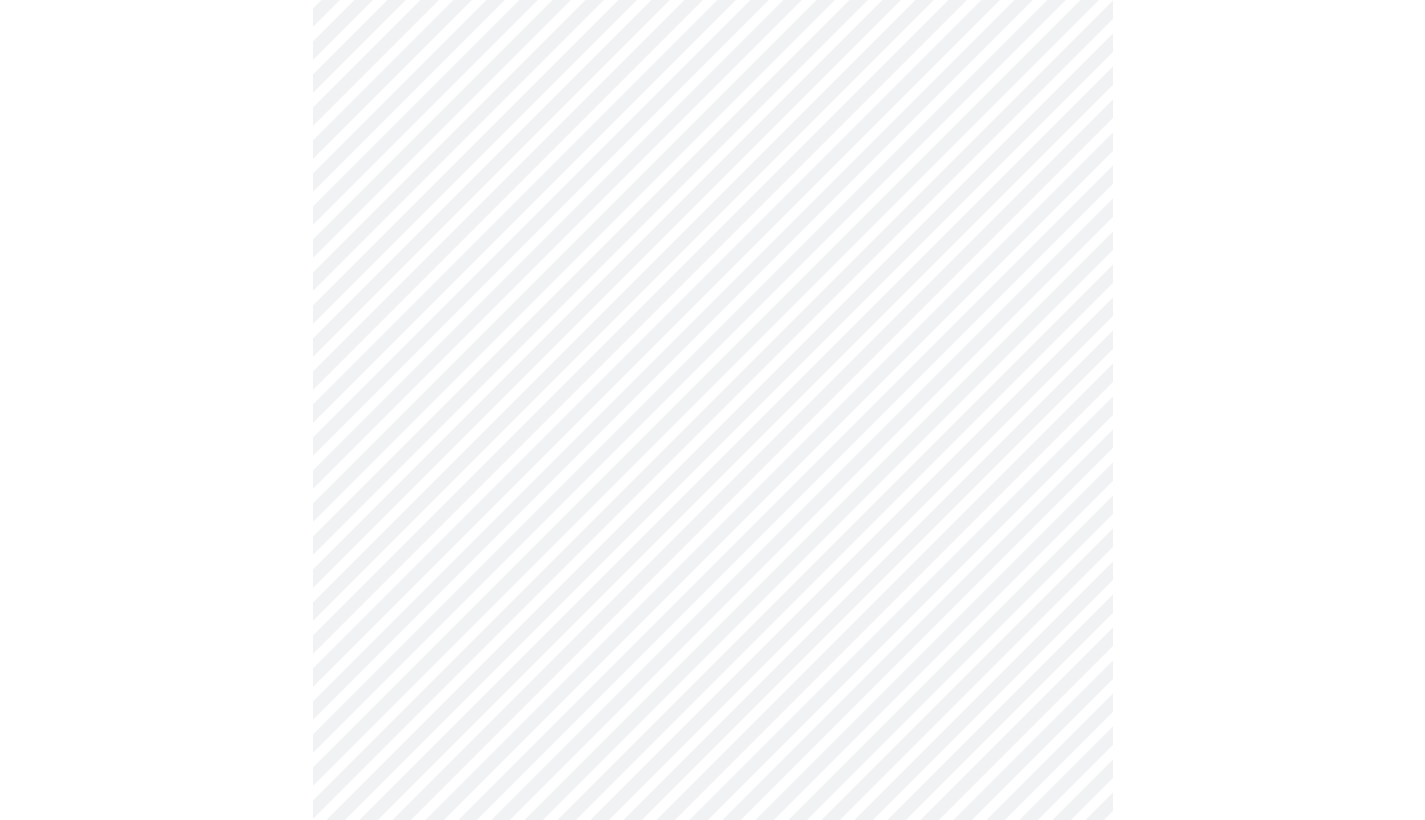 click on "MyMenopauseRx Appointments Messaging Labs Uploads Medications Community Refer a Friend Hi Jennifer   Intake Questions for Thu, Aug 7th 2025 @ 9:20am-9:40am 4  /  13 Settings Billing Invoices Log out" at bounding box center [712, 179] 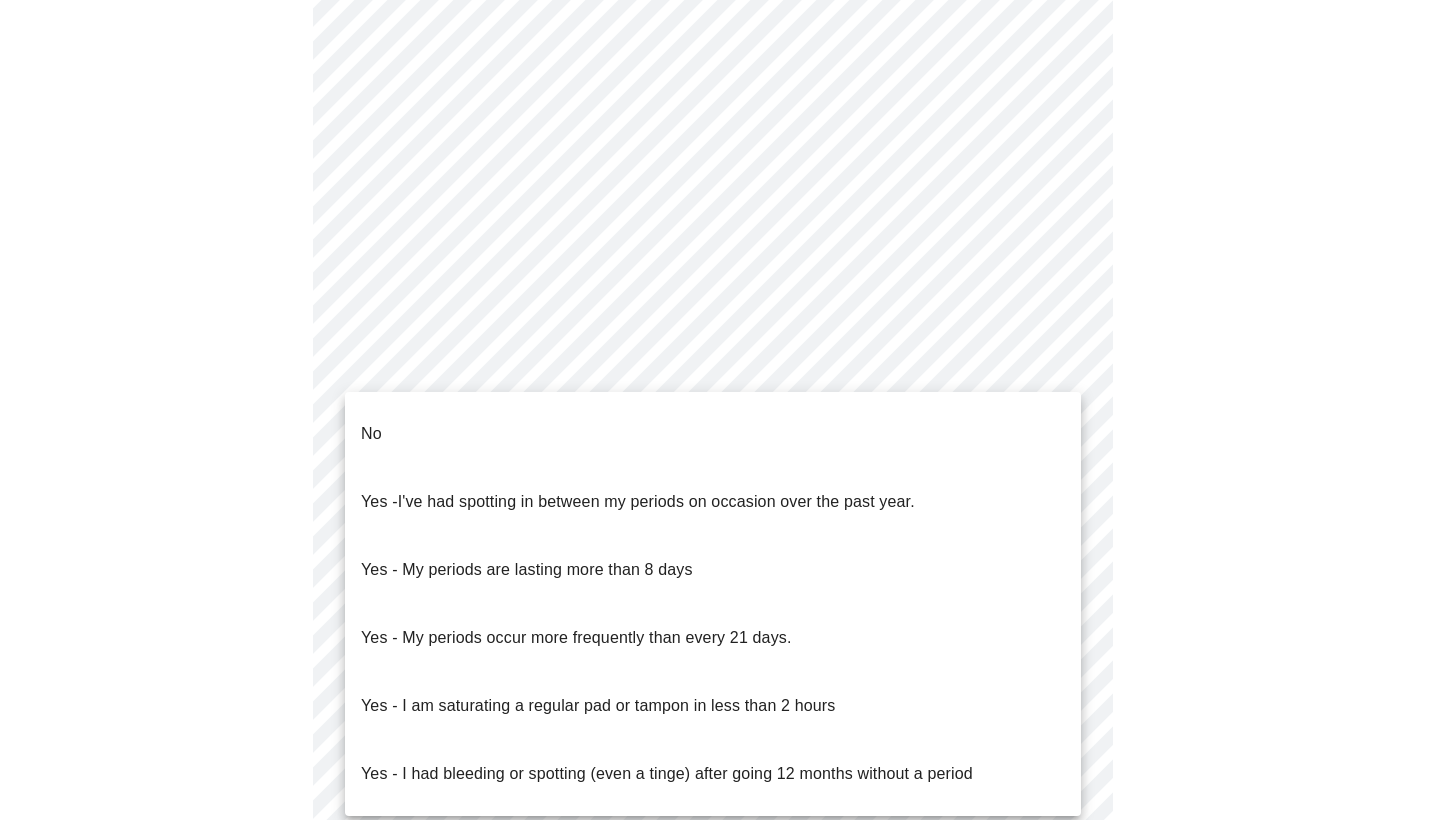 click on "No" at bounding box center [713, 434] 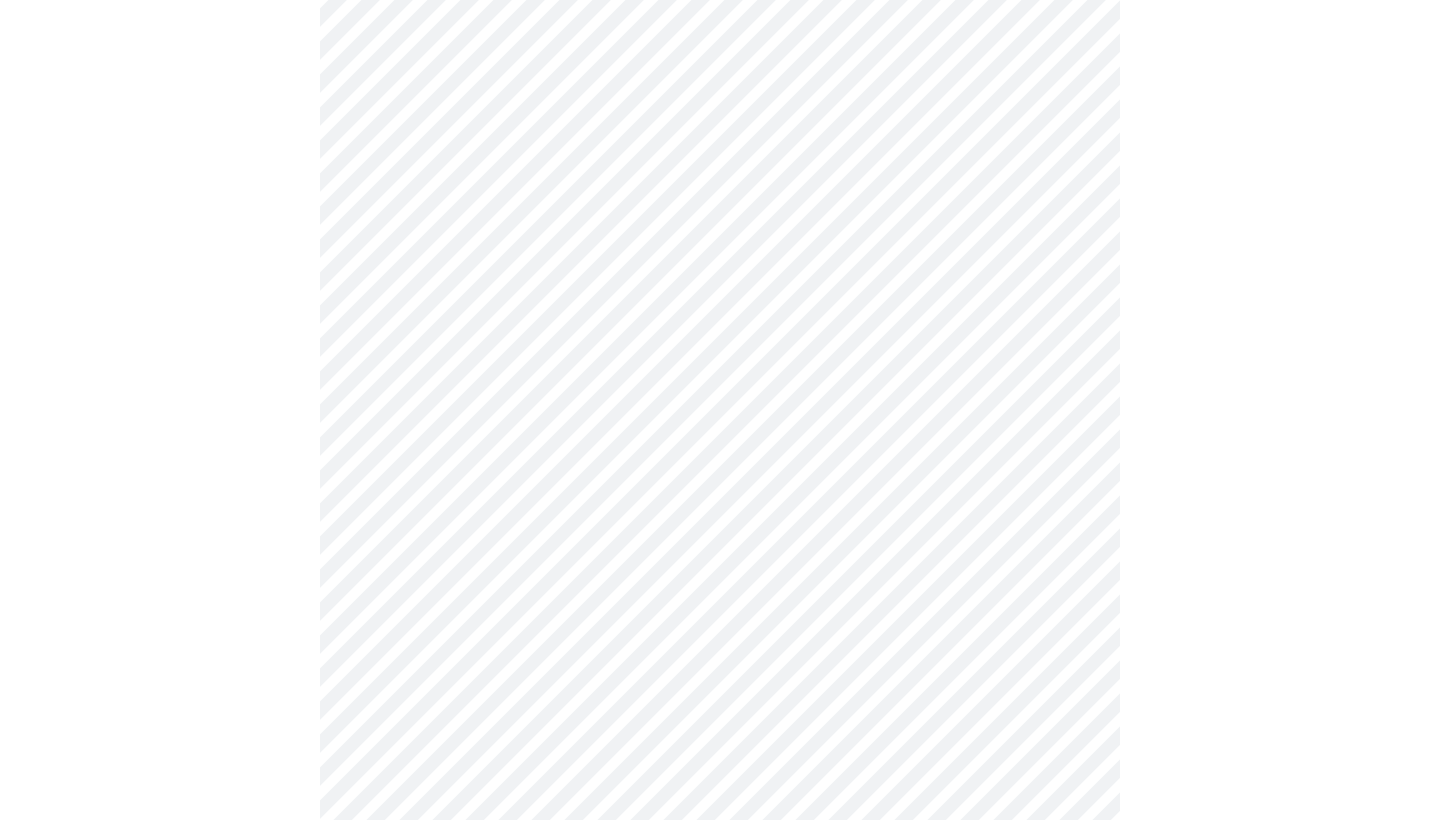 click on "MyMenopauseRx Appointments Messaging Labs Uploads Medications Community Refer a Friend Hi Jennifer   Intake Questions for Thu, Aug 7th 2025 @ 9:20am-9:40am 4  /  13 Settings Billing Invoices Log out" at bounding box center [720, 173] 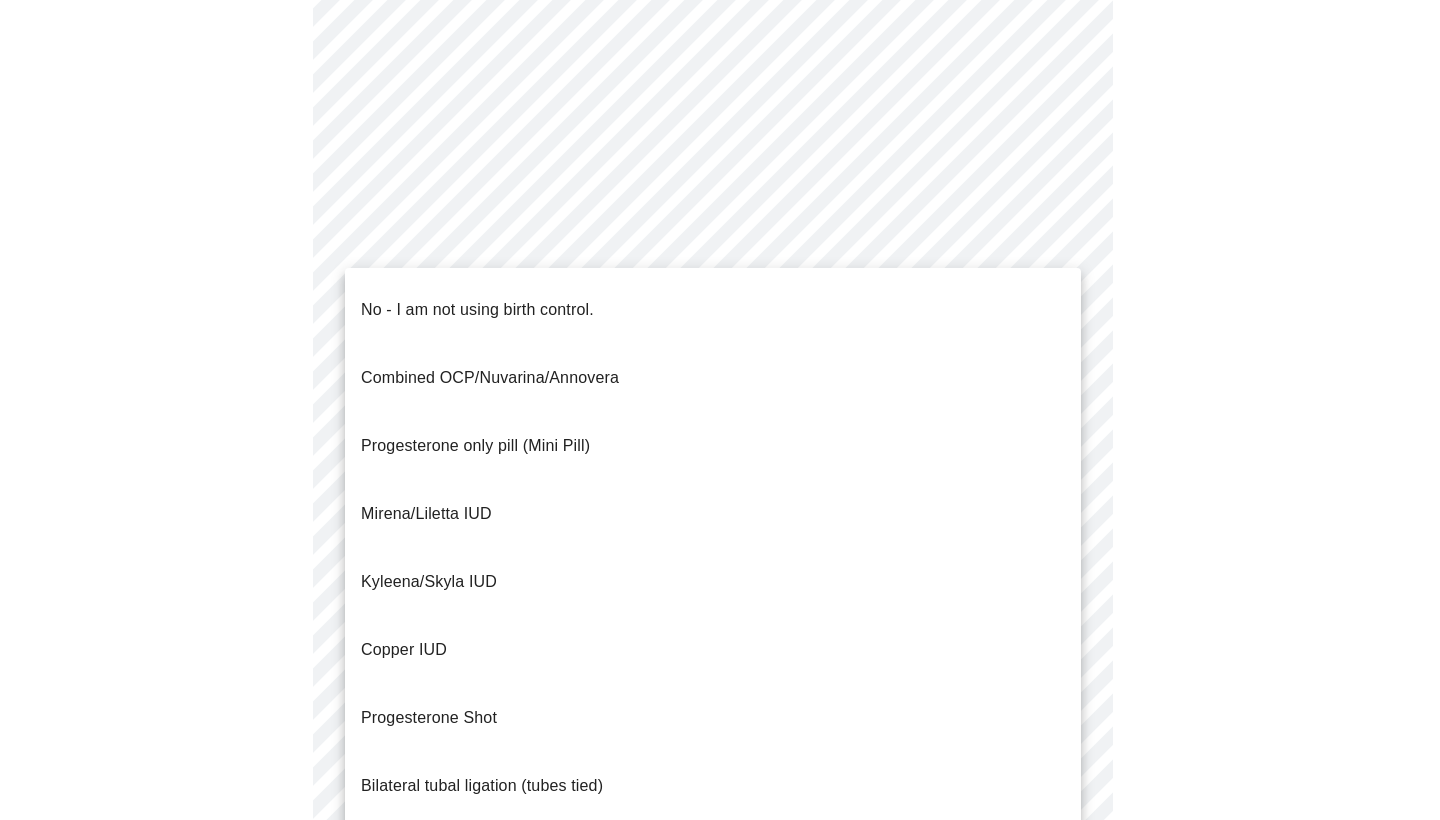 click on "No - I am not using birth control." at bounding box center [477, 310] 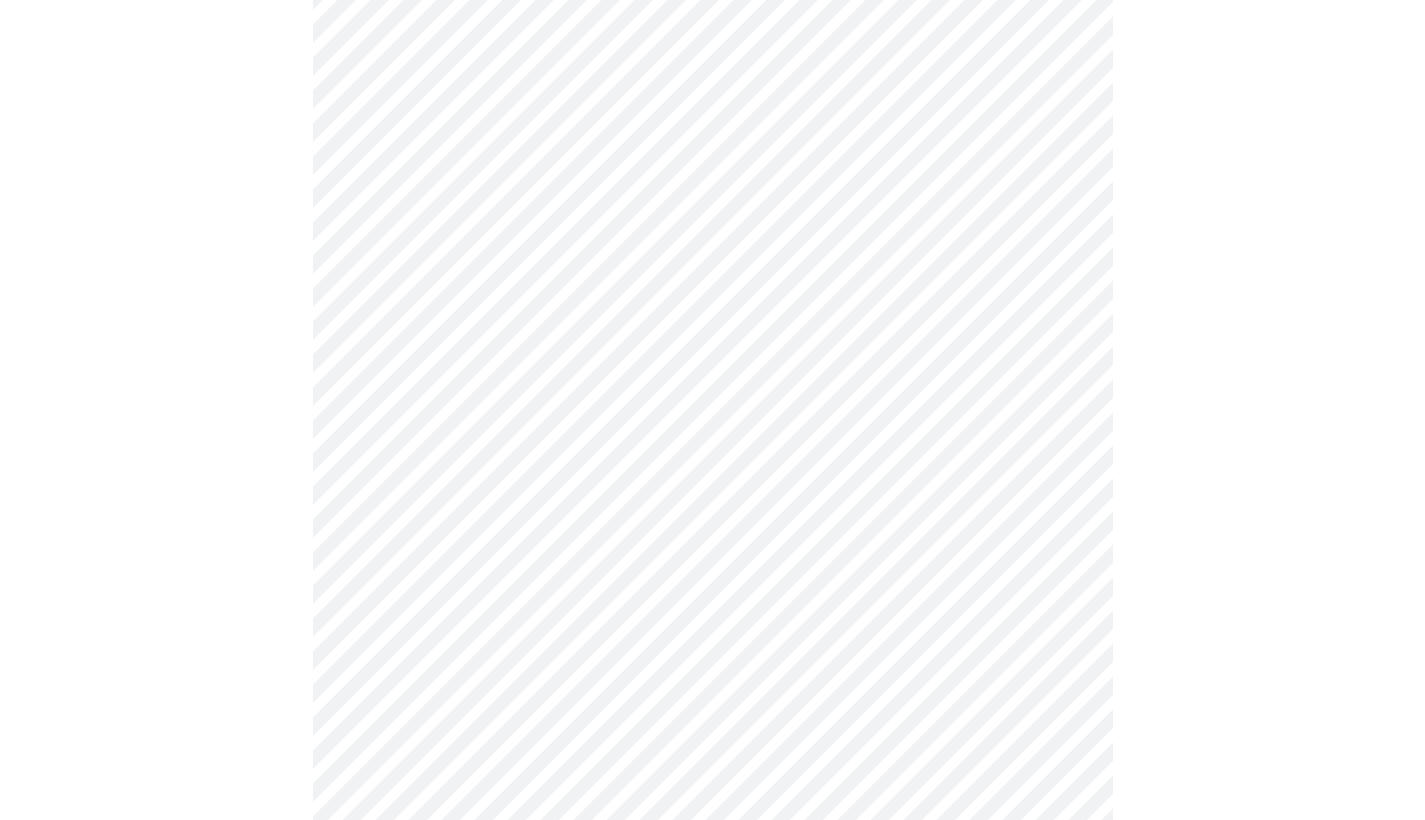 scroll, scrollTop: 909, scrollLeft: 0, axis: vertical 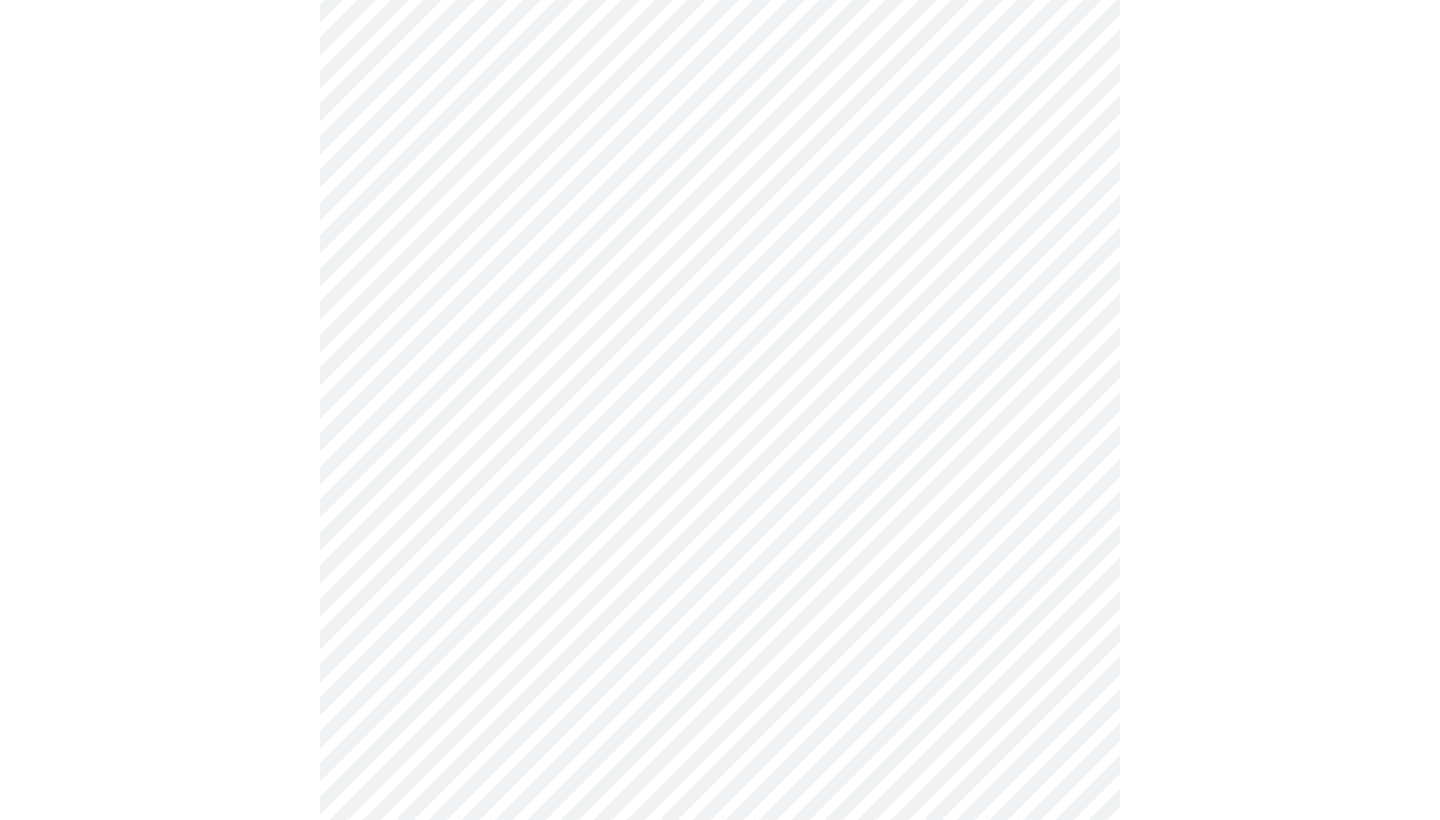 click on "MyMenopauseRx Appointments Messaging Labs Uploads Medications Community Refer a Friend Hi Jennifer   Intake Questions for Thu, Aug 7th 2025 @ 9:20am-9:40am 4  /  13 Settings Billing Invoices Log out" at bounding box center [720, 32] 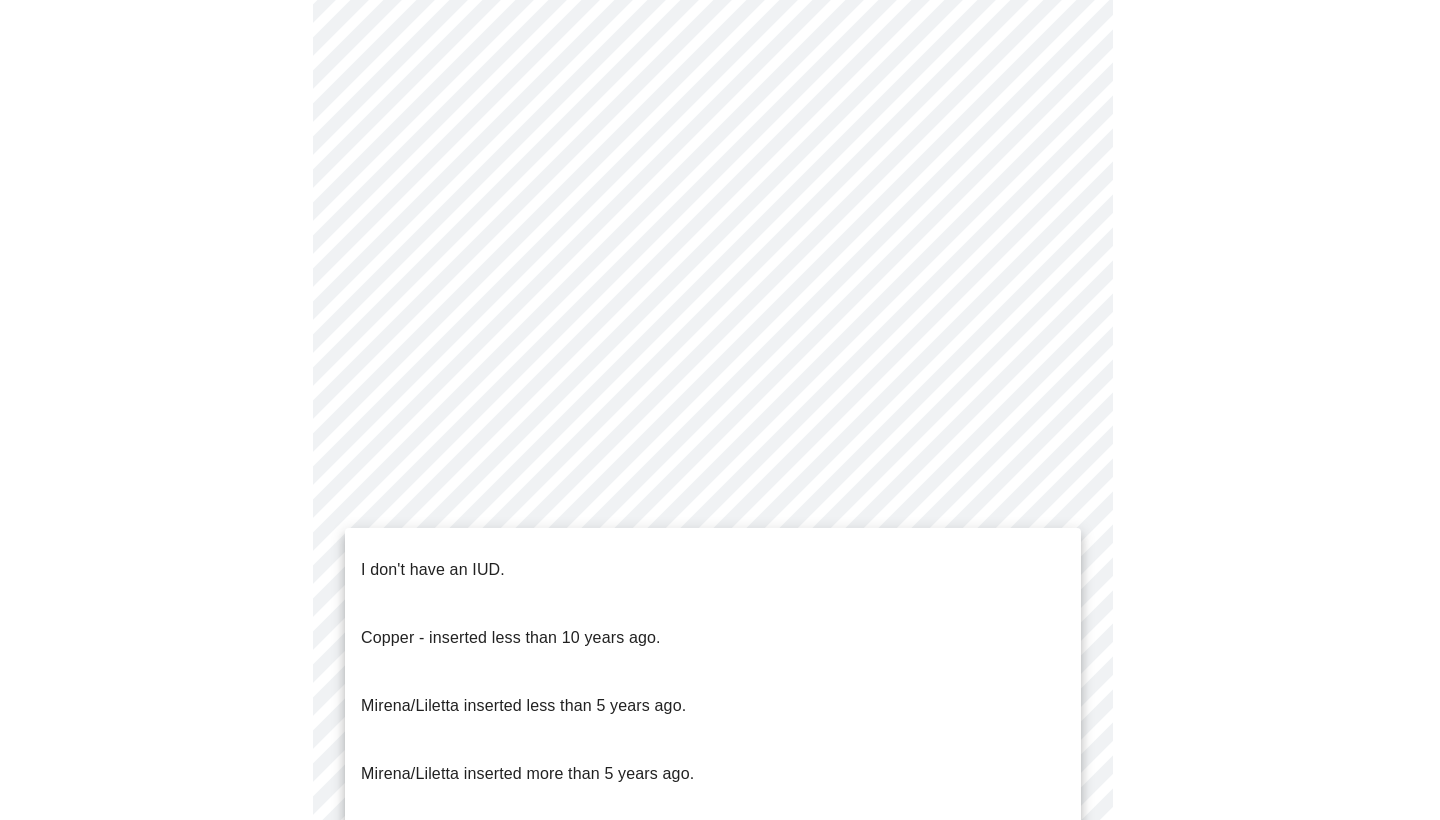 click on "I don't have an IUD." at bounding box center [713, 570] 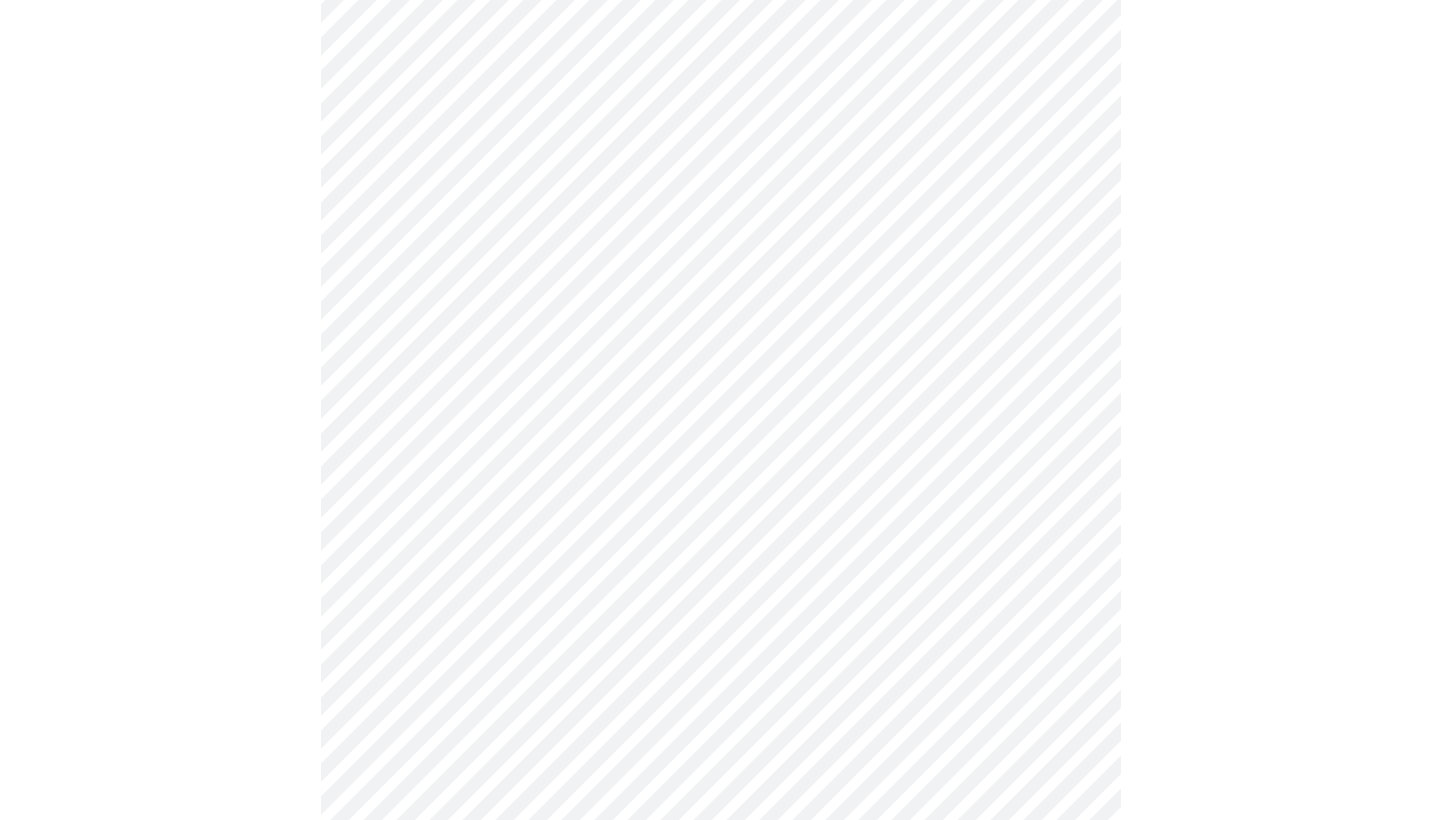 scroll, scrollTop: 1035, scrollLeft: 0, axis: vertical 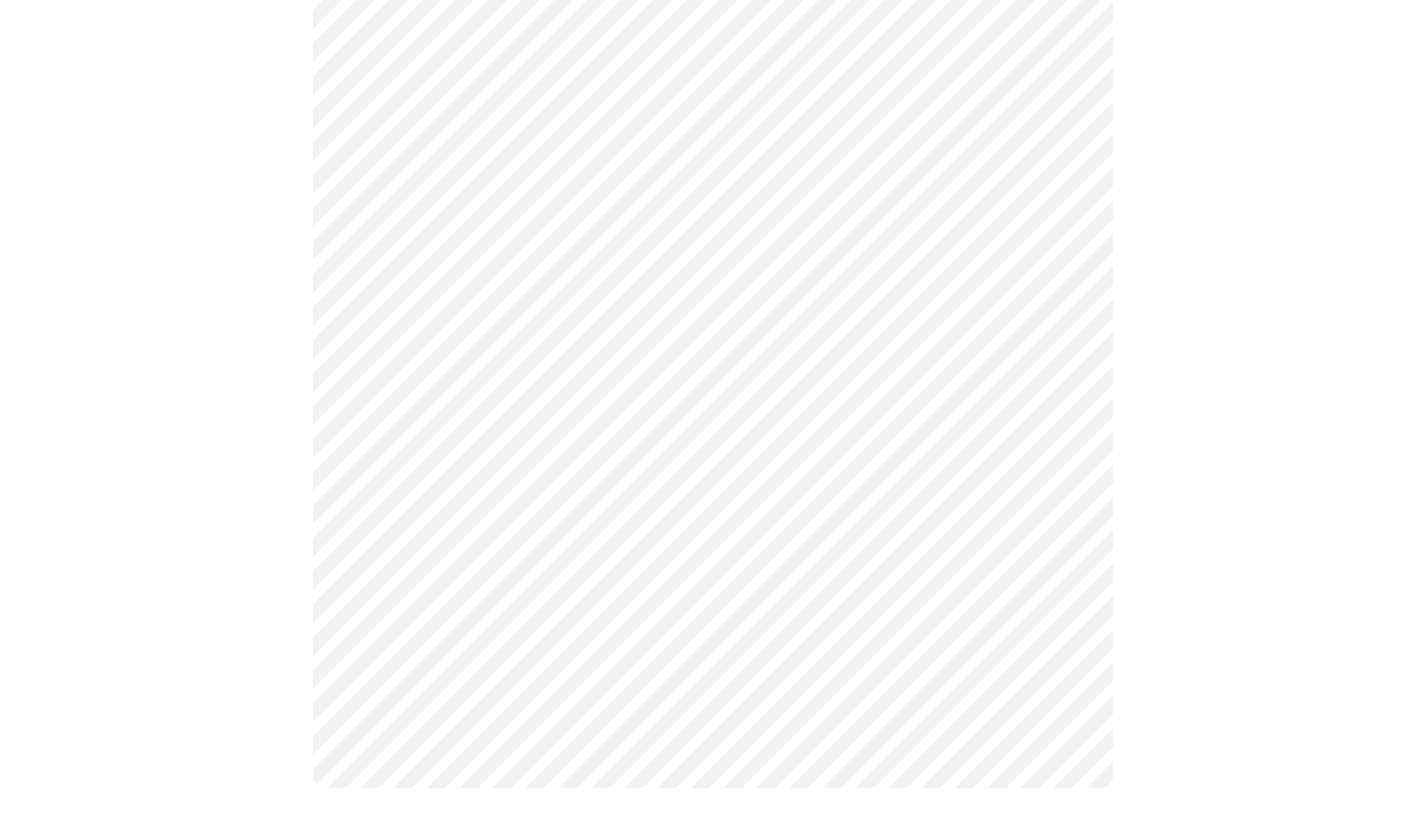 click on "MyMenopauseRx Appointments Messaging Labs Uploads Medications Community Refer a Friend Hi Jennifer   Intake Questions for Thu, Aug 7th 2025 @ 9:20am-9:40am 4  /  13 Settings Billing Invoices Log out" at bounding box center (712, -100) 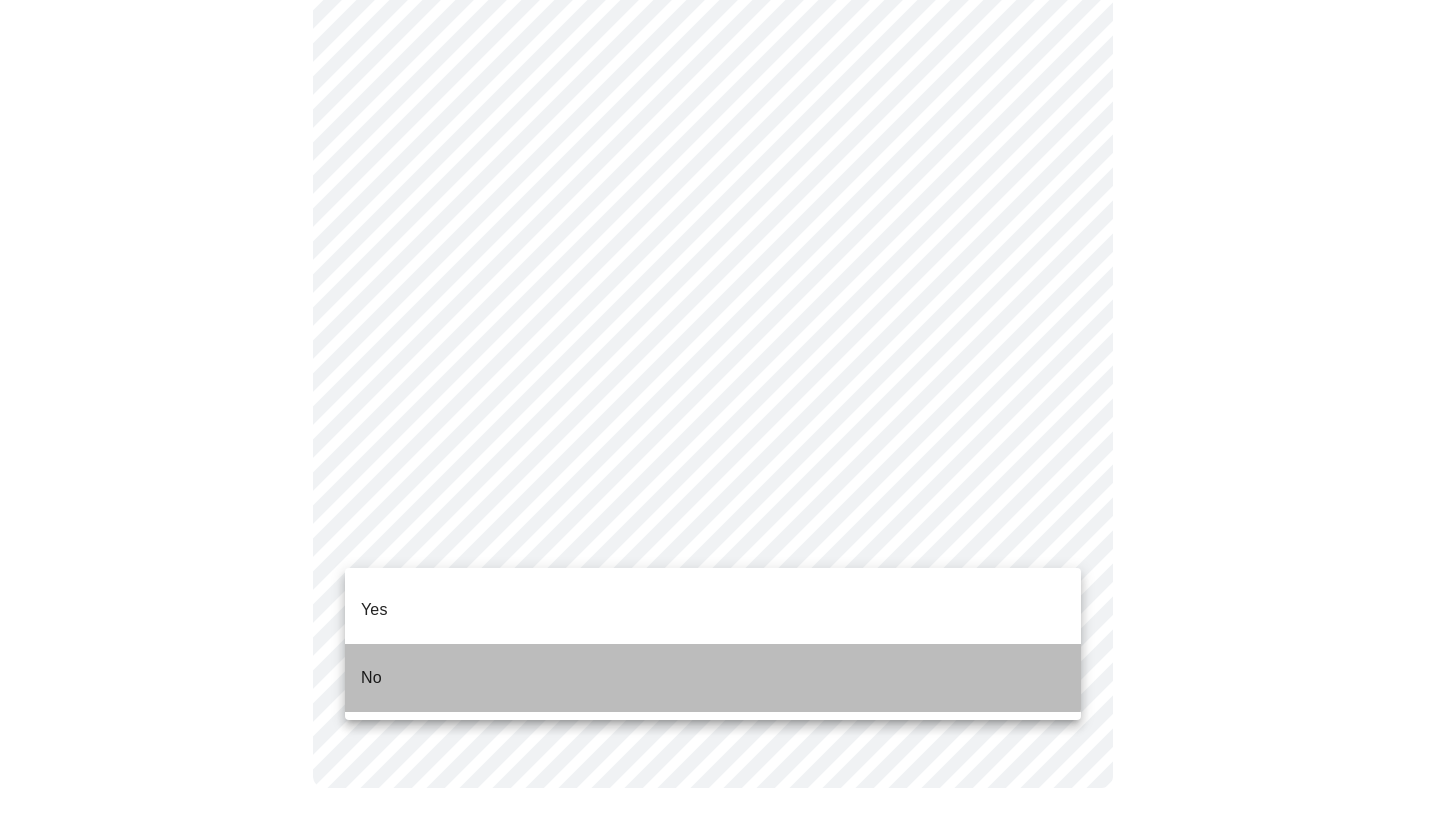 click on "No" at bounding box center (713, 678) 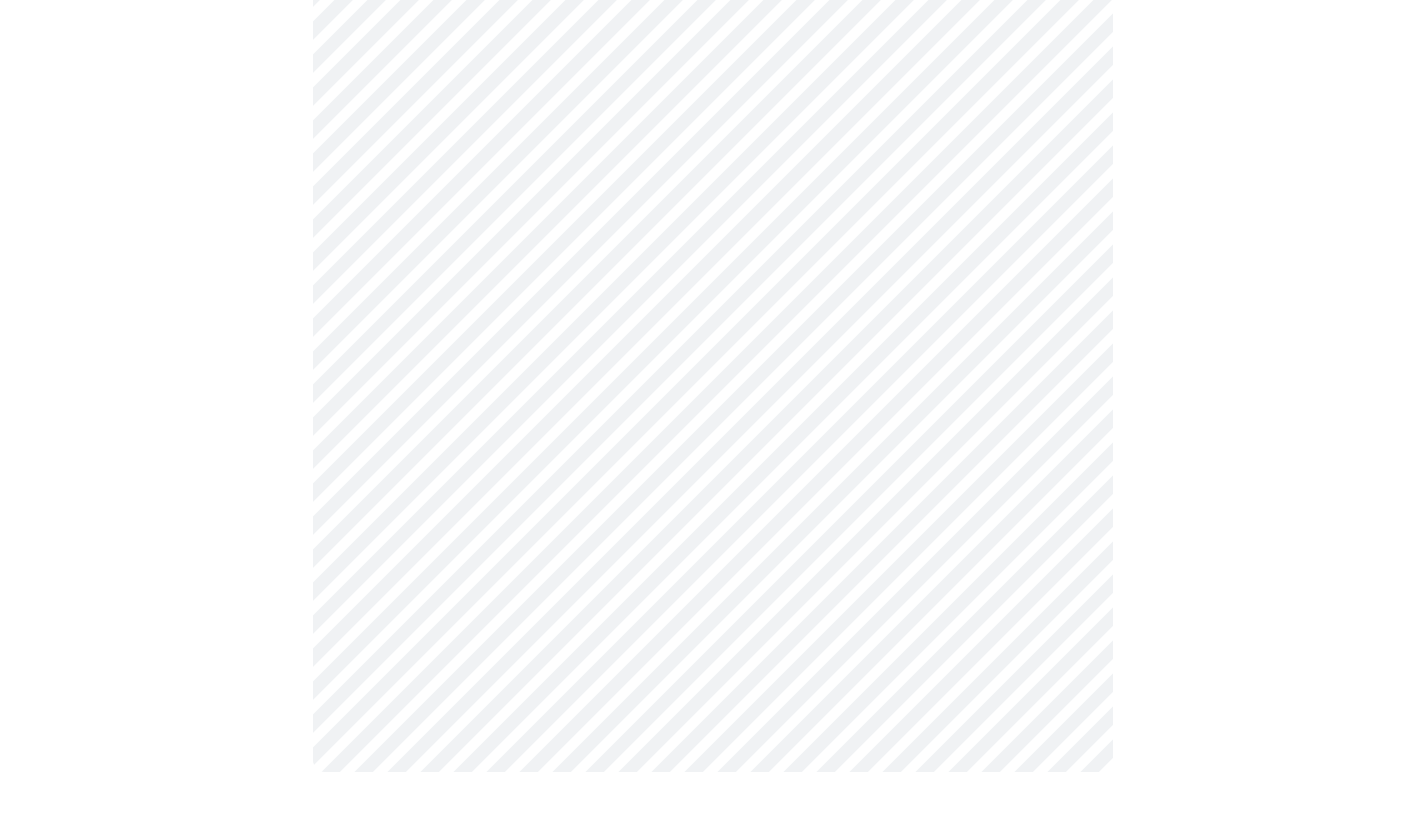 scroll, scrollTop: 0, scrollLeft: 0, axis: both 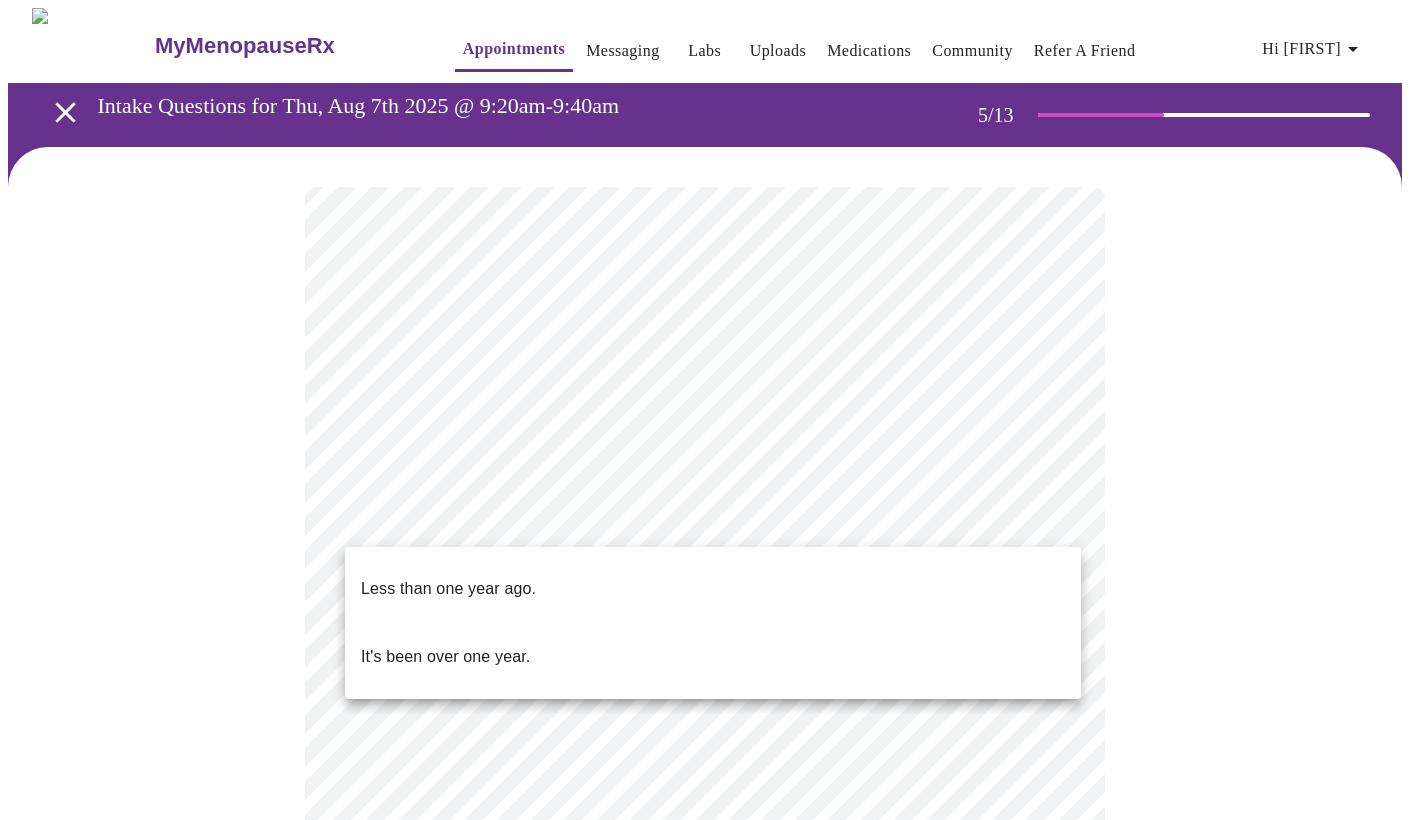 click on "MyMenopauseRx Appointments Messaging Labs Uploads Medications Community Refer a Friend Hi Jennifer   Intake Questions for Thu, Aug 7th 2025 @ 9:20am-9:40am 5  /  13 Settings Billing Invoices Log out Less than one year ago.
It's been over one year." at bounding box center (712, 724) 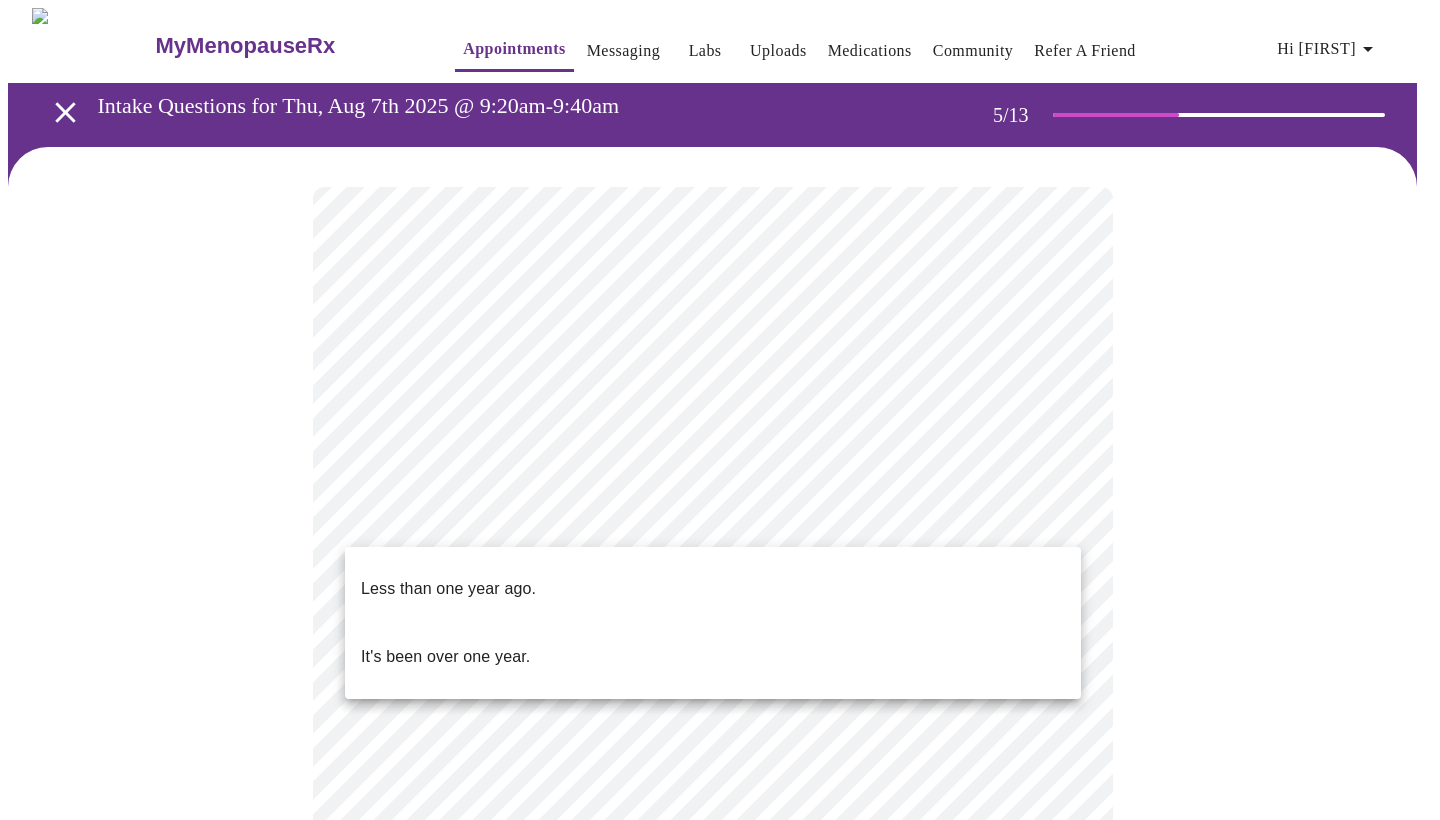 click on "Less than one year ago." at bounding box center [448, 589] 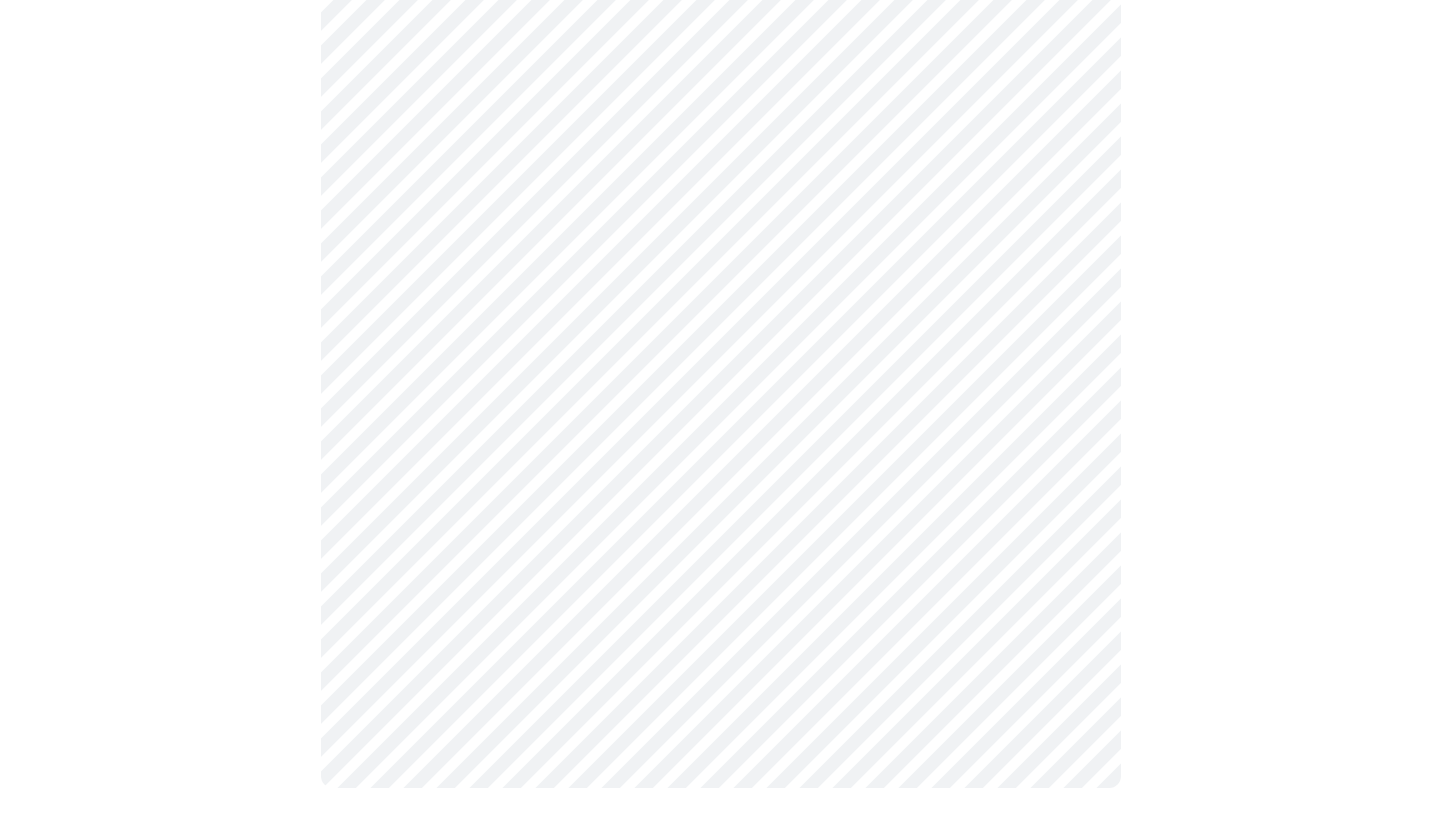 scroll, scrollTop: 0, scrollLeft: 0, axis: both 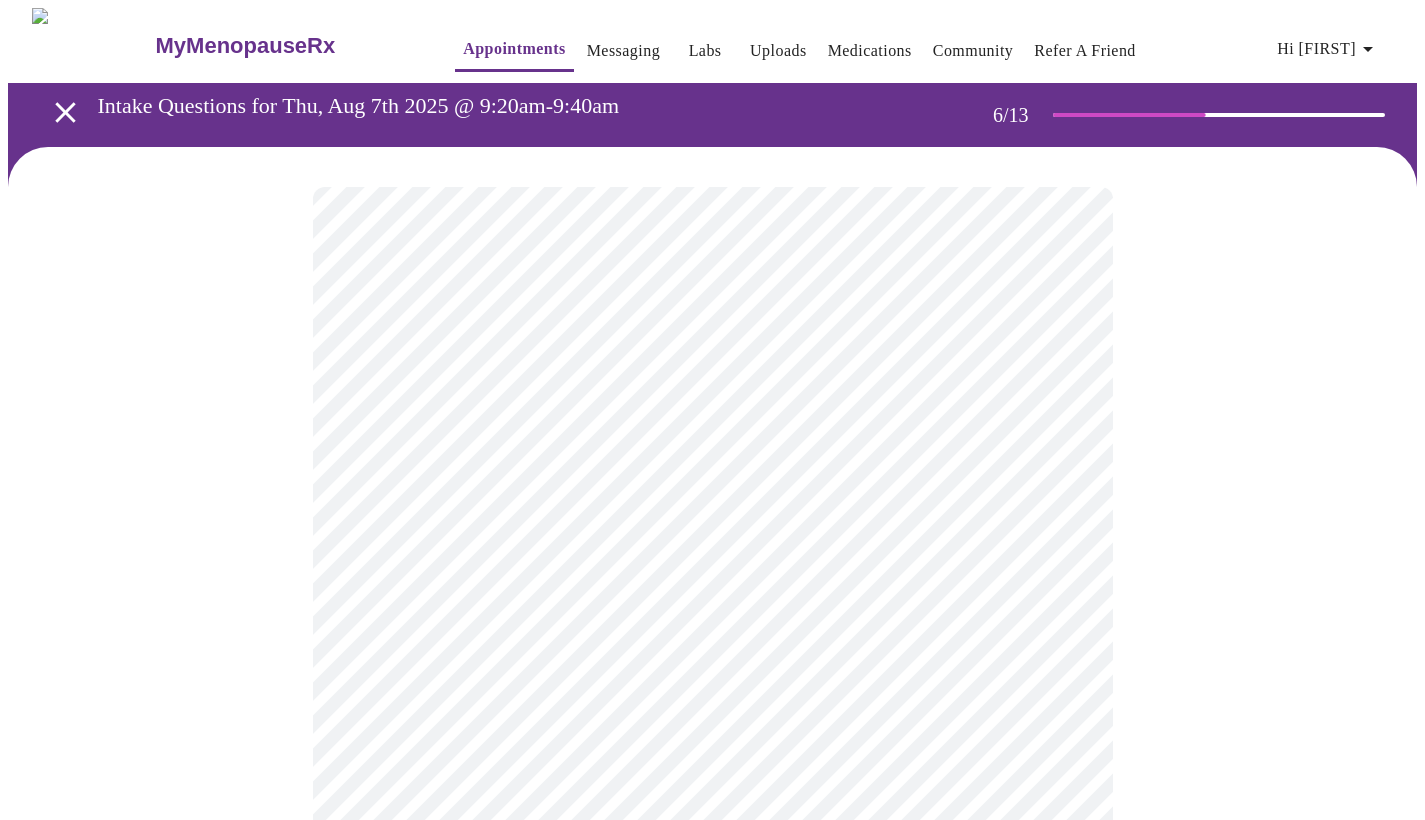 click on "MyMenopauseRx Appointments Messaging Labs Uploads Medications Community Refer a Friend Hi Jennifer   Intake Questions for Thu, Aug 7th 2025 @ 9:20am-9:40am 6  /  13 Settings Billing Invoices Log out" at bounding box center (712, 541) 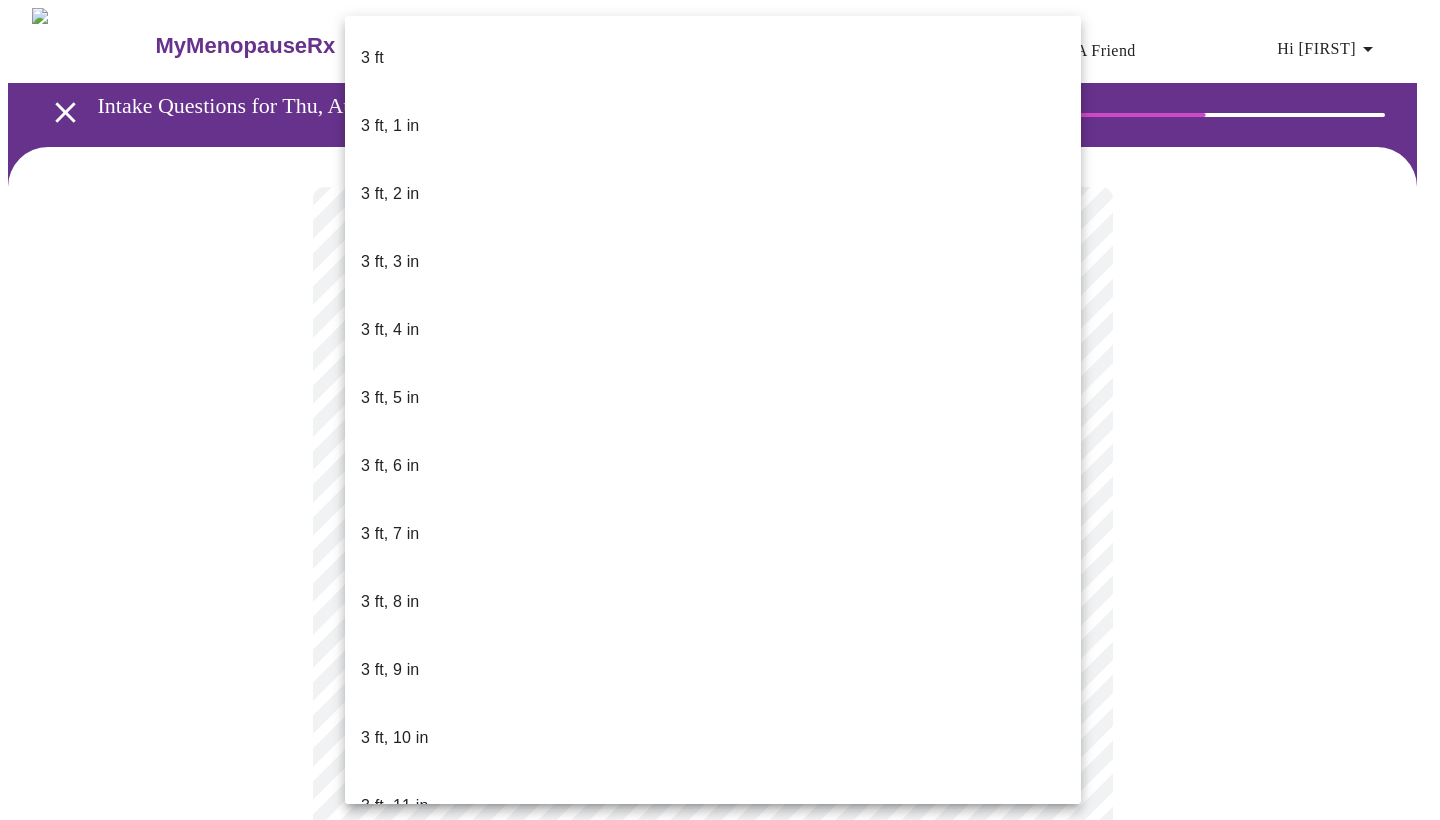 type 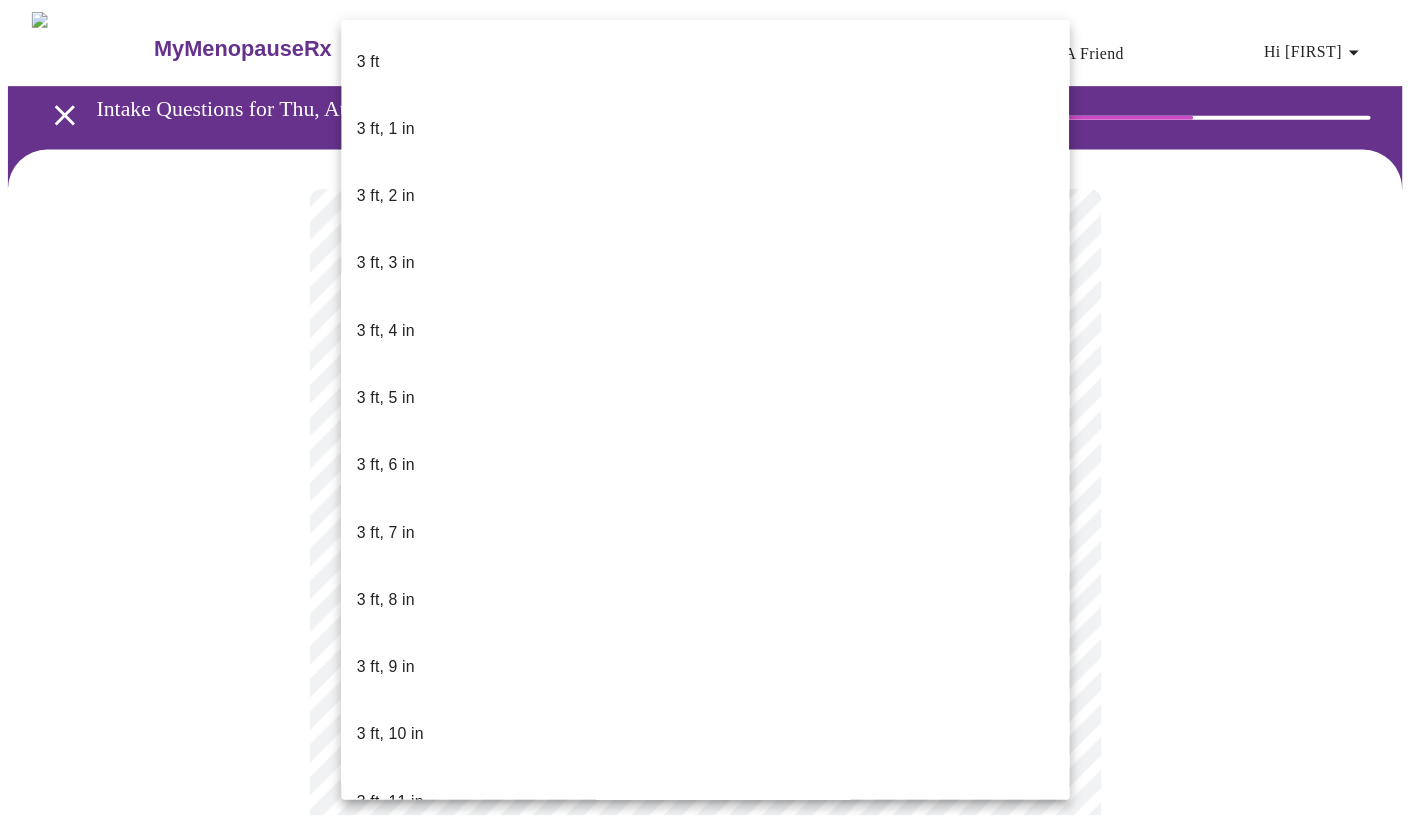 scroll, scrollTop: 888, scrollLeft: 0, axis: vertical 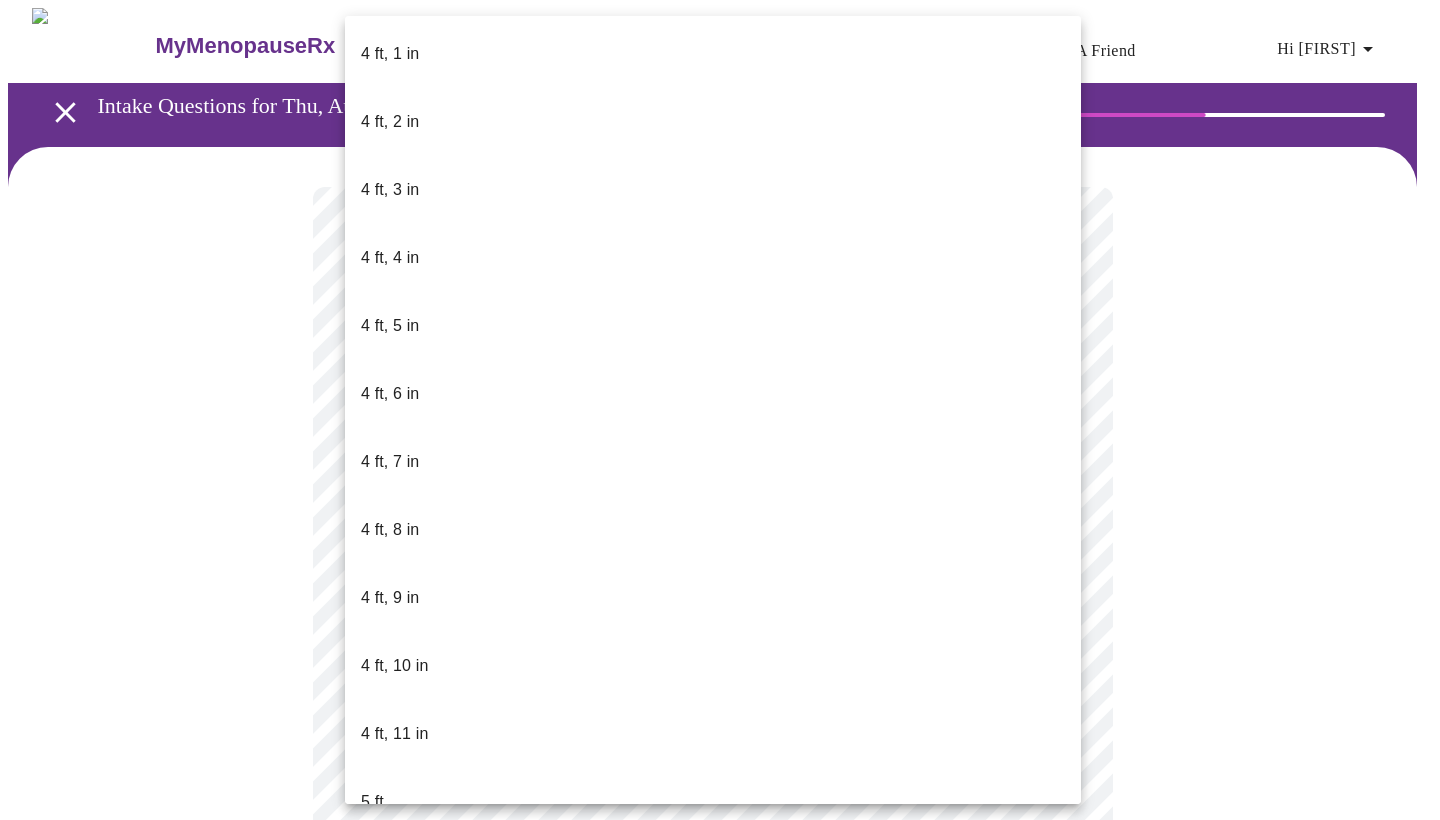 click on "5 ft, 2 in" at bounding box center [390, 938] 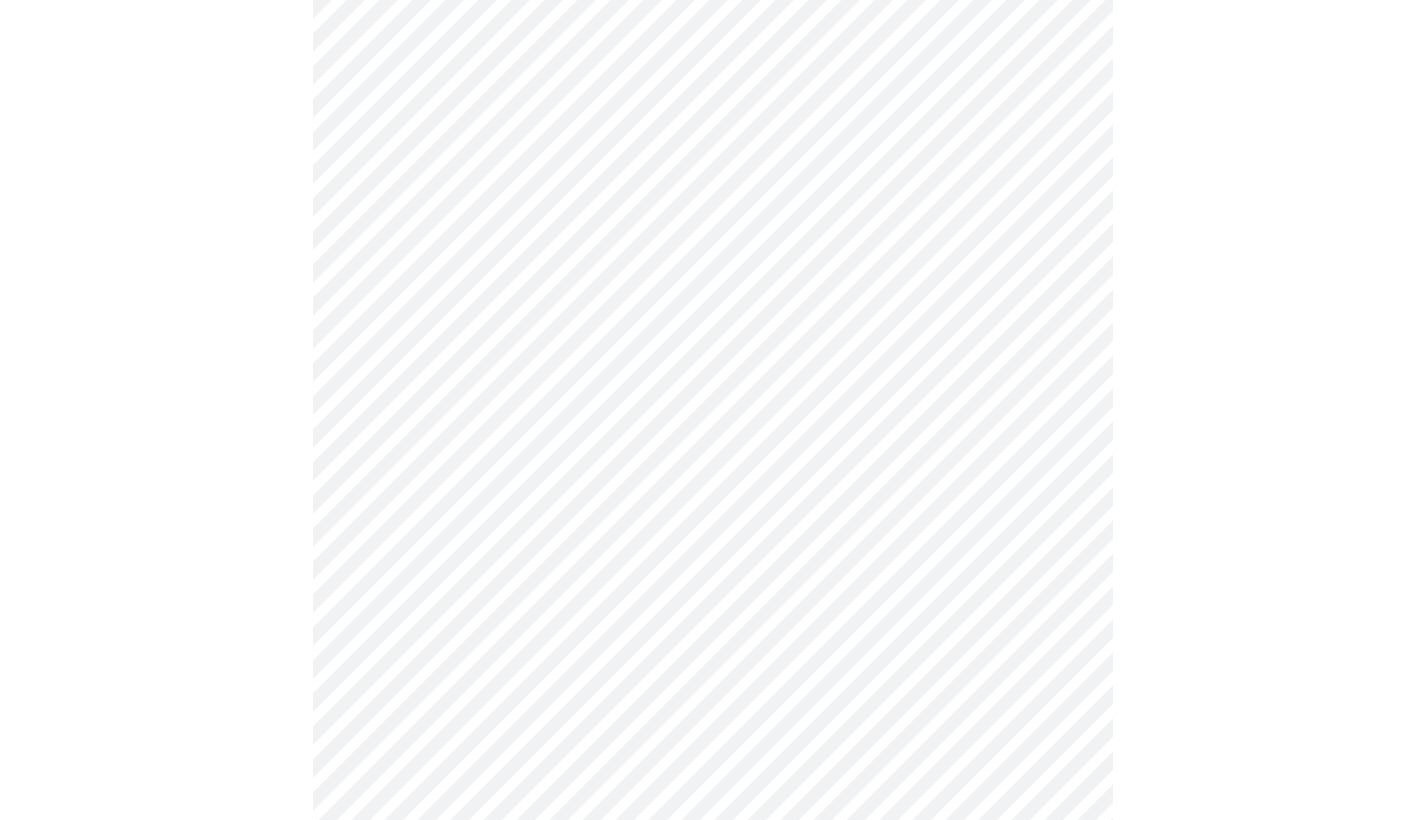 scroll, scrollTop: 5022, scrollLeft: 0, axis: vertical 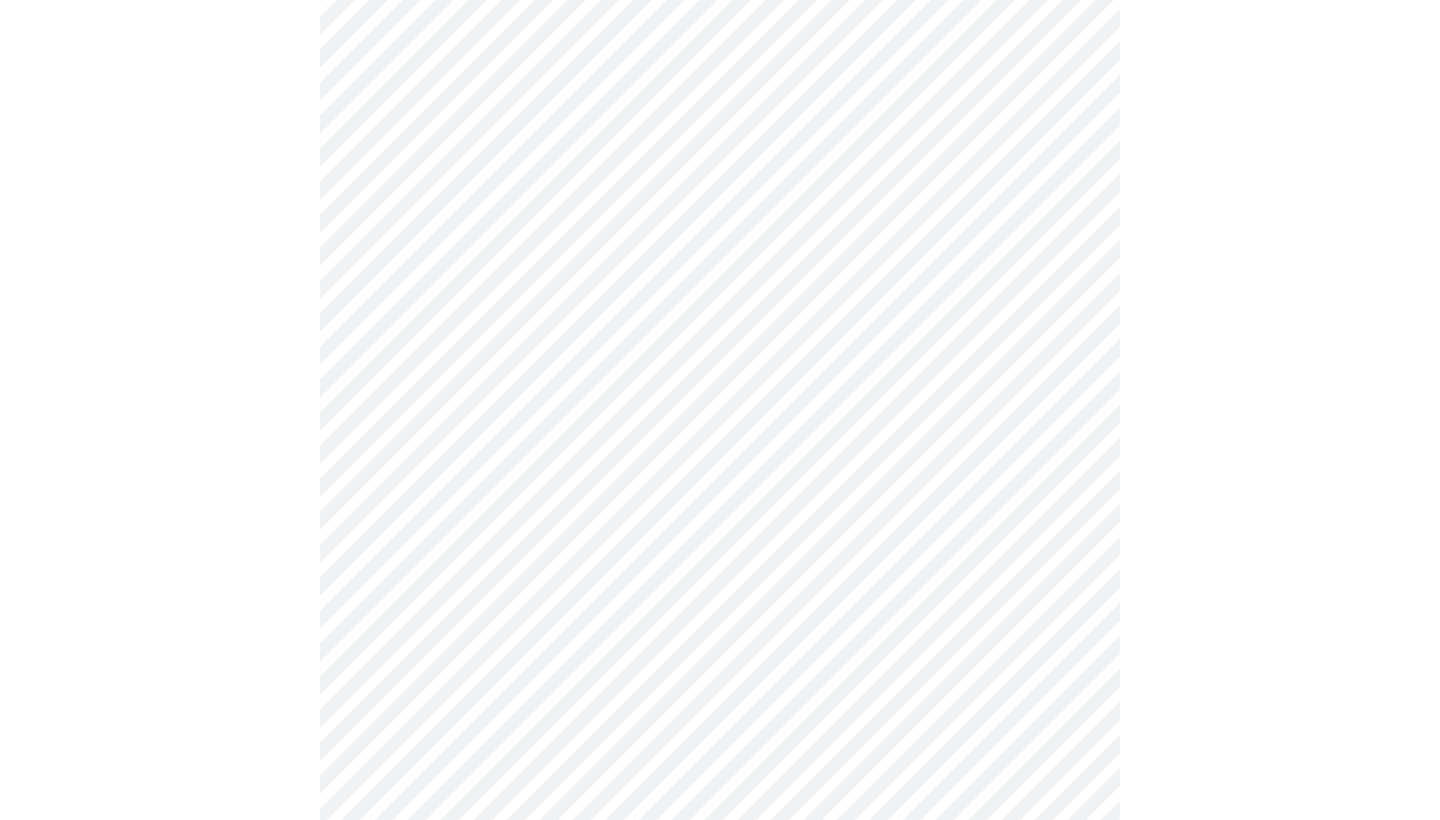 click on "MyMenopauseRx Appointments Messaging Labs Uploads Medications Community Refer a Friend Hi Jennifer   Intake Questions for Thu, Aug 7th 2025 @ 9:20am-9:40am 7  /  13 Settings Billing Invoices Log out" at bounding box center (720, -1831) 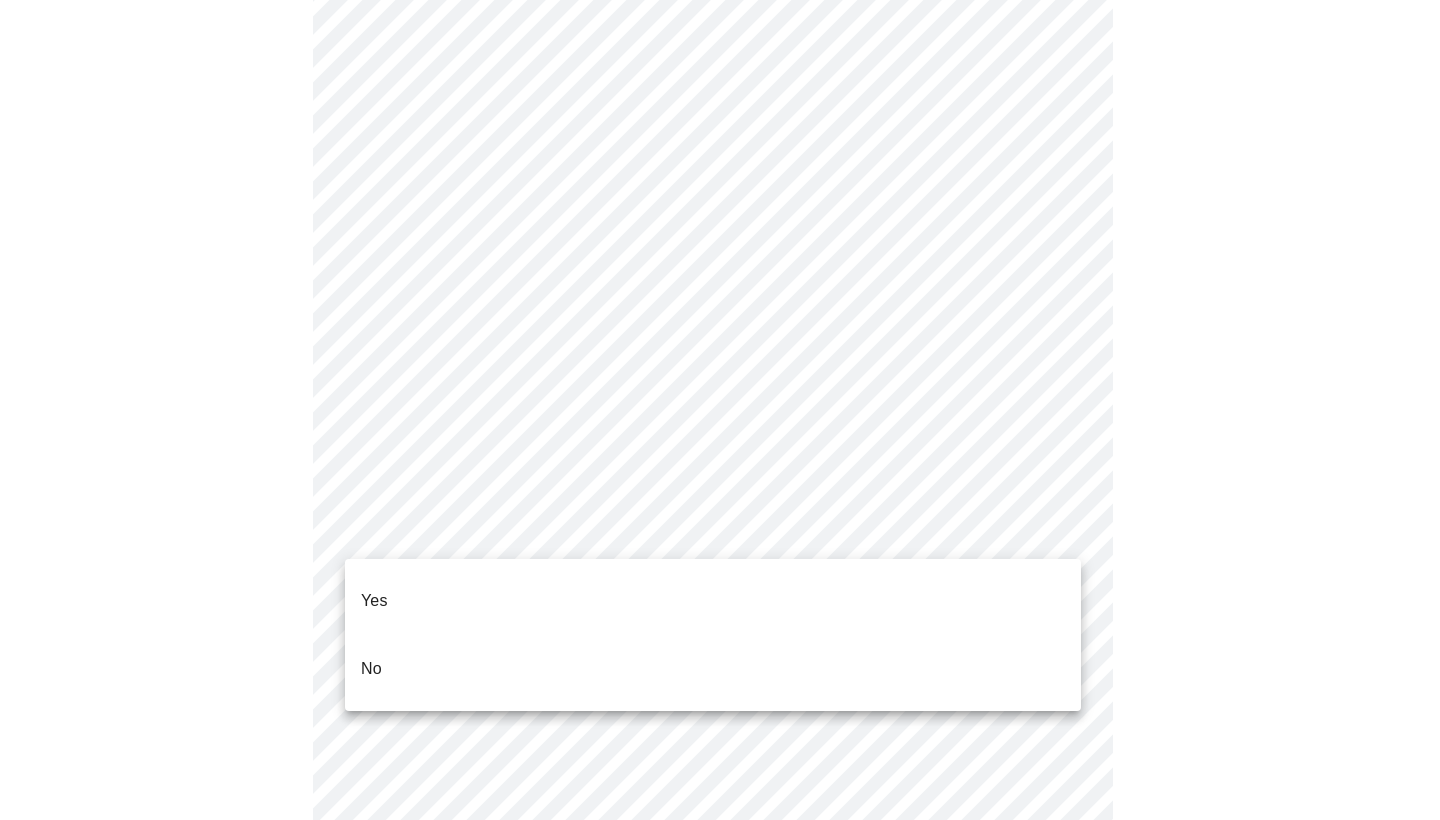 click on "No" at bounding box center [713, 669] 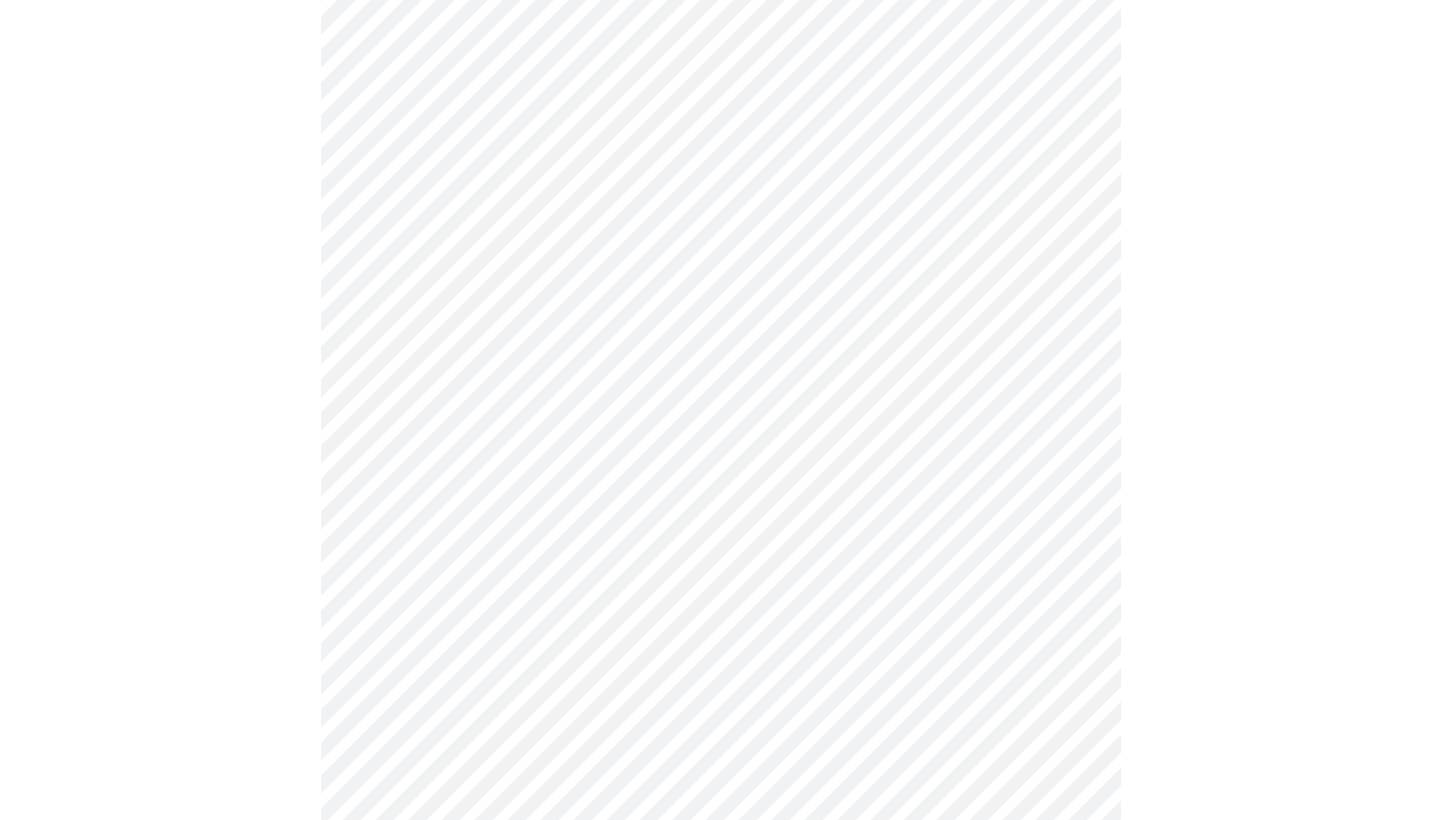 scroll, scrollTop: 1119, scrollLeft: 0, axis: vertical 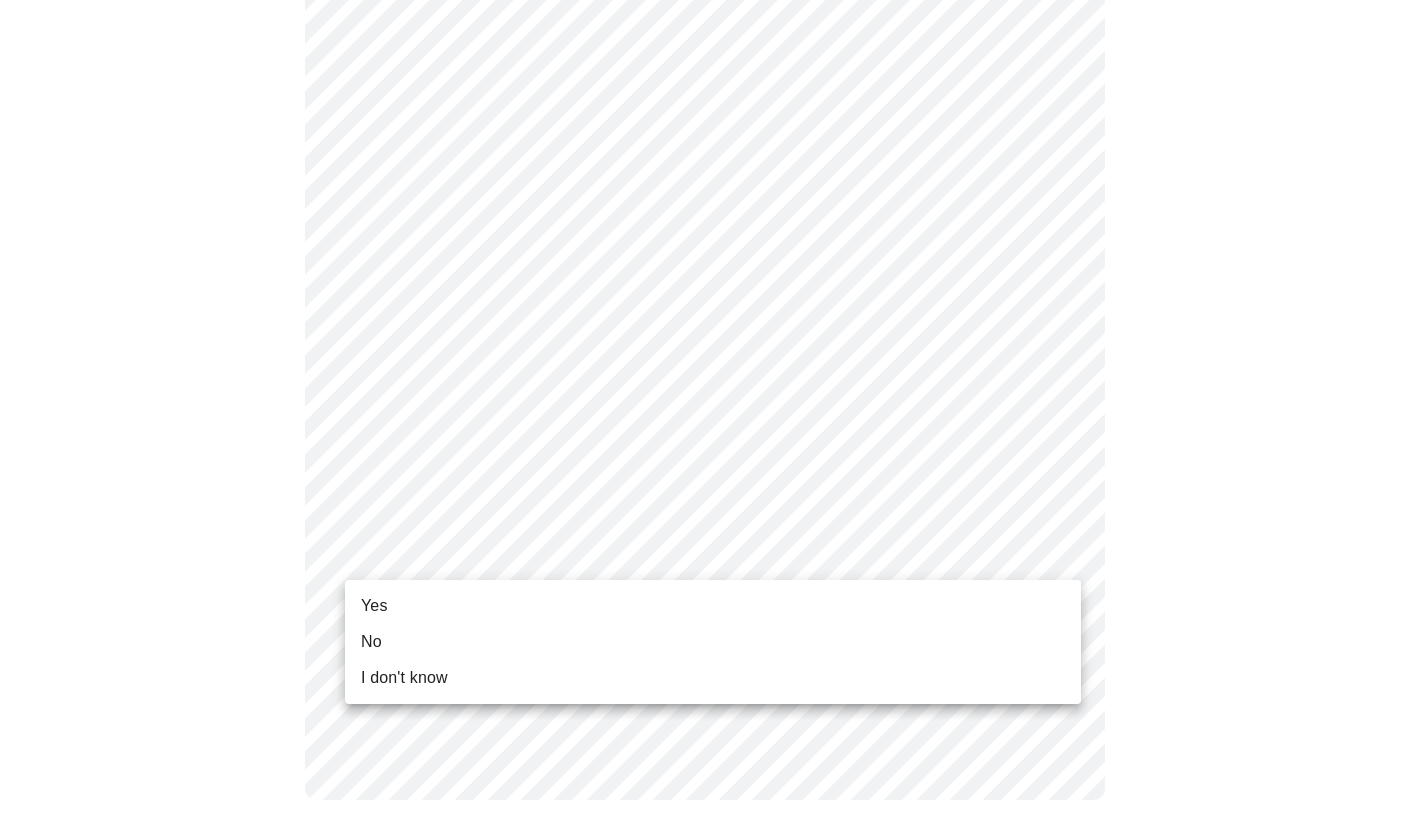 click on "MyMenopauseRx Appointments Messaging Labs Uploads Medications Community Refer a Friend Hi Jennifer   Intake Questions for Thu, Aug 7th 2025 @ 9:20am-9:40am 8  /  13 Settings Billing Invoices Log out Yes No I don't know" at bounding box center (712, -136) 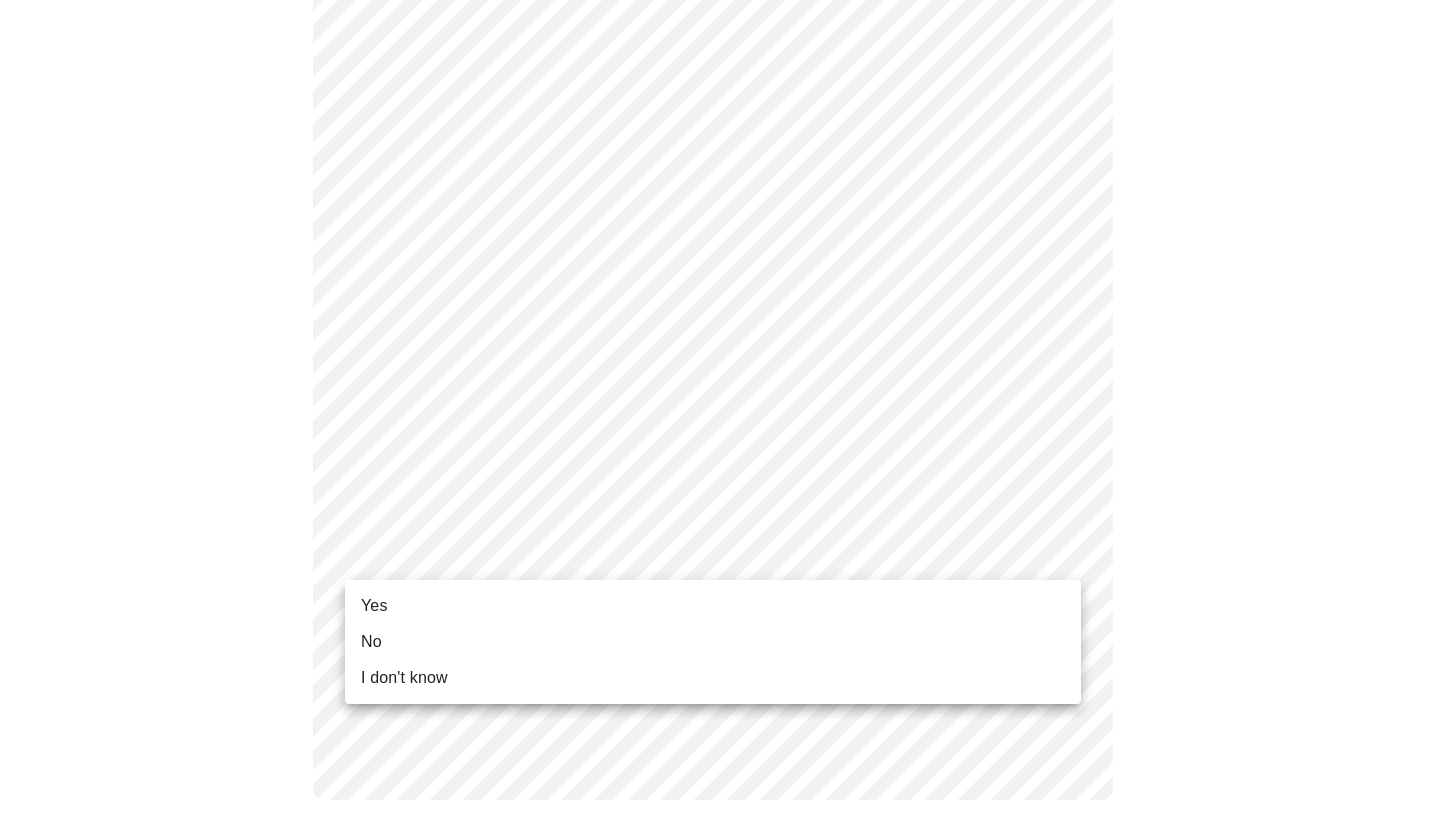 click on "Yes" at bounding box center [713, 606] 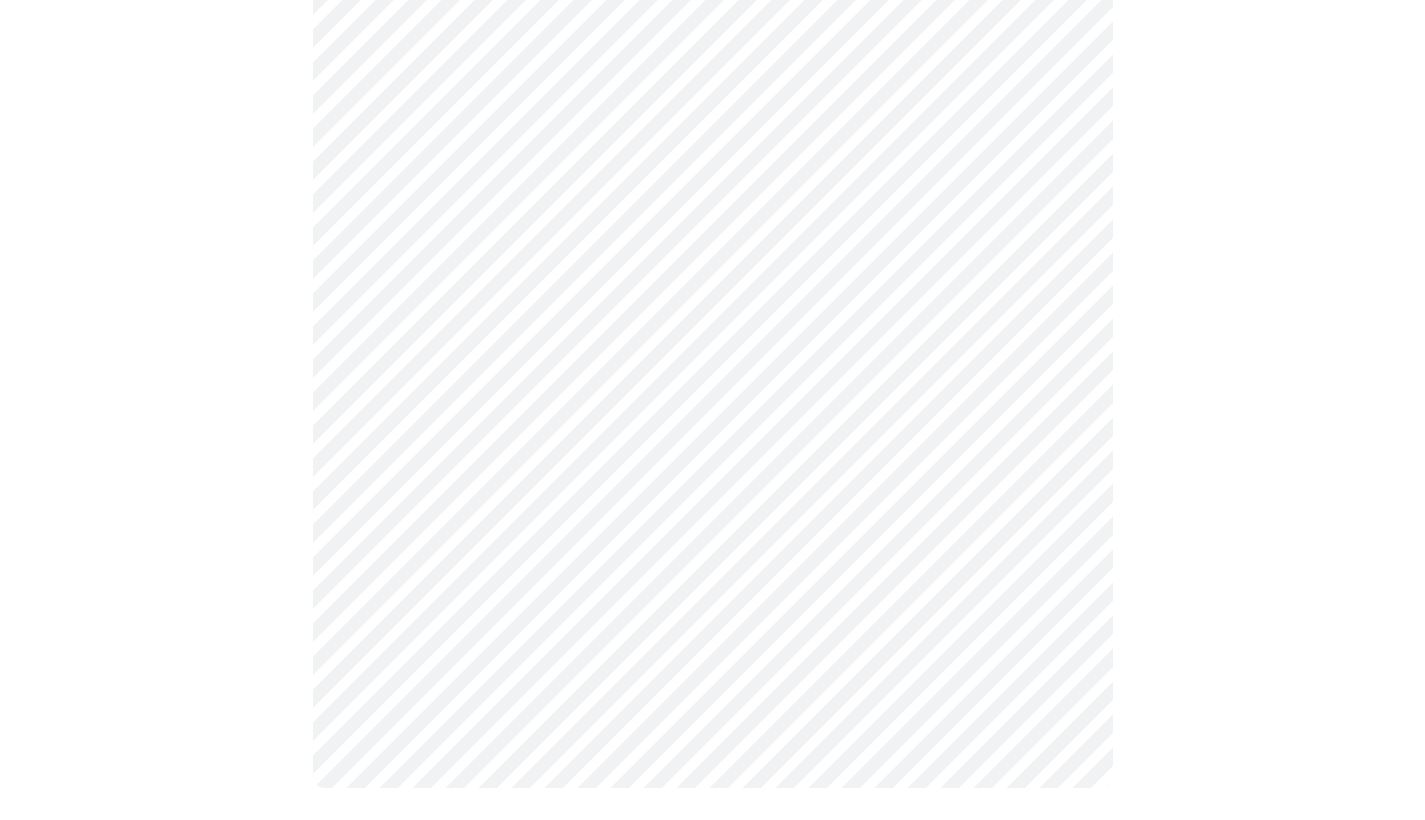 scroll, scrollTop: 0, scrollLeft: 0, axis: both 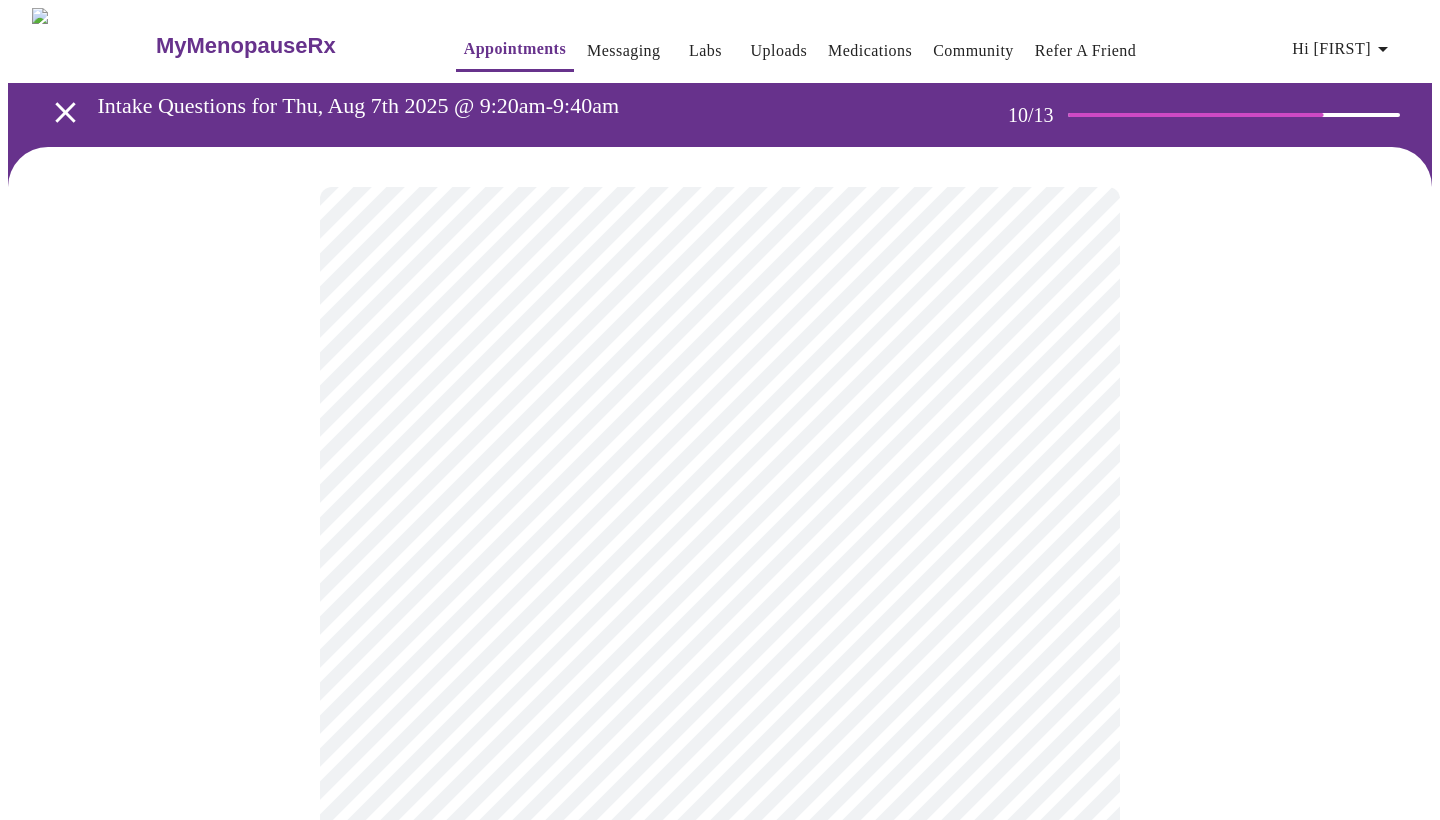 click on "MyMenopauseRx Appointments Messaging Labs Uploads Medications Community Refer a Friend Hi Jennifer   Intake Questions for Thu, Aug 7th 2025 @ 9:20am-9:40am 10  /  13 Settings Billing Invoices Log out" at bounding box center [720, 1328] 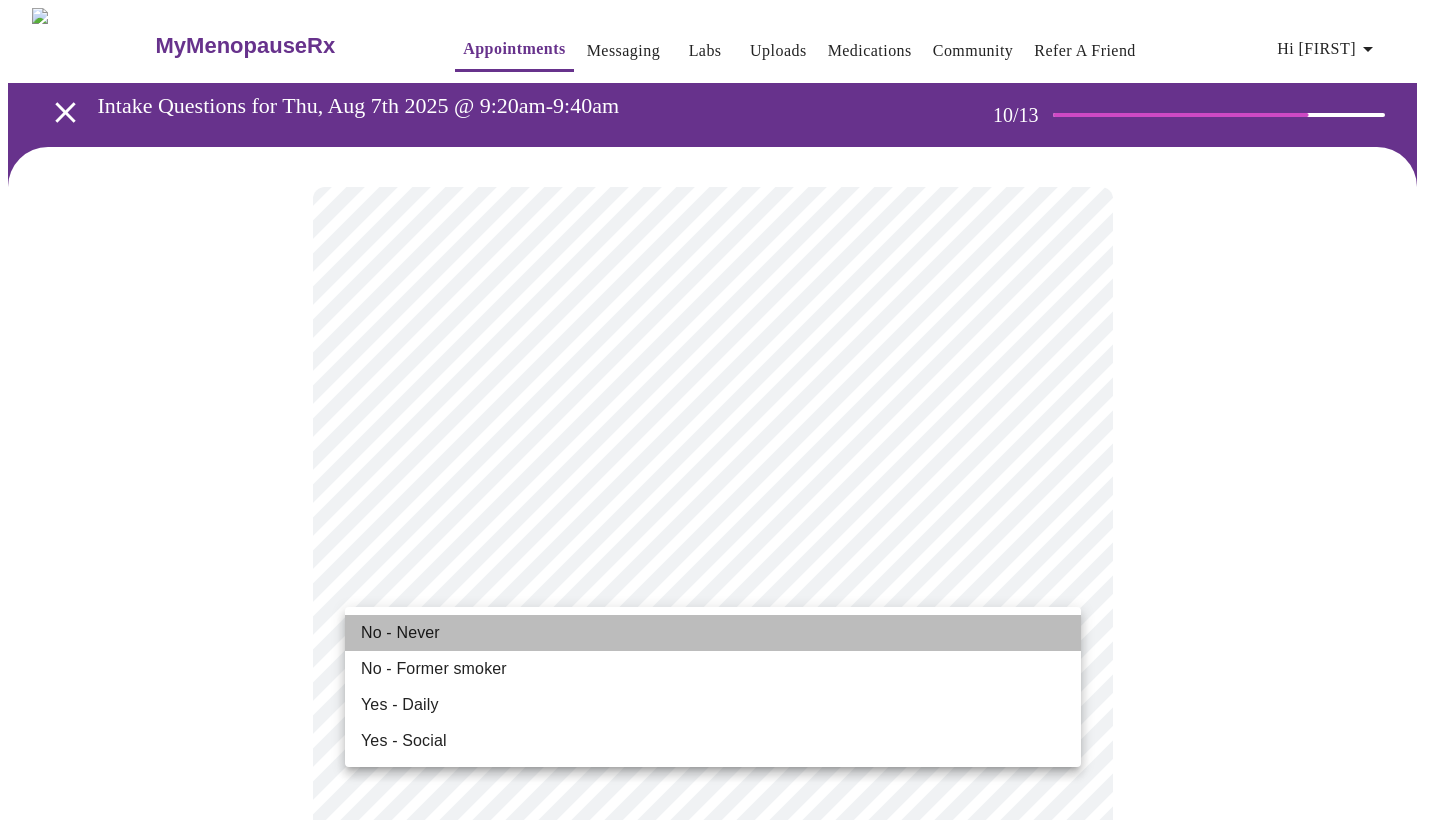 click on "No - Never" at bounding box center (713, 633) 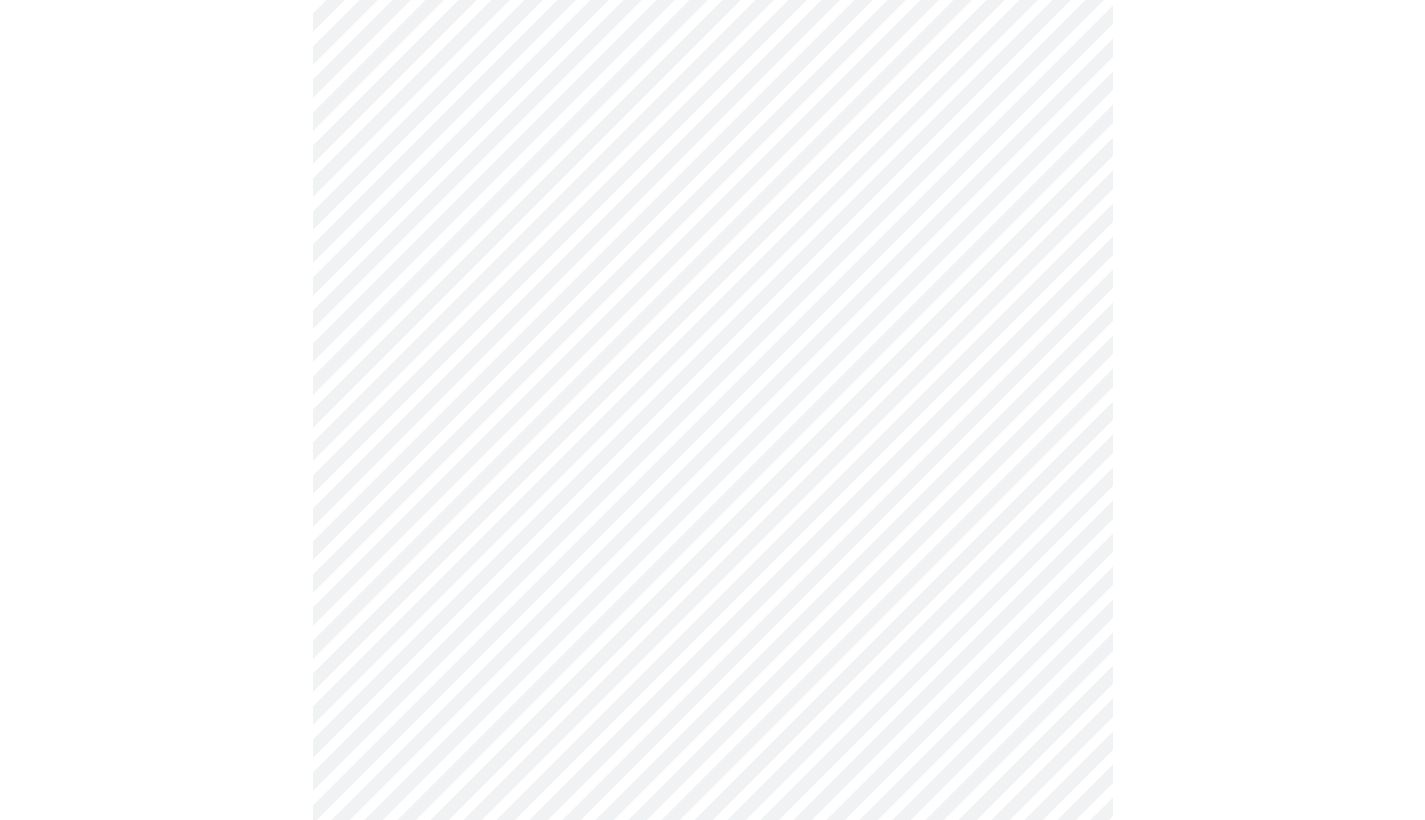 scroll, scrollTop: 1510, scrollLeft: 0, axis: vertical 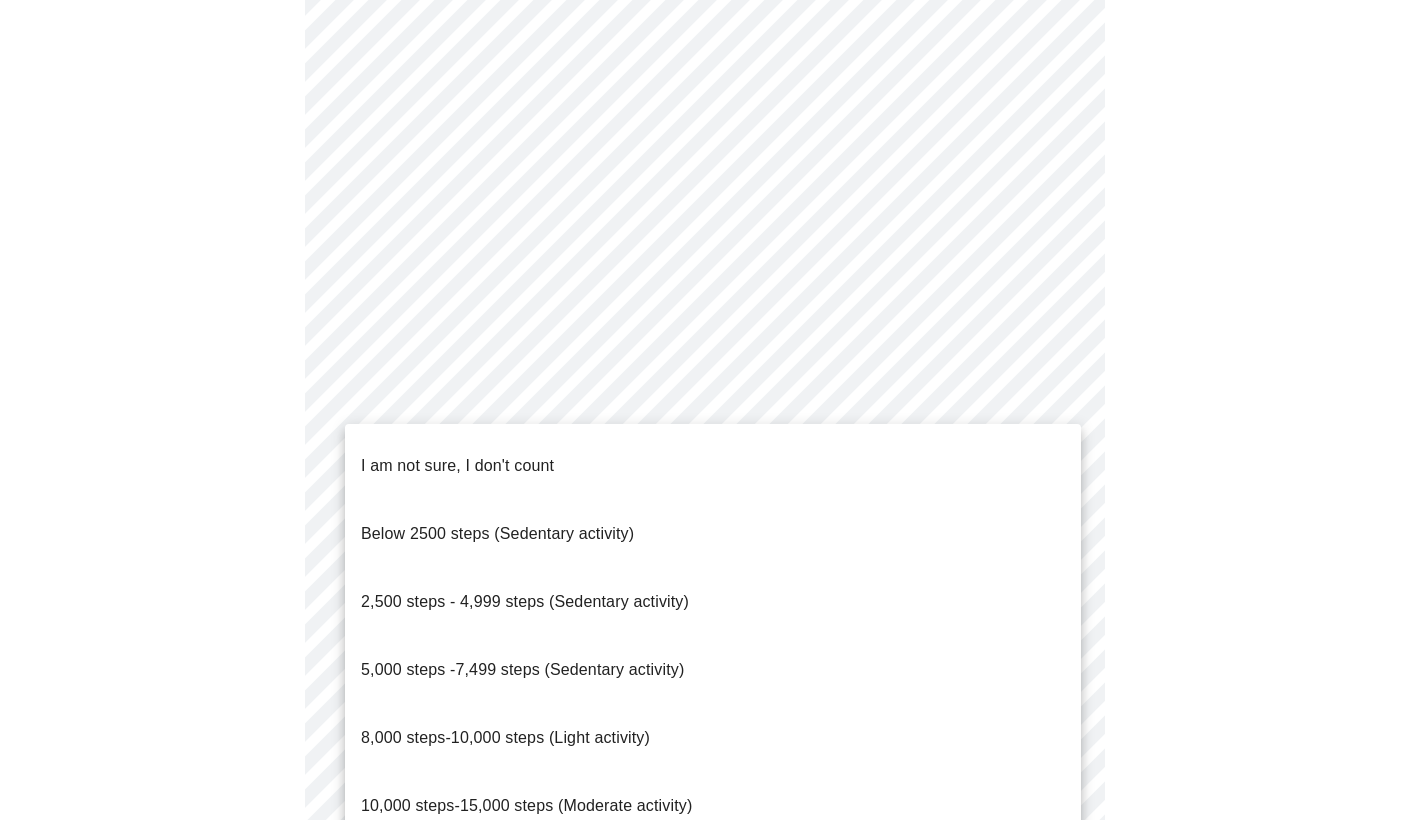 click on "MyMenopauseRx Appointments Messaging Labs Uploads Medications Community Refer a Friend Hi Jennifer   Intake Questions for Thu, Aug 7th 2025 @ 9:20am-9:40am 10  /  13 Settings Billing Invoices Log out I am not sure, I don't count
Below 2500 steps (Sedentary activity)
2,500 steps - 4,999 steps (Sedentary activity)
5,000 steps -7,499 steps (Sedentary activity)
8,000 steps-10,000 steps (Light activity)
10,000 steps-15,000 steps (Moderate activity)
15,000 steps-20,000 steps per day (Heavy Activity)" at bounding box center [712, -195] 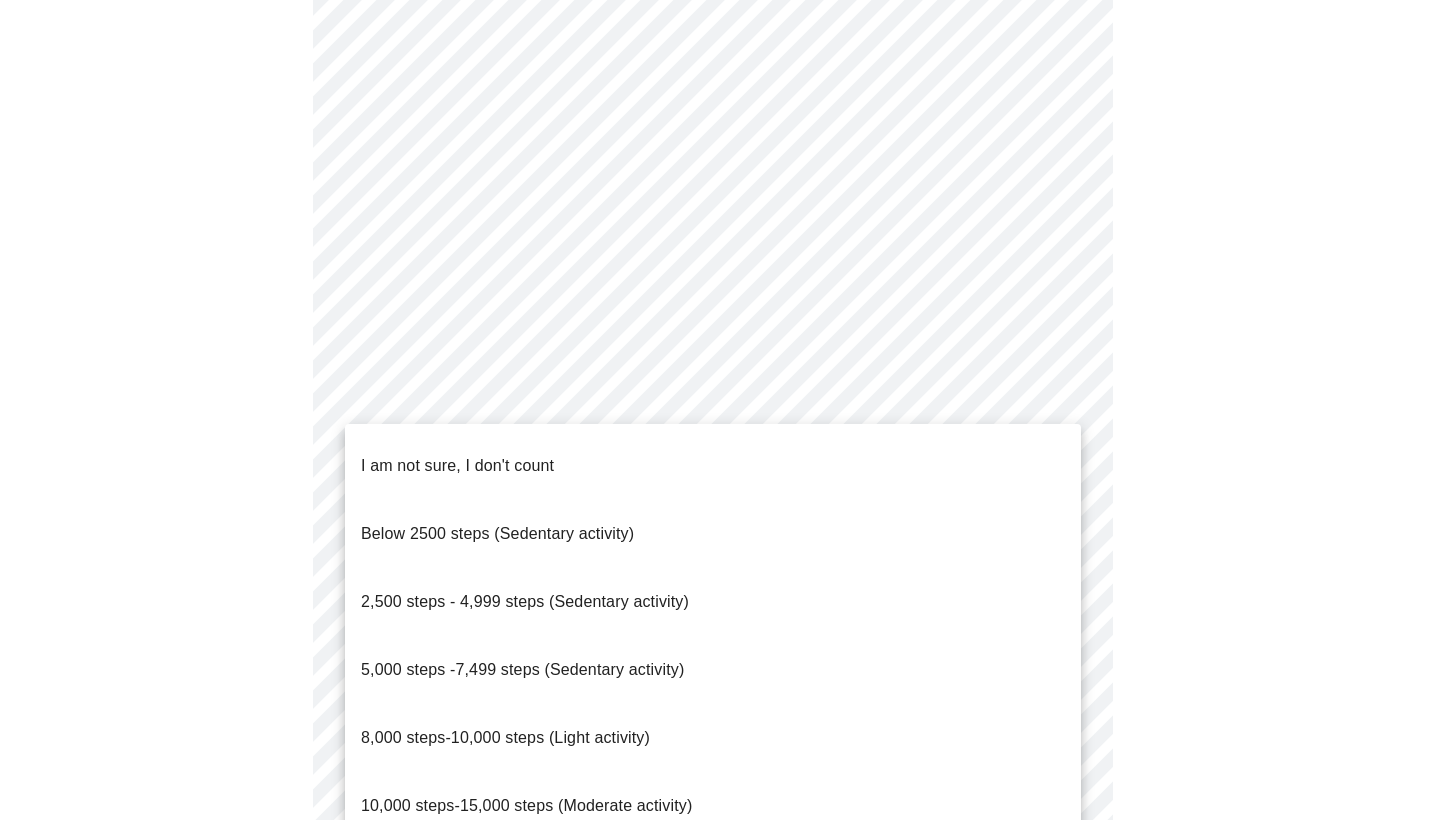 click on "8,000 steps-10,000 steps (Light activity)" at bounding box center (713, 738) 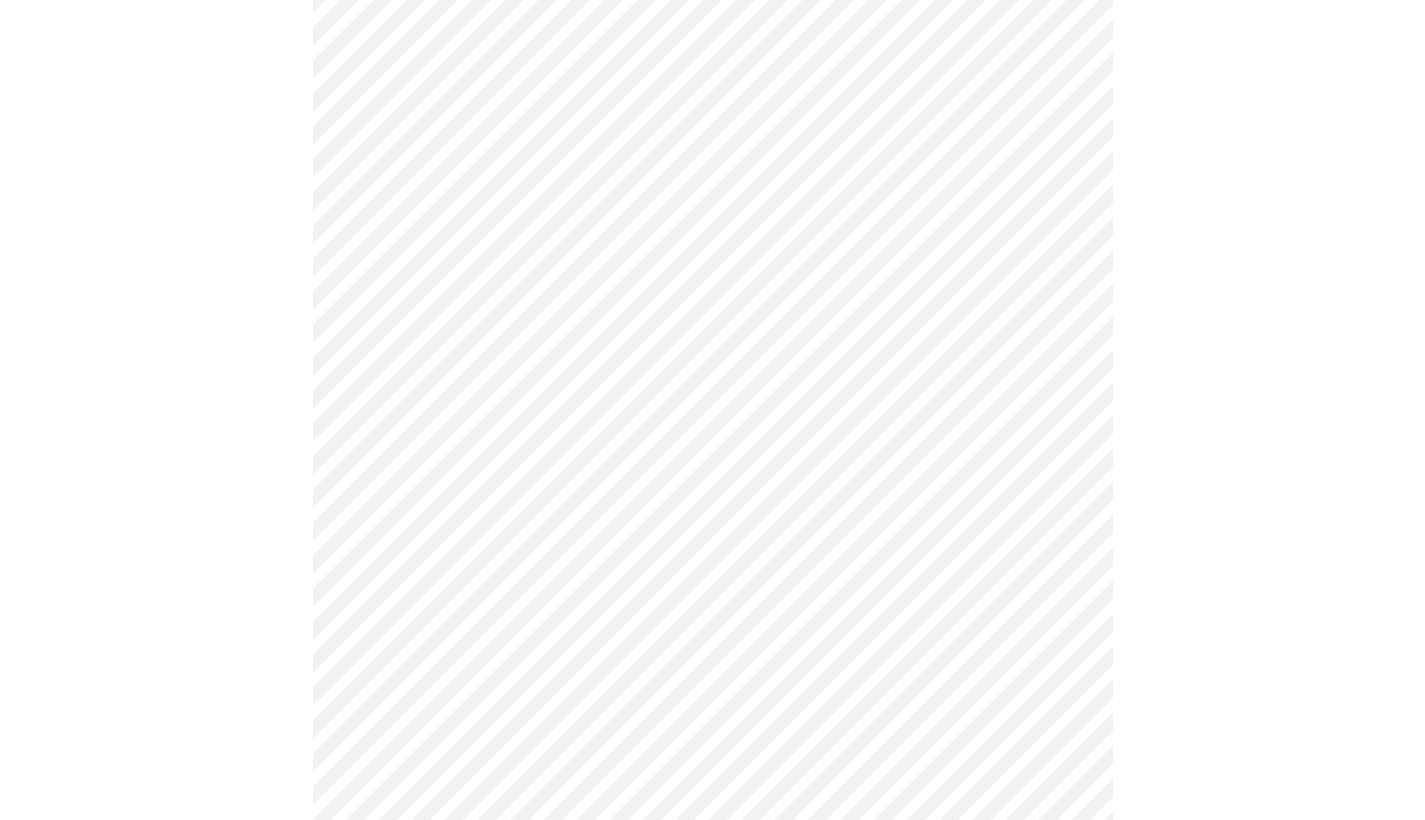 scroll, scrollTop: 1616, scrollLeft: 0, axis: vertical 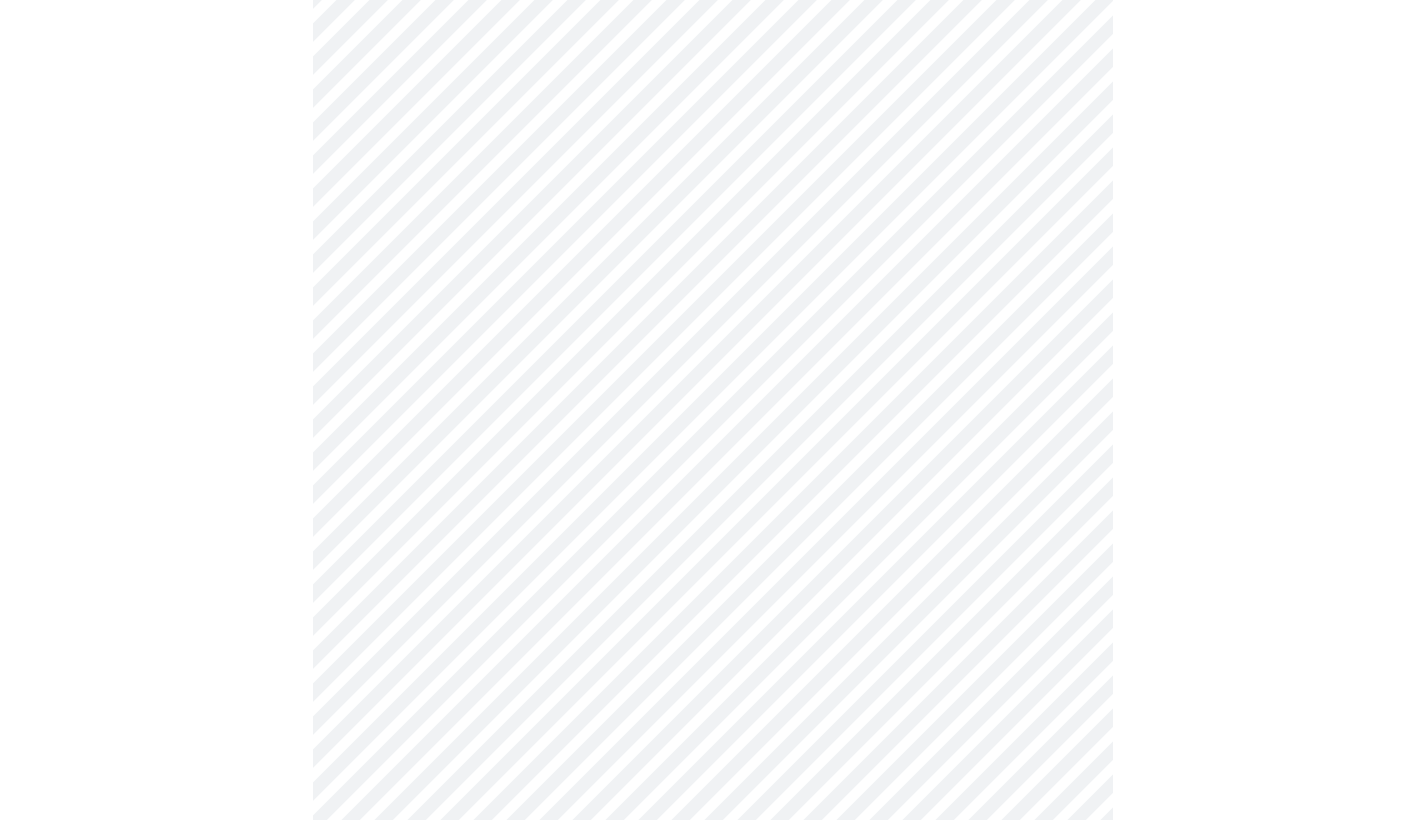 click on "MyMenopauseRx Appointments Messaging Labs Uploads Medications Community Refer a Friend Hi Jennifer   Intake Questions for Thu, Aug 7th 2025 @ 9:20am-9:40am 10  /  13 Settings Billing Invoices Log out" at bounding box center (712, -307) 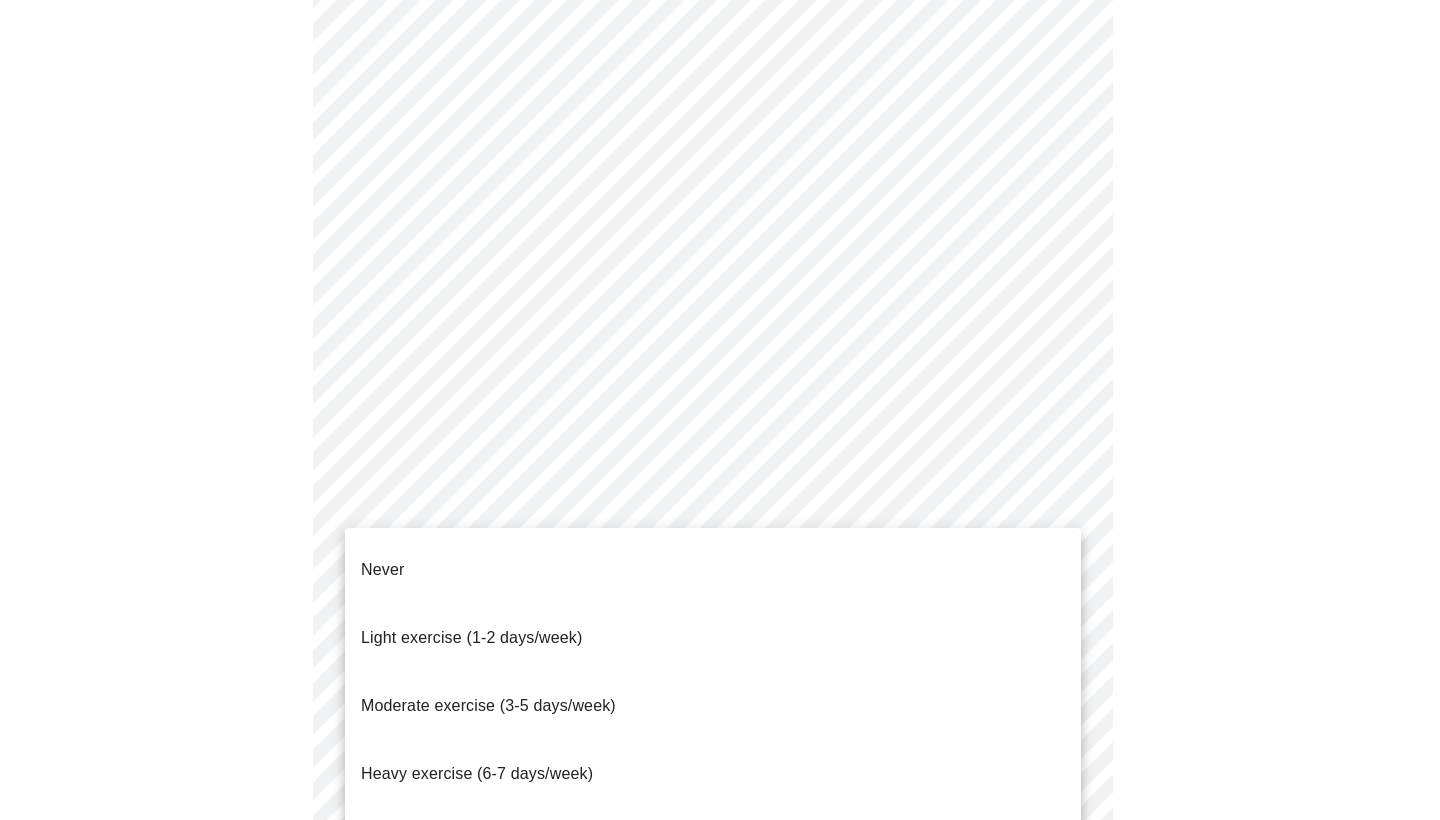 click on "Never" at bounding box center (713, 570) 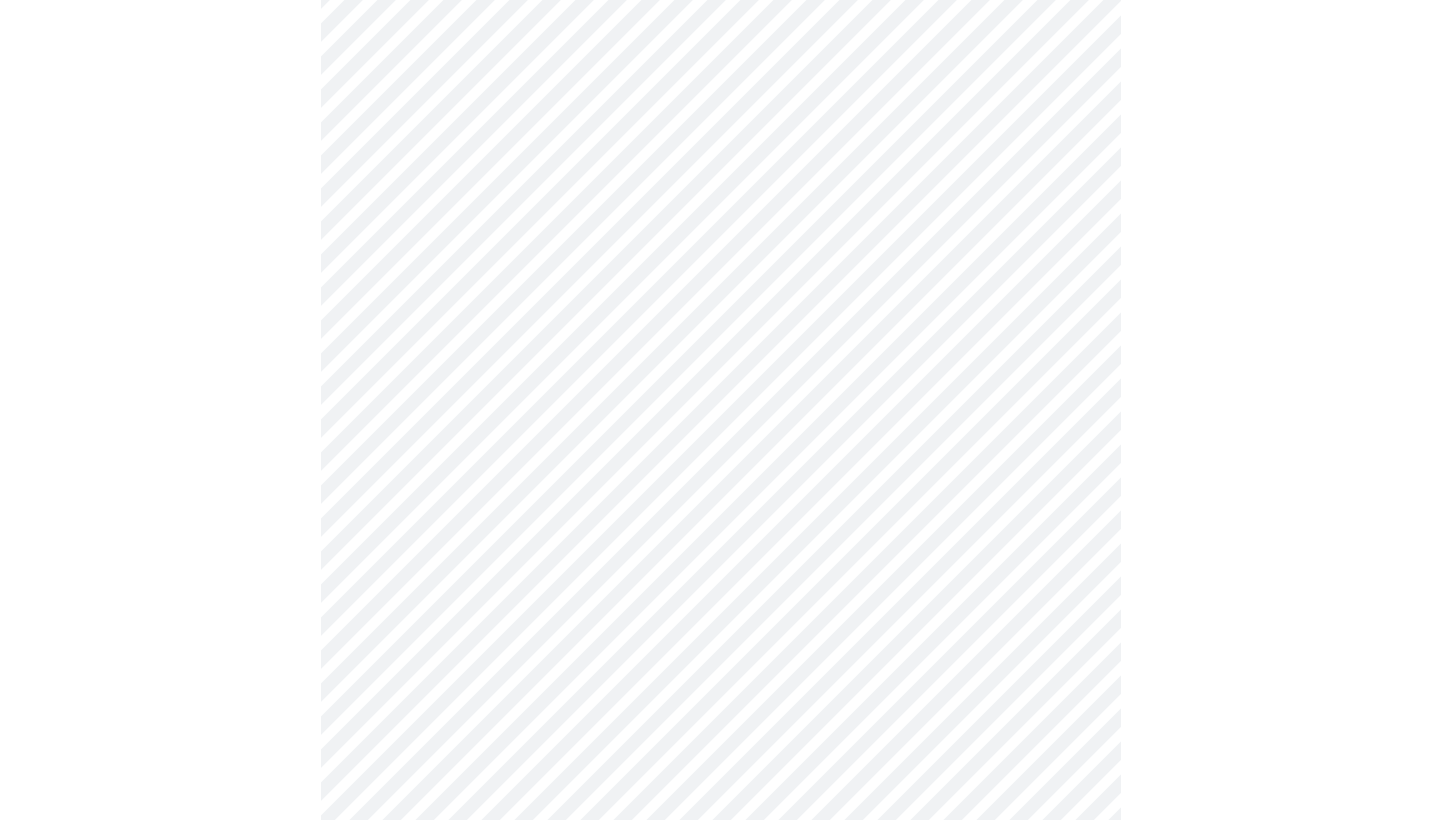 scroll, scrollTop: 1772, scrollLeft: 0, axis: vertical 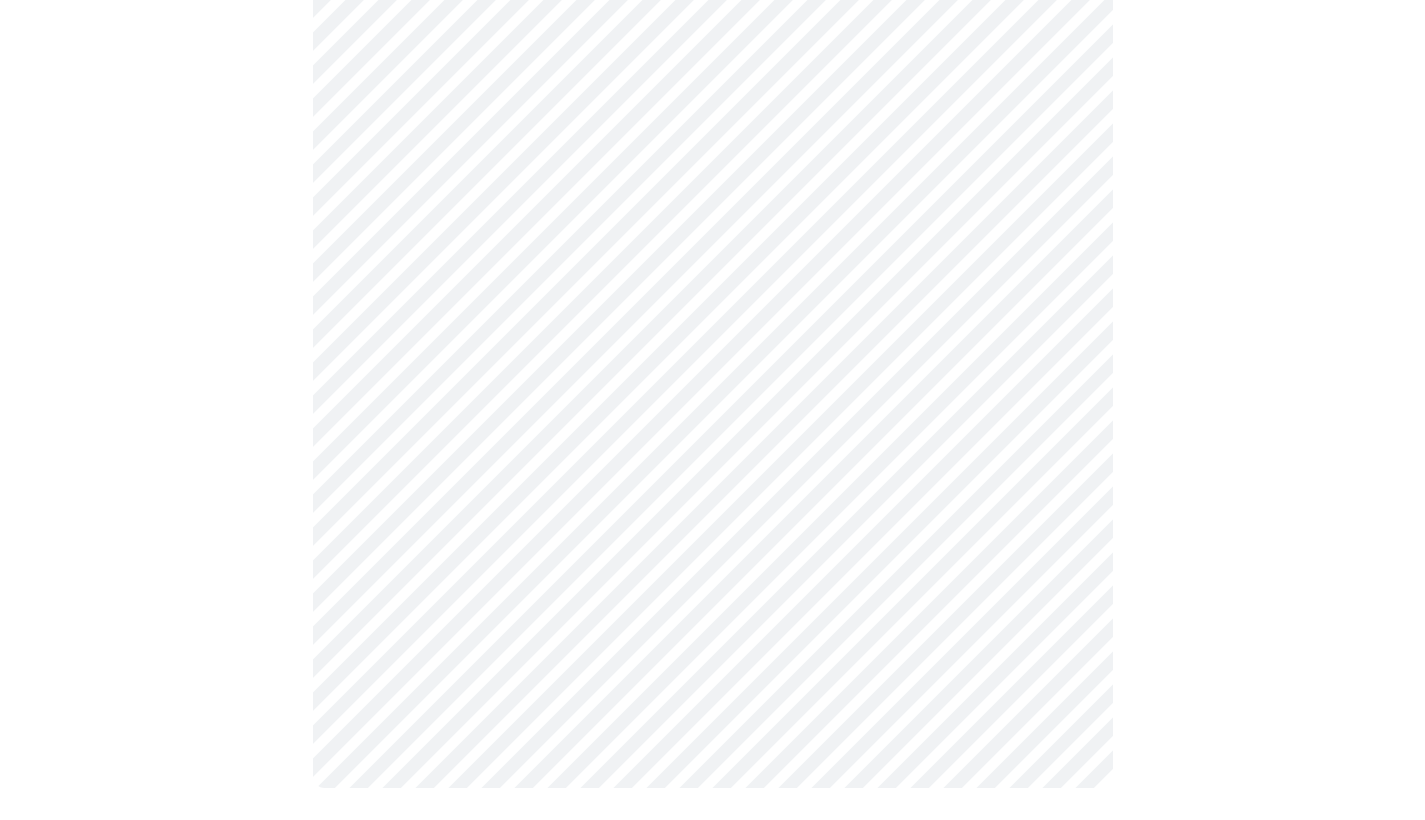 click on "MyMenopauseRx Appointments Messaging Labs Uploads Medications Community Refer a Friend Hi Jennifer   Intake Questions for Thu, Aug 7th 2025 @ 9:20am-9:40am 10  /  13 Settings Billing Invoices Log out" at bounding box center (712, -468) 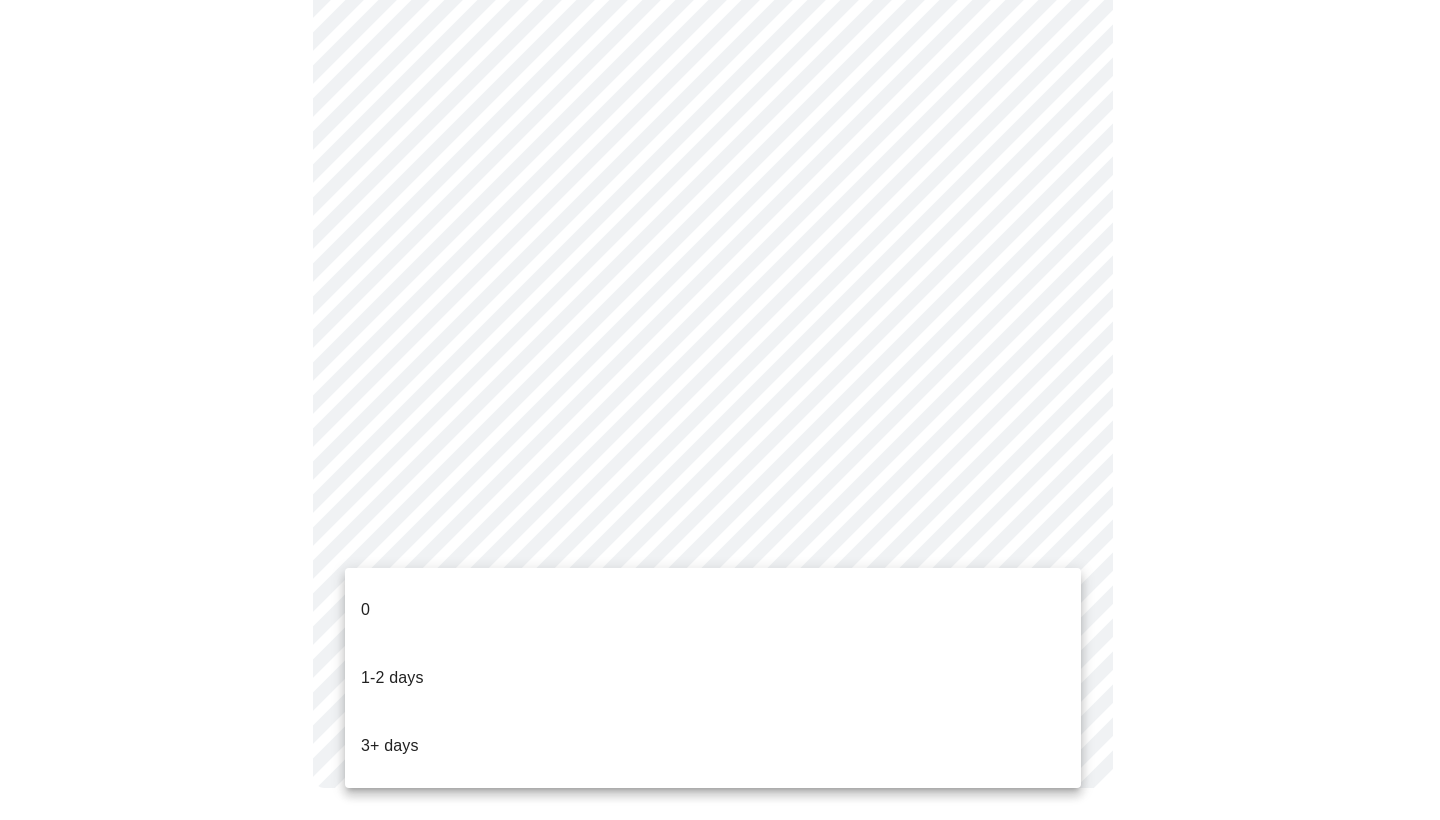 click on "1-2 days" at bounding box center (713, 678) 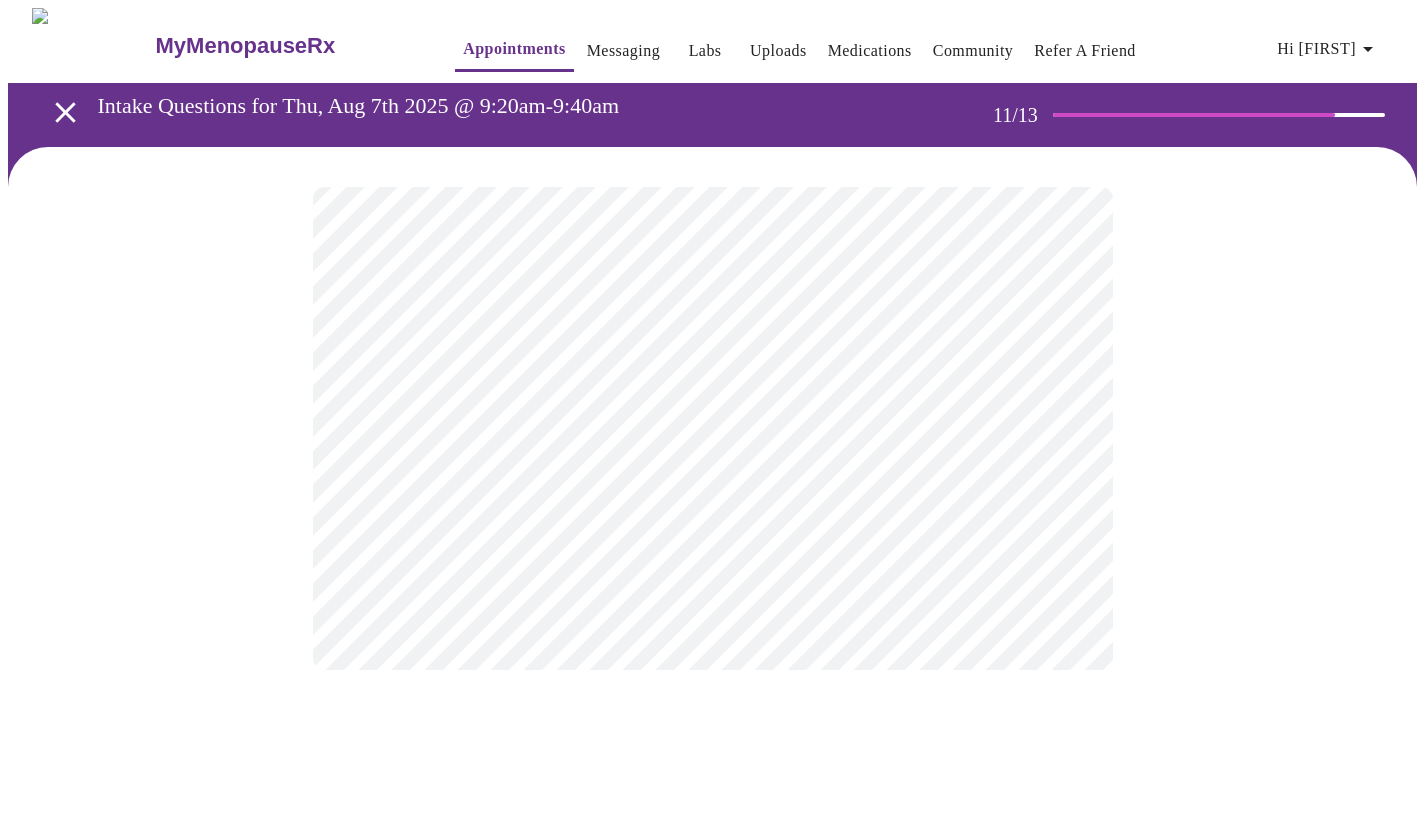 scroll, scrollTop: 0, scrollLeft: 0, axis: both 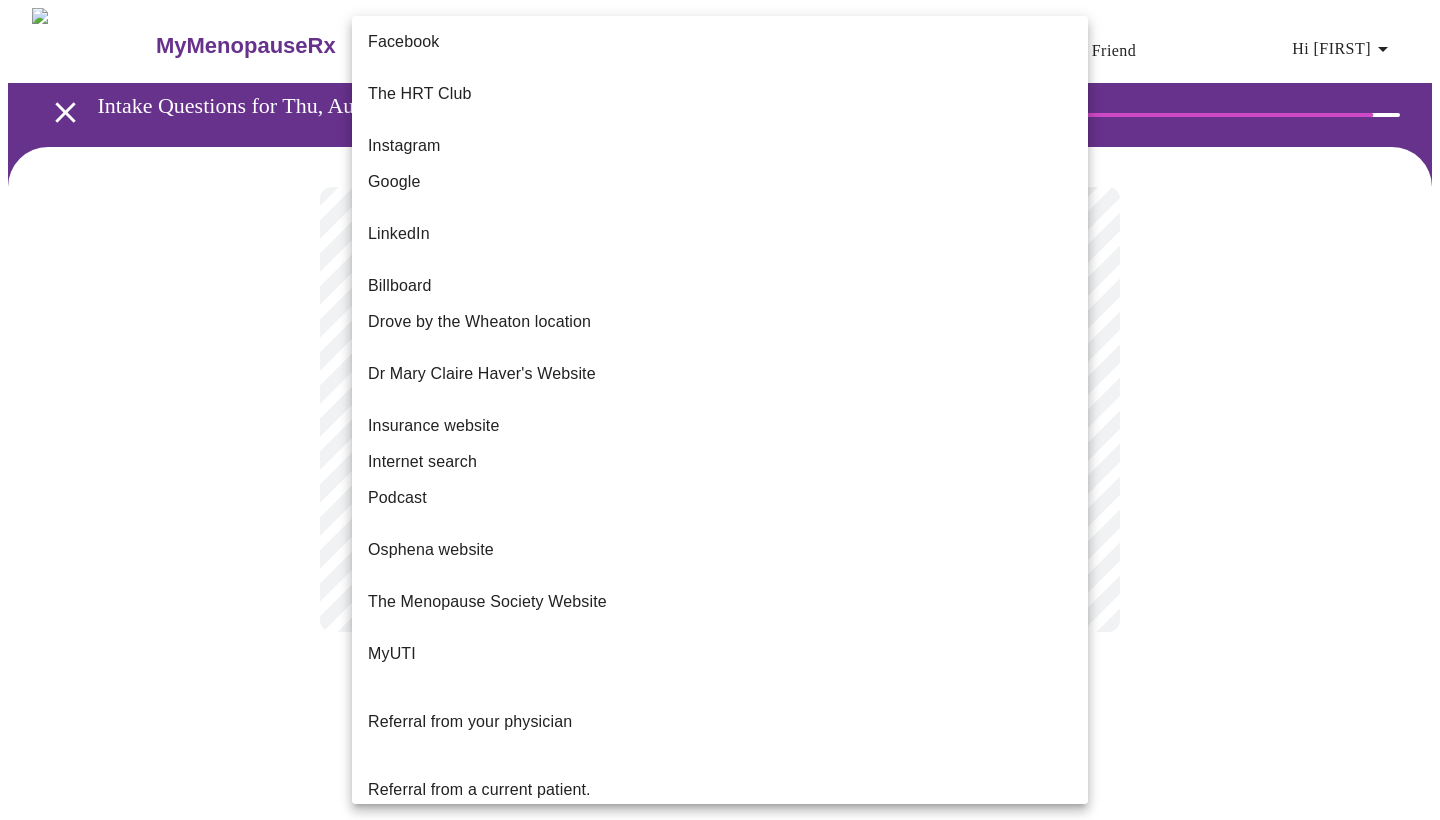 click on "MyMenopauseRx Appointments Messaging Labs Uploads Medications Community Refer a Friend Hi Jennifer   Intake Questions for Thu, Aug 7th 2025 @ 9:20am-9:40am 12  /  13 Settings Billing Invoices Log out Facebook The HRT Club
Instagram Google LinkedIn
Billboard Drove by the Wheaton location Dr Mary Claire Haver's Website
Insurance website Internet search Podcast Osphena website
The Menopause Society Website MyUTI
Referral from your physician
Referral from a current patient.
Versalie
Word of mouth
Other" at bounding box center [720, 340] 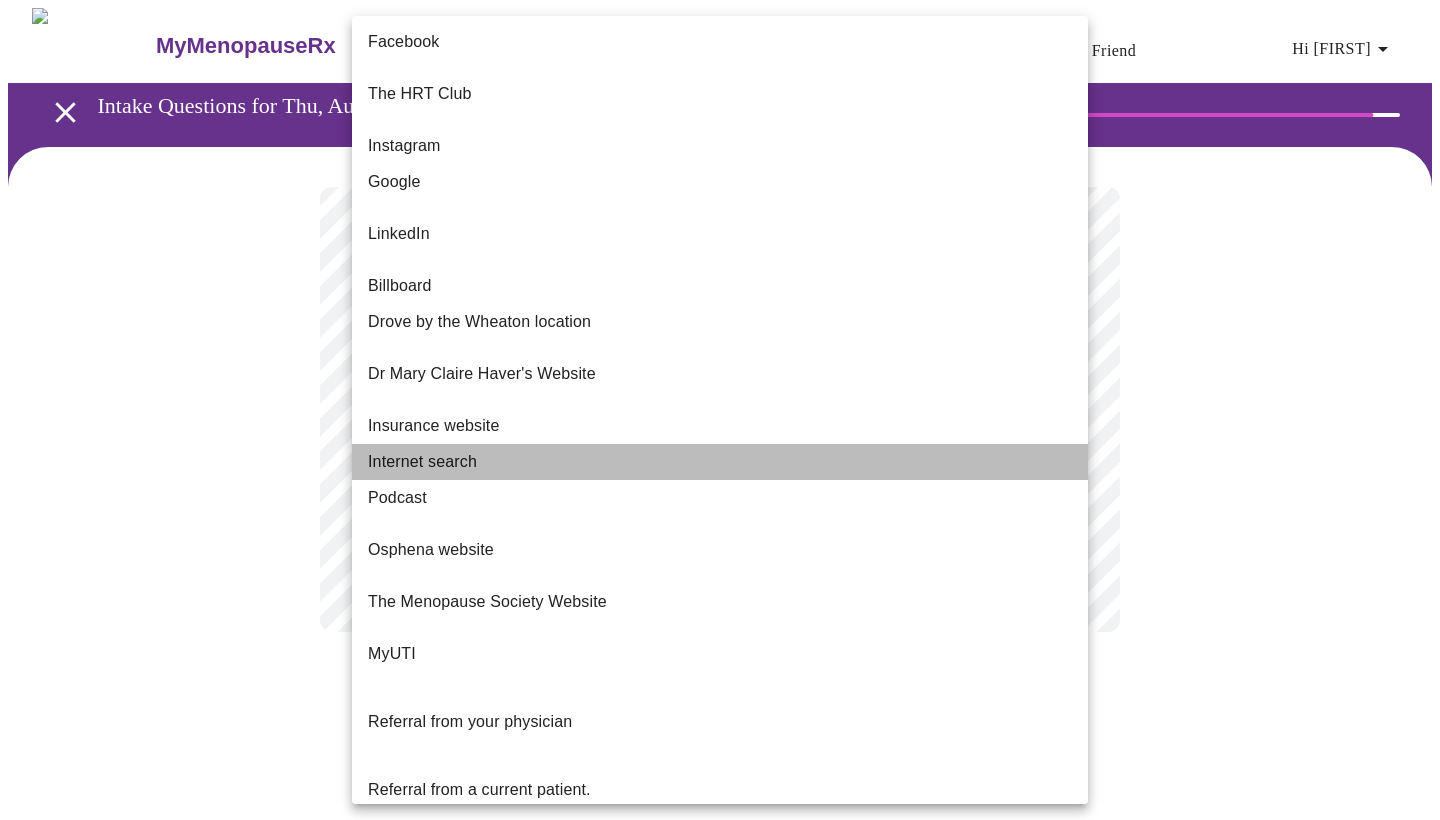 click on "Internet search" at bounding box center [720, 462] 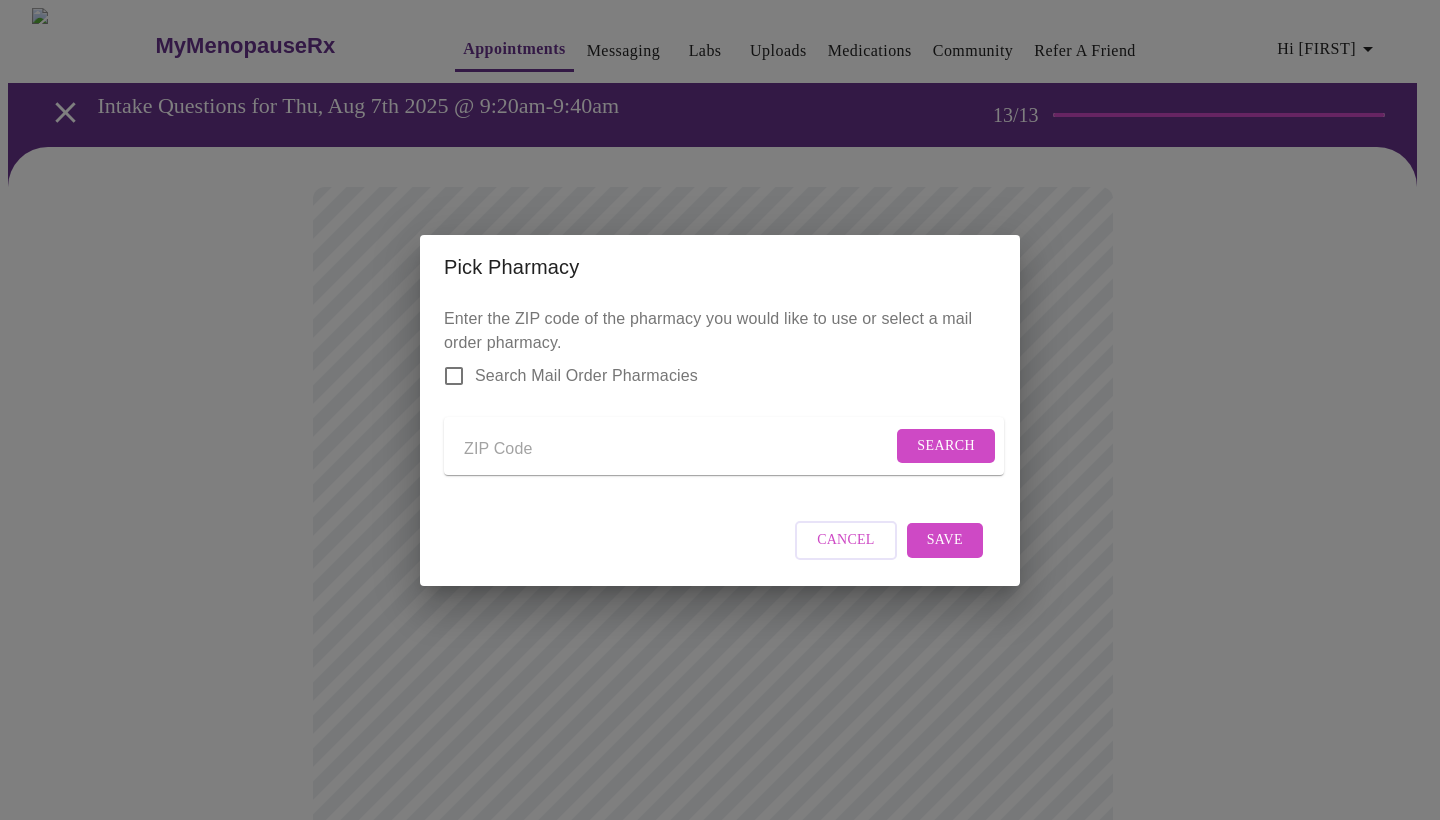 click at bounding box center [678, 450] 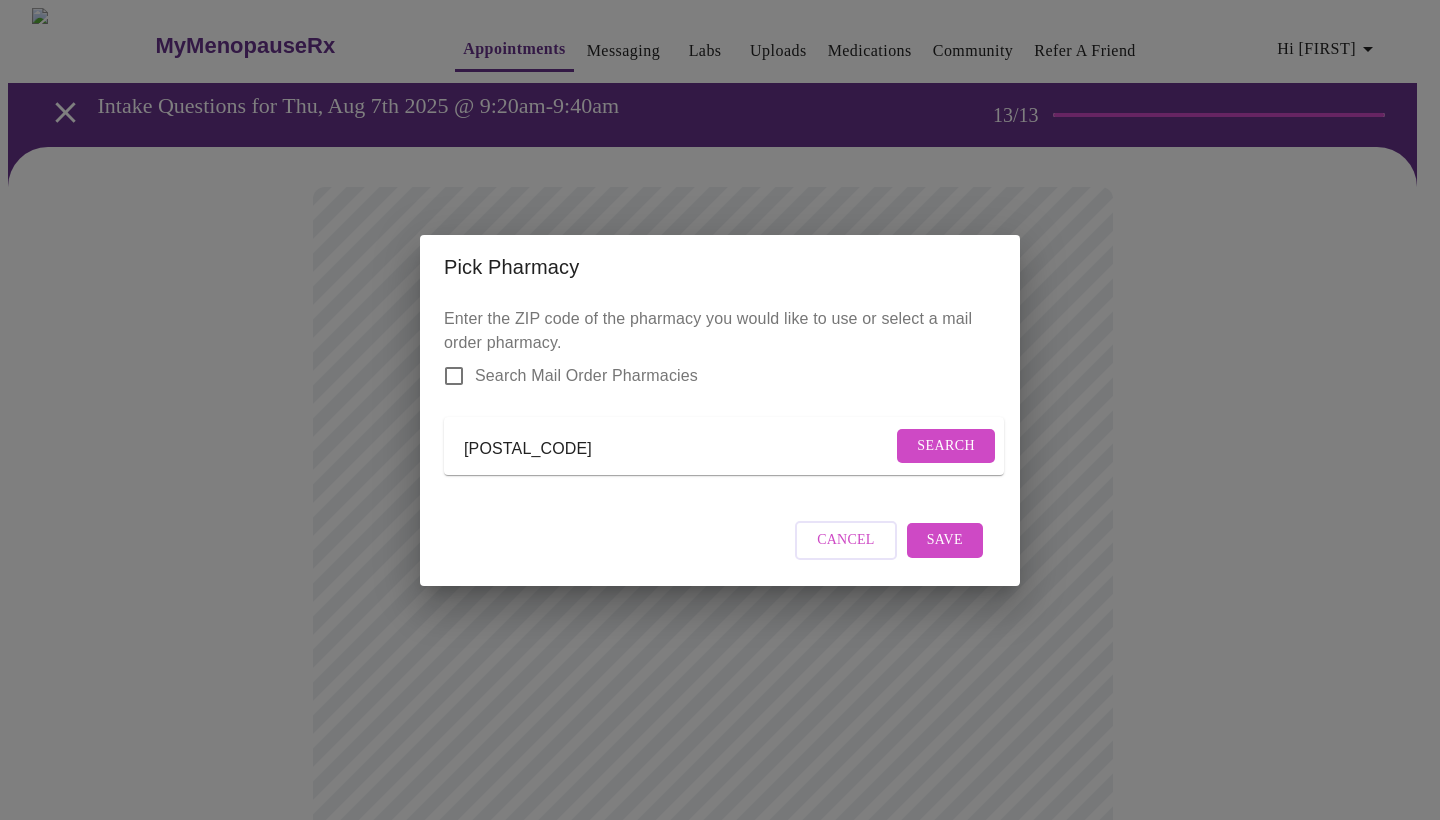 type on "60439" 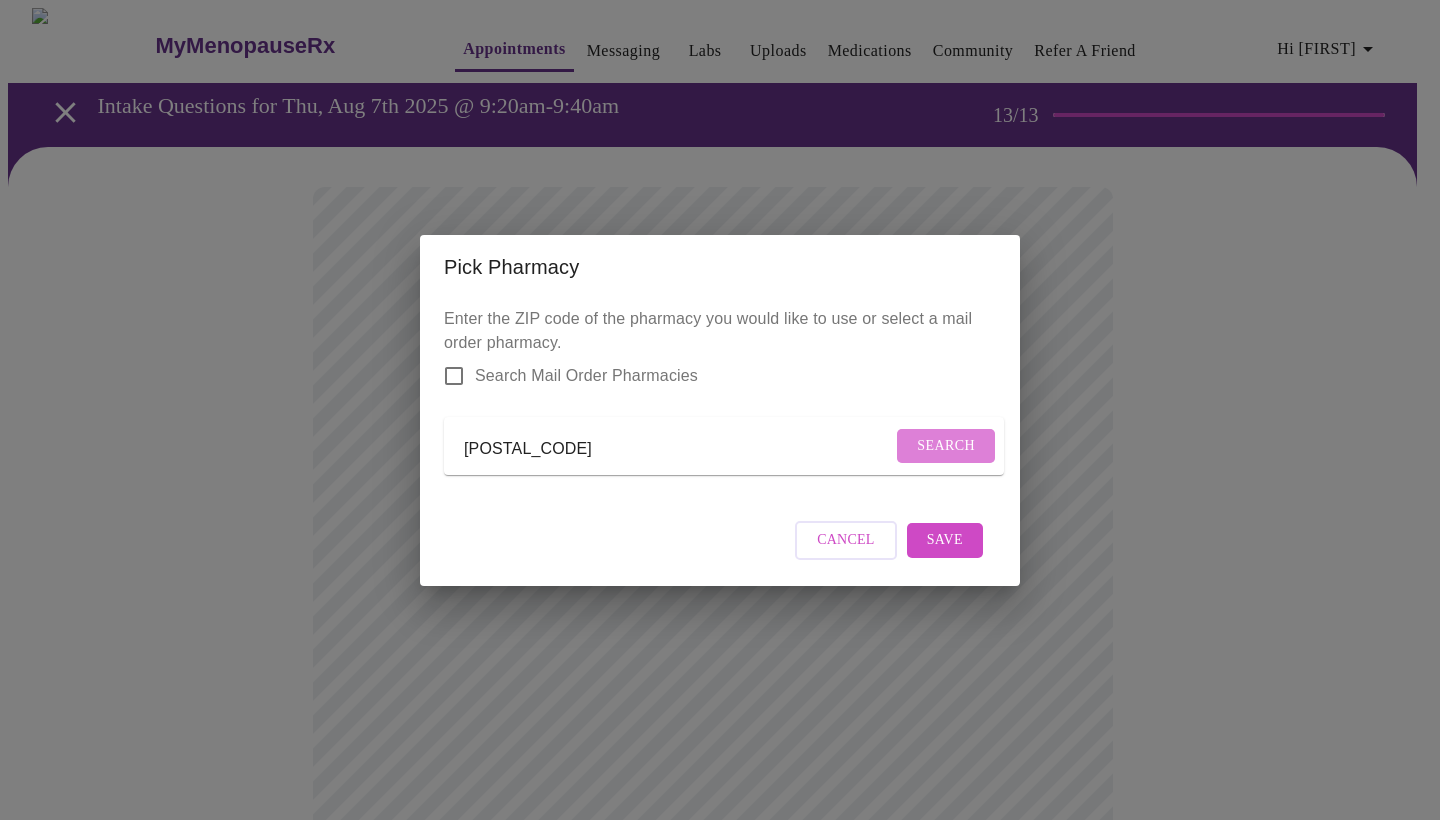 click on "Search" at bounding box center [946, 446] 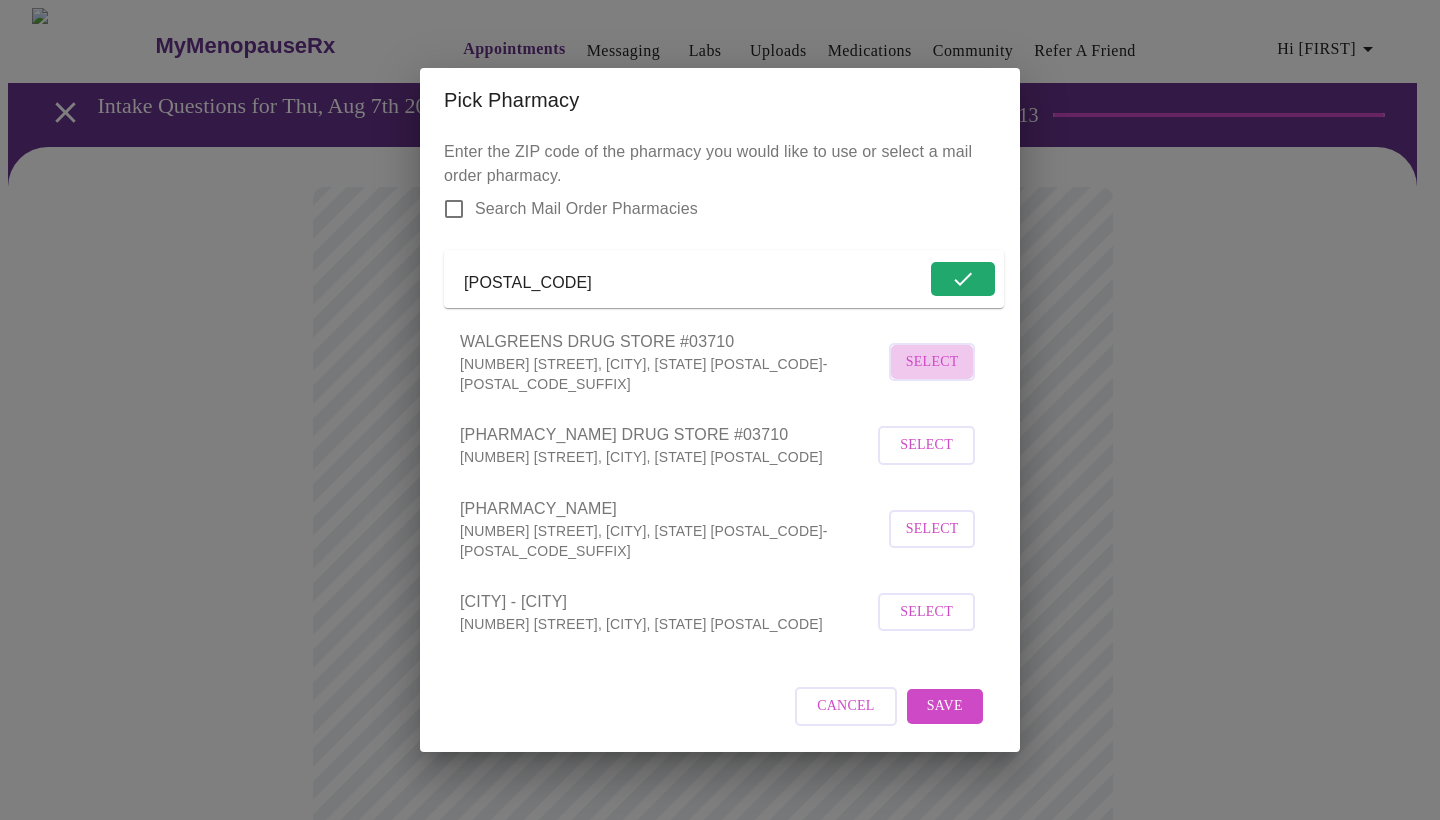 click on "Select" at bounding box center (932, 362) 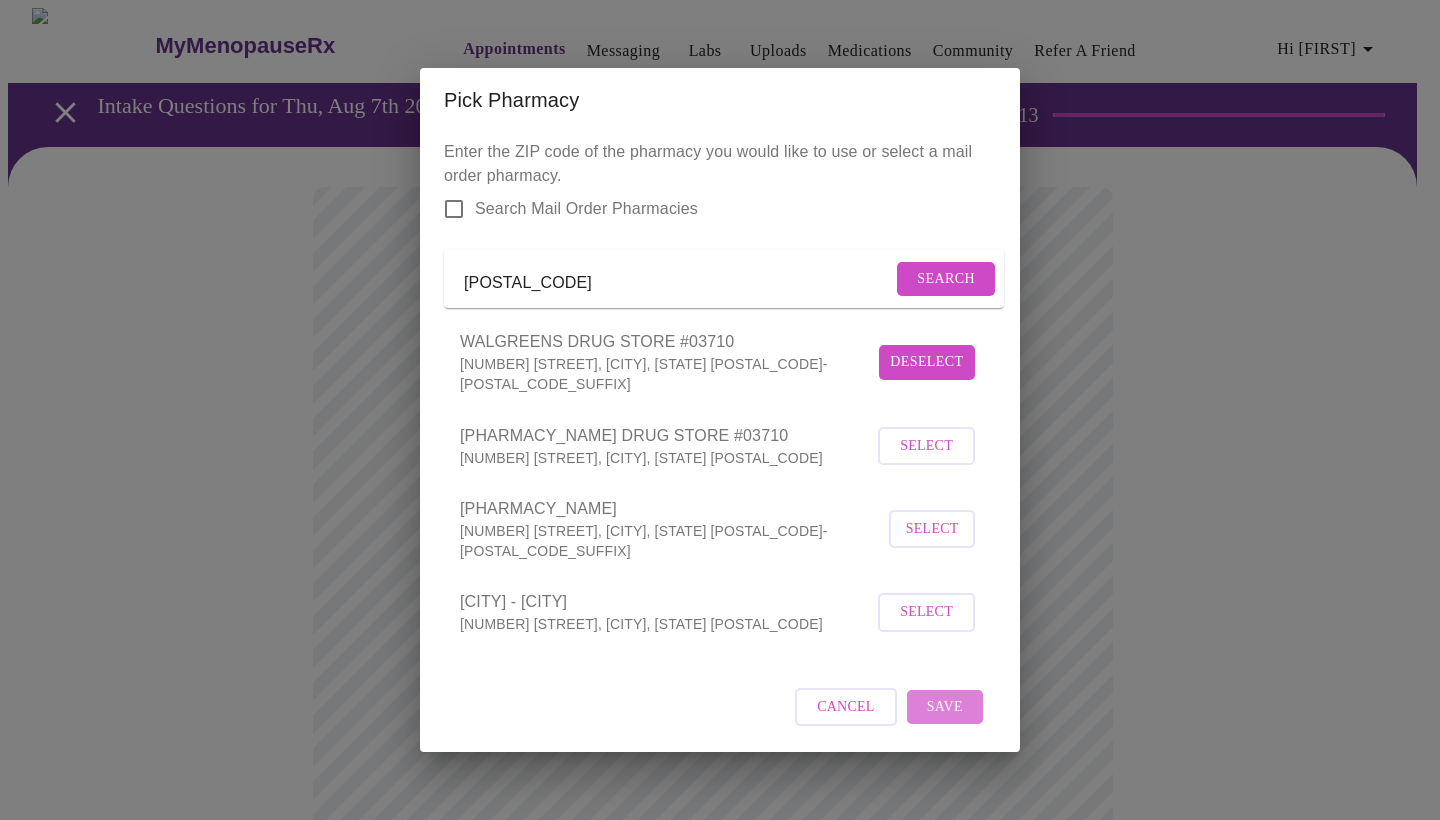click on "Save" at bounding box center [945, 707] 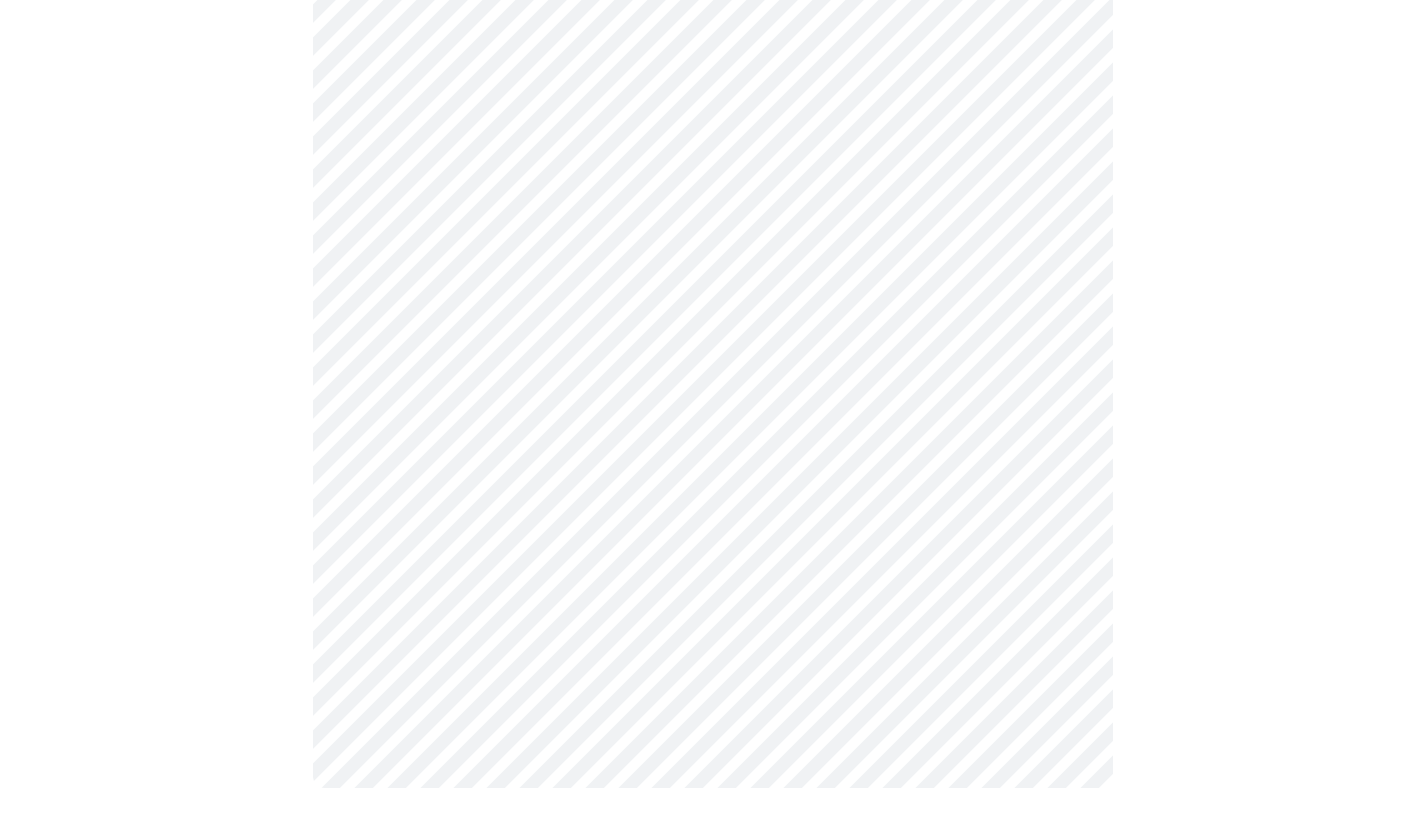 scroll, scrollTop: 299, scrollLeft: 0, axis: vertical 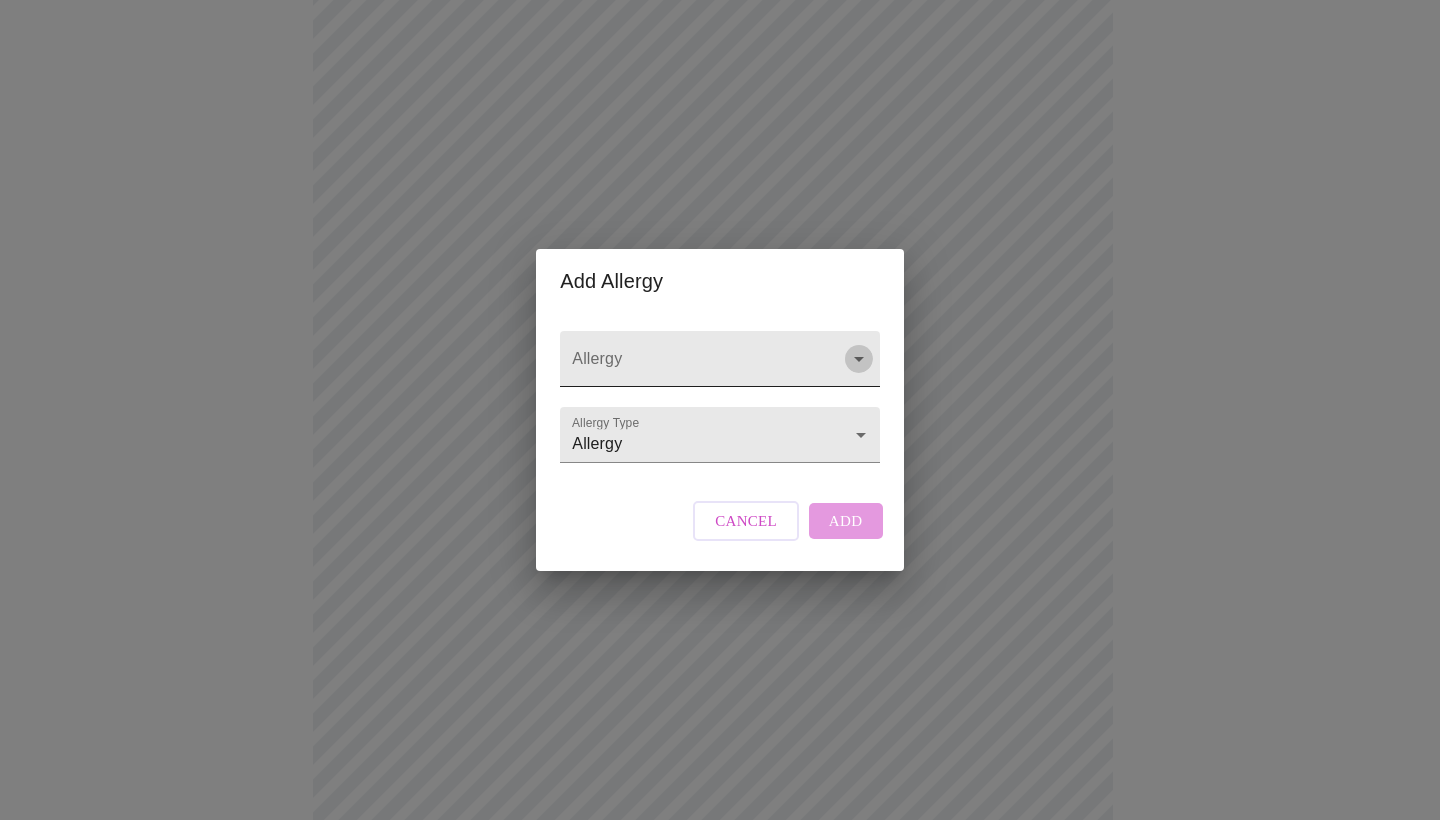 click 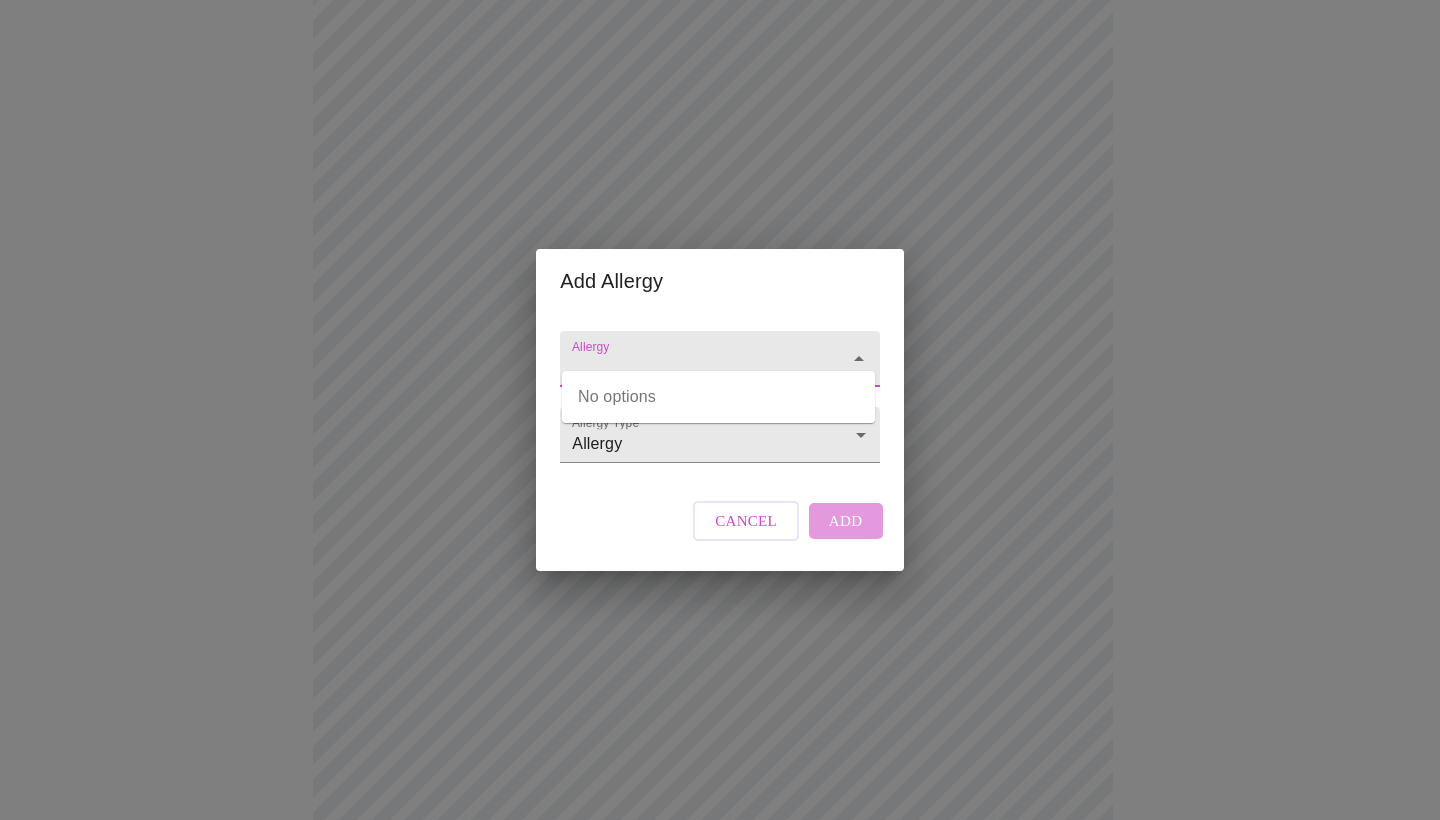 click 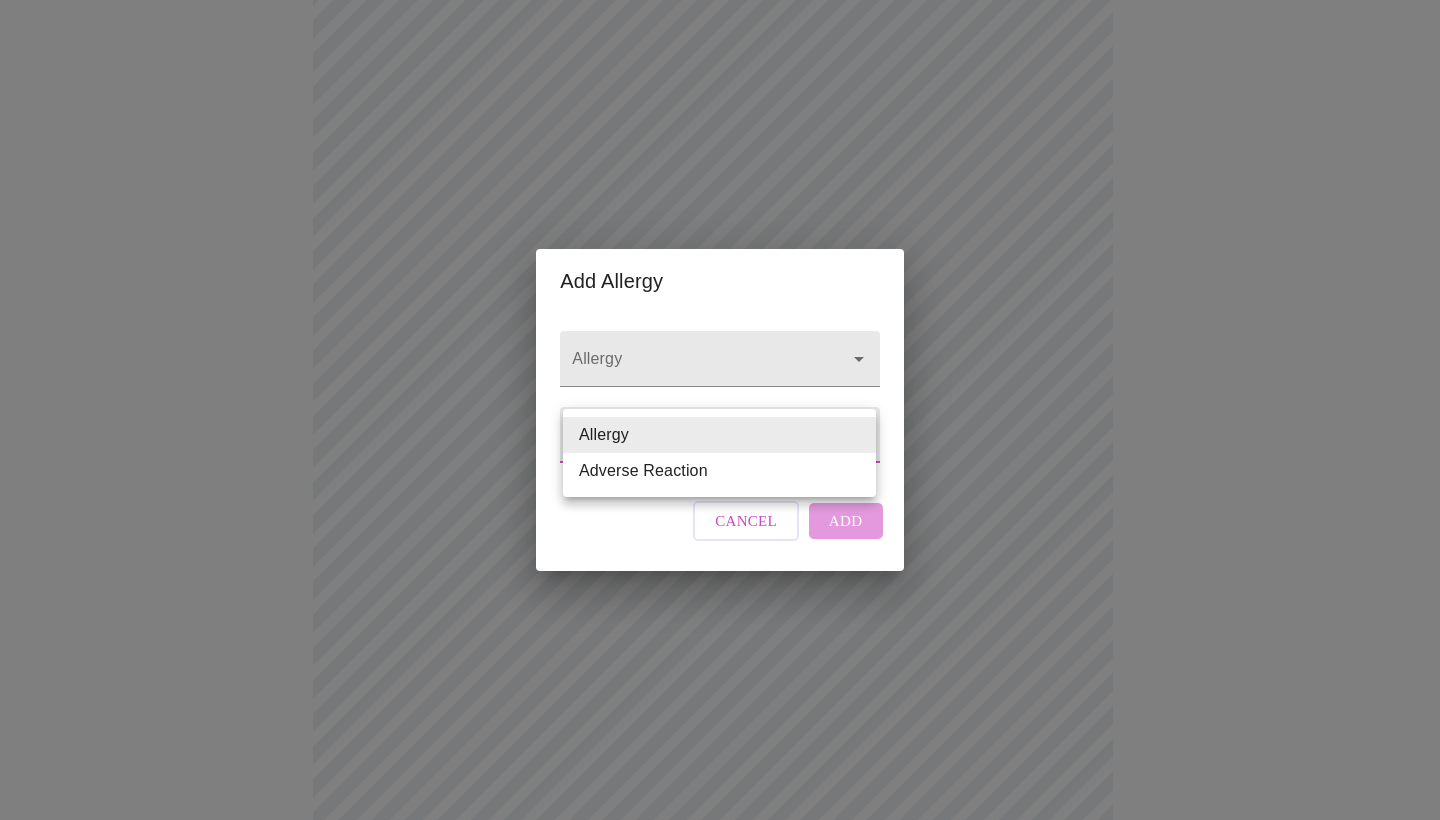 click on "MyMenopauseRx Appointments Messaging Labs Uploads Medications Community Refer a Friend Hi Jennifer   Intake Questions for Thu, Aug 7th 2025 @ 9:20am-9:40am 13  /  13 Settings Billing Invoices Log out Add Allergy Allergy Allergy Type Allergy Allergy Cancel Add Allergy Adverse Reaction" at bounding box center [720, 458] 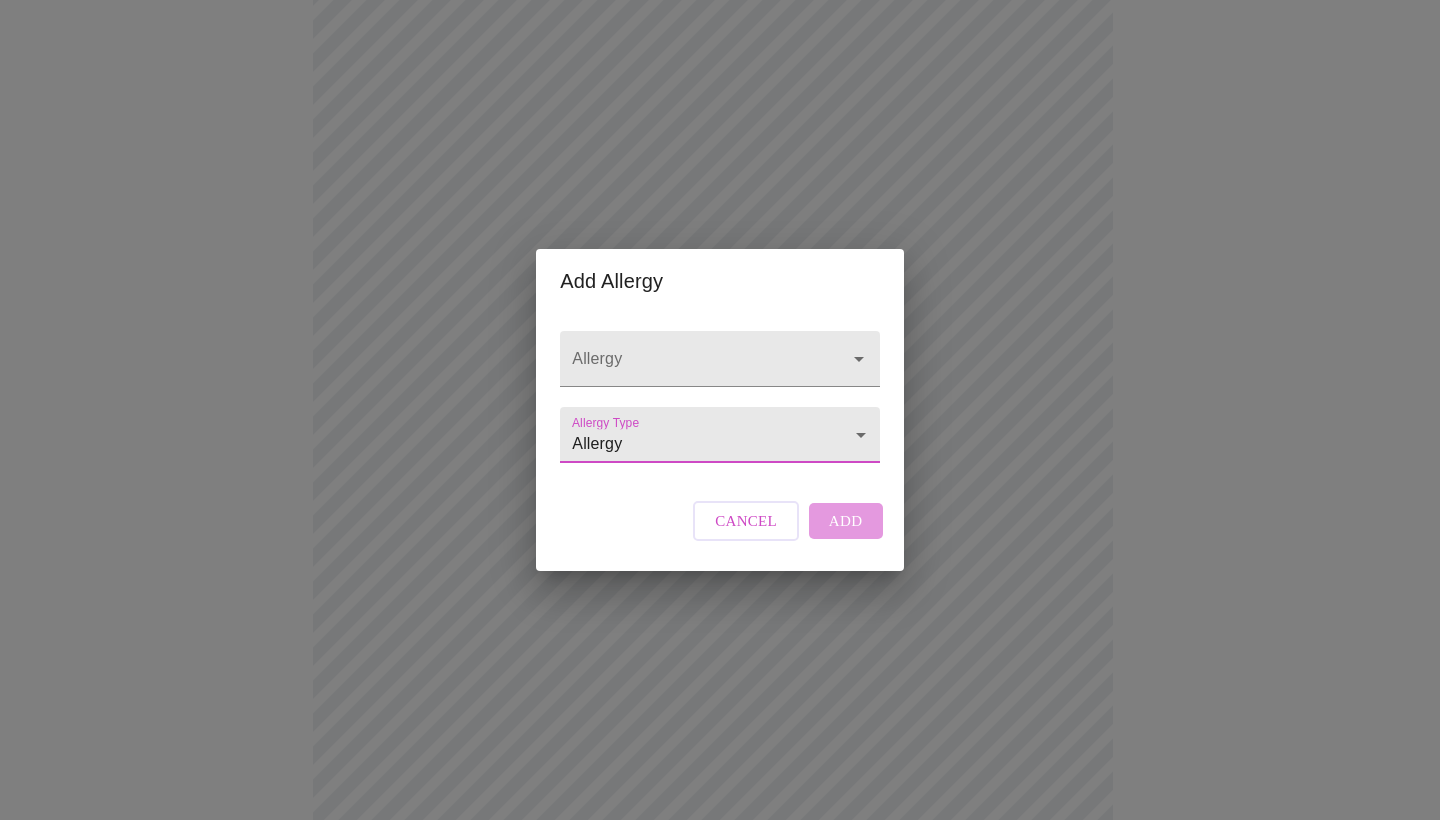 click on "MyMenopauseRx Appointments Messaging Labs Uploads Medications Community Refer a Friend Hi Jennifer   Intake Questions for Thu, Aug 7th 2025 @ 9:20am-9:40am 13  /  13 Settings Billing Invoices Log out Add Allergy Allergy Allergy Type Allergy Allergy Cancel Add" at bounding box center (720, 458) 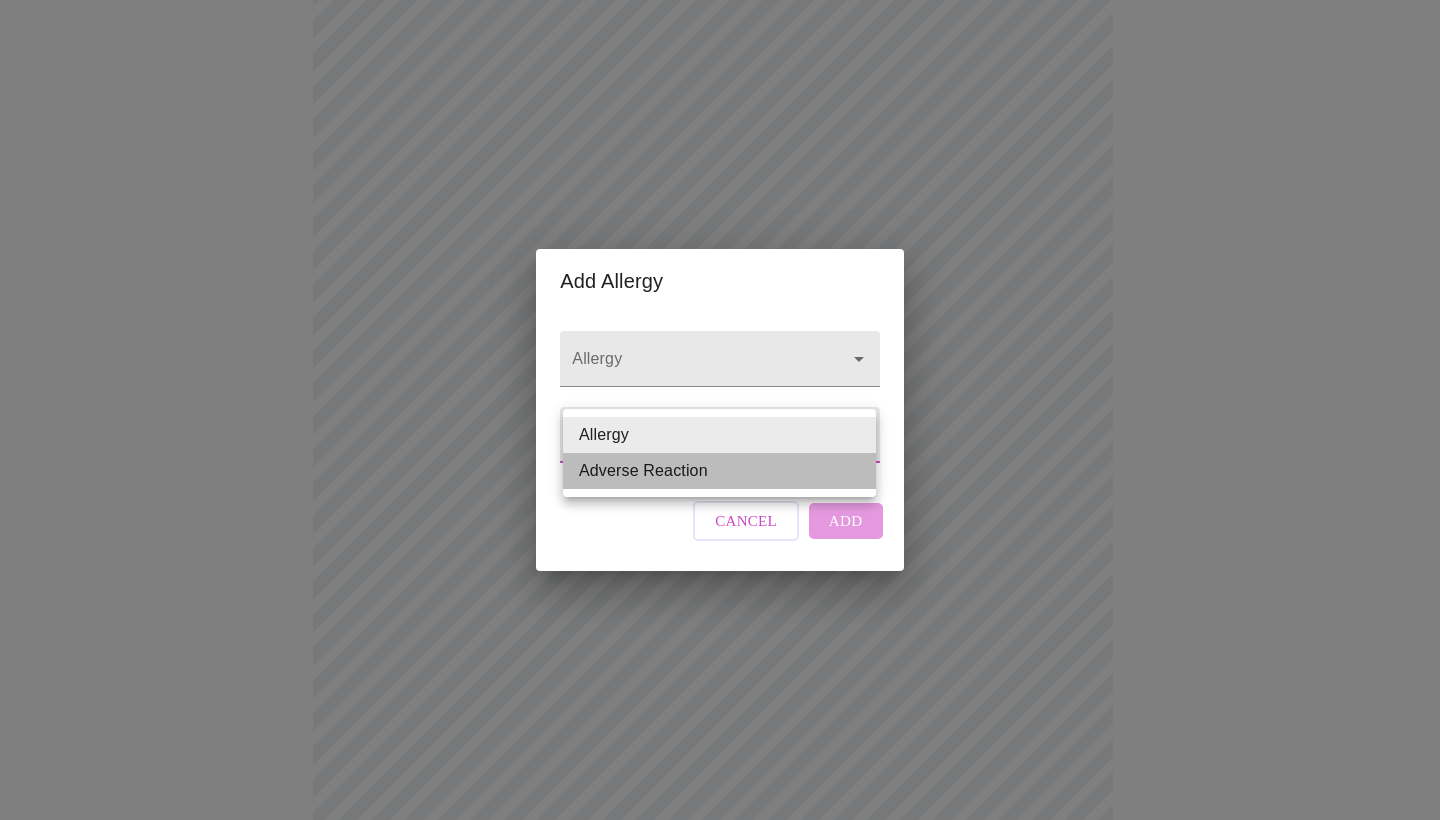 click on "Adverse Reaction" at bounding box center [719, 471] 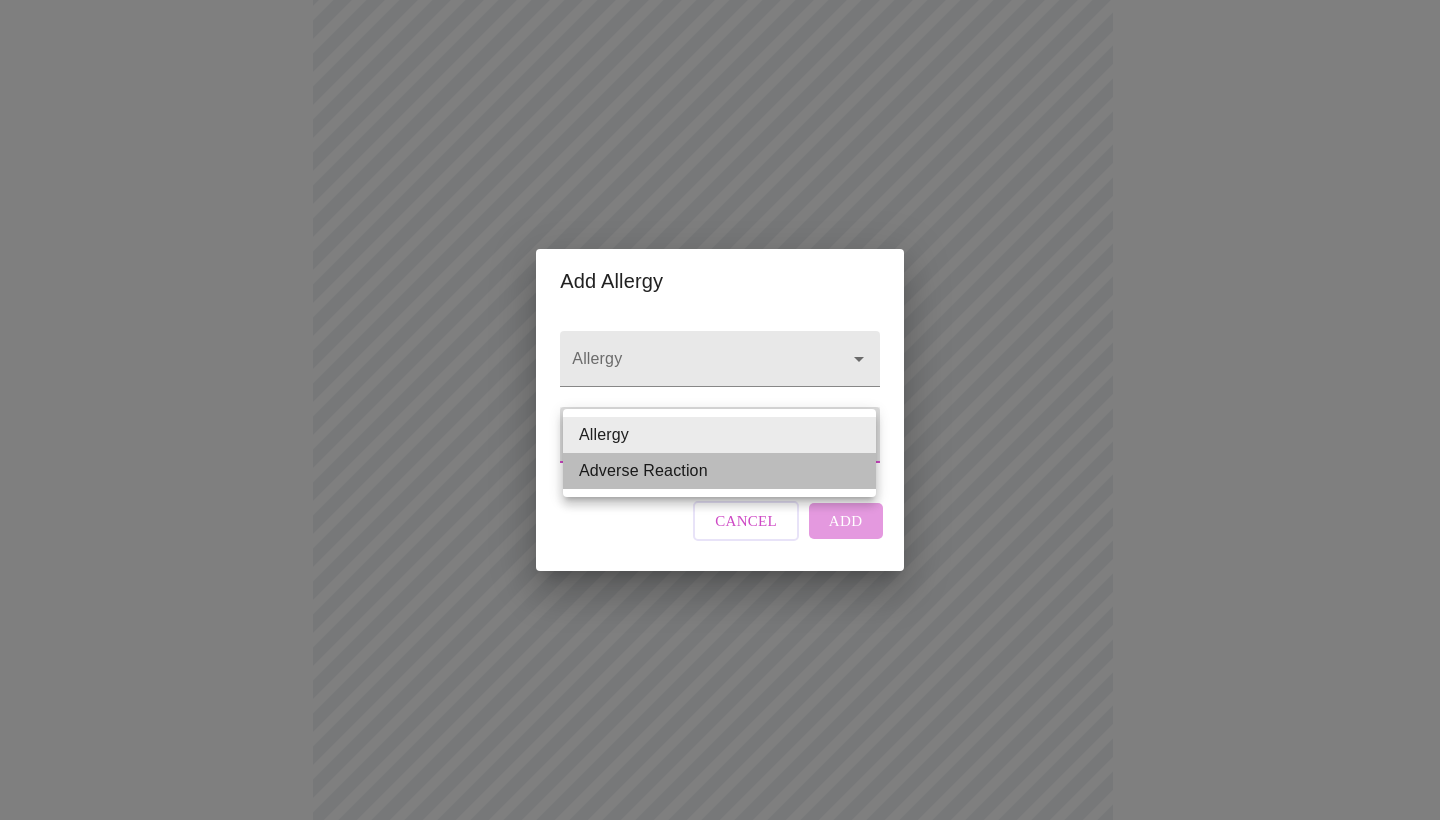 type on "Adverse Reaction" 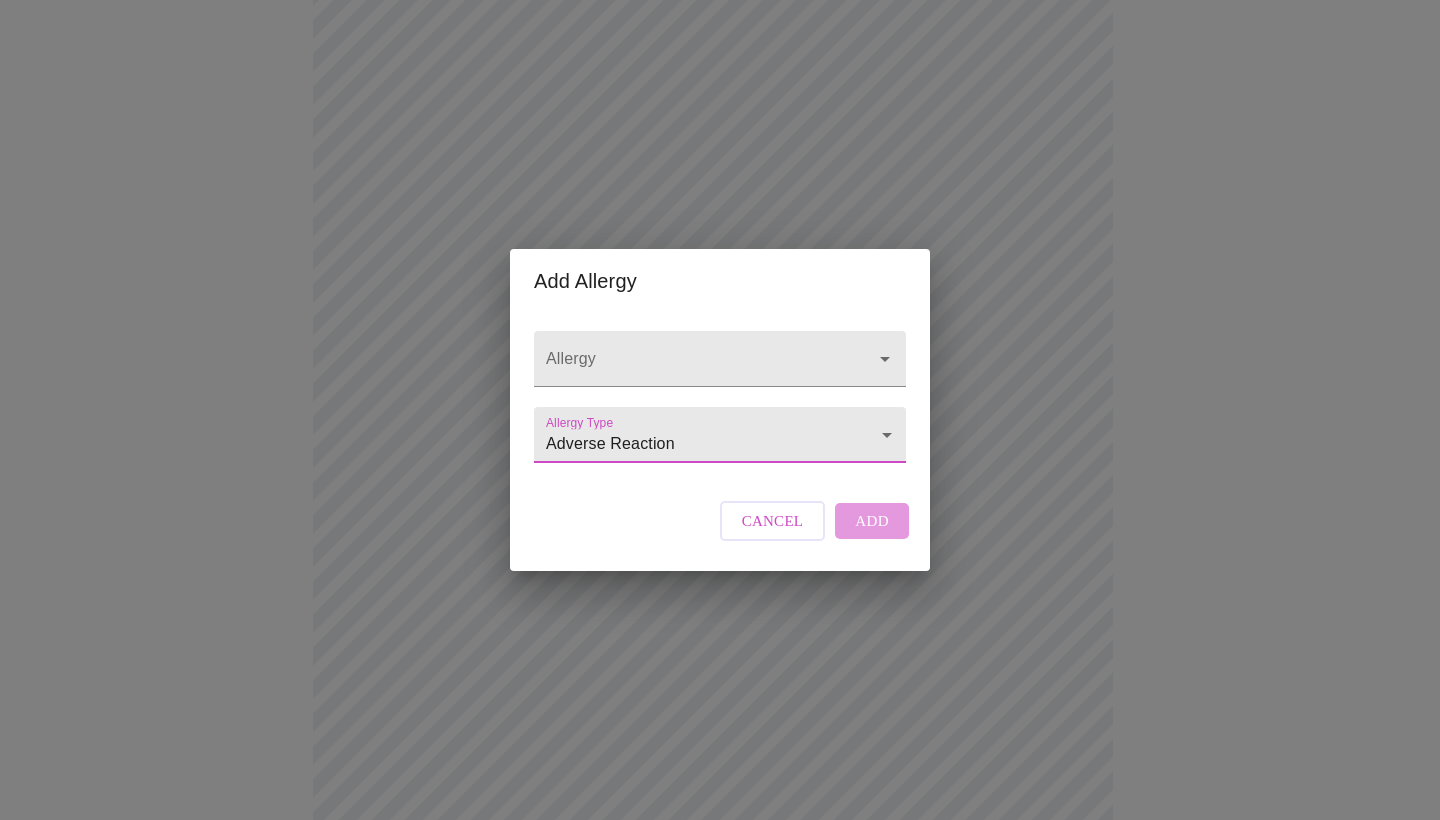 click on "Add Allergy Allergy Allergy Type Adverse Reaction Adverse Reaction Cancel Add" at bounding box center (720, 410) 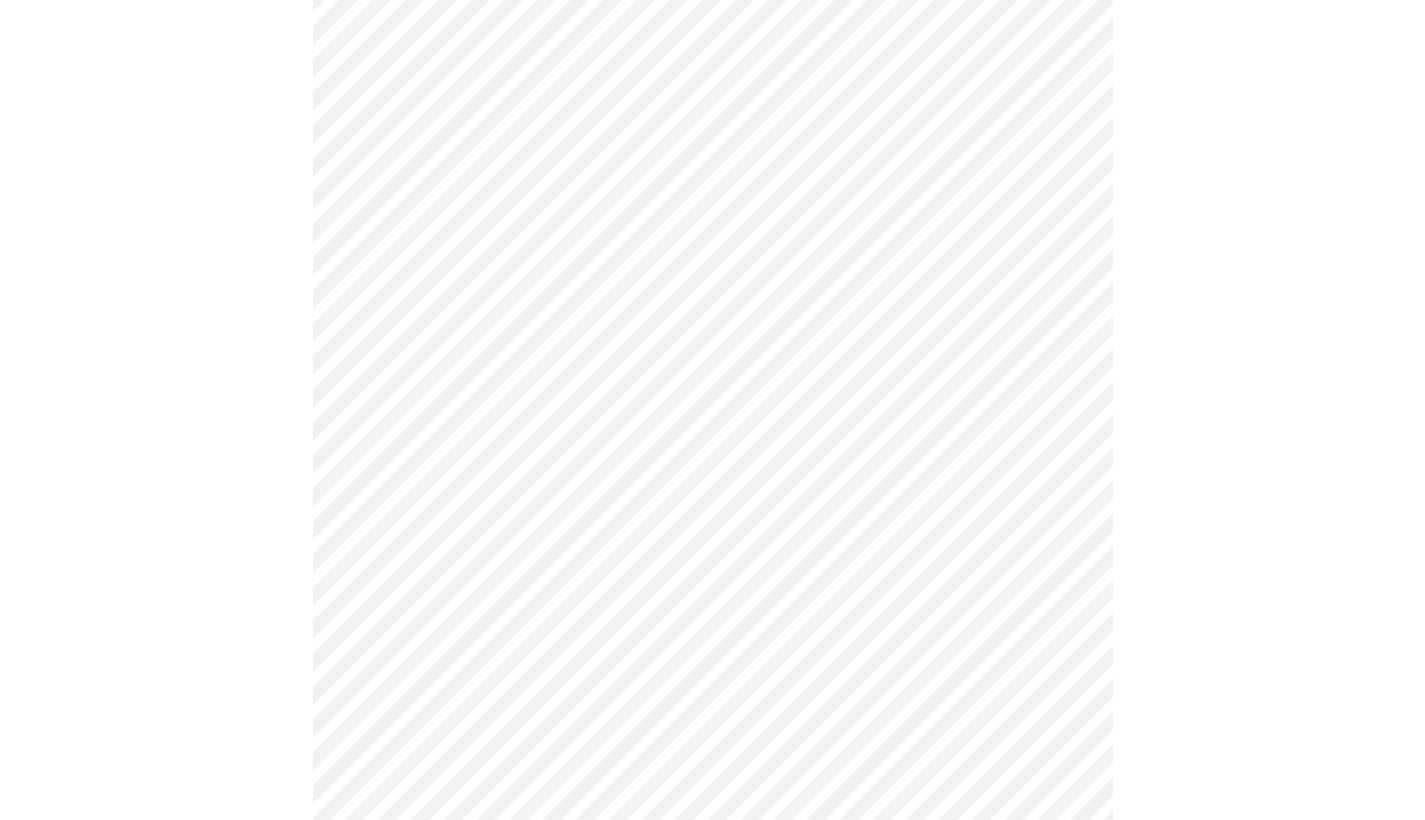 scroll, scrollTop: 678, scrollLeft: 0, axis: vertical 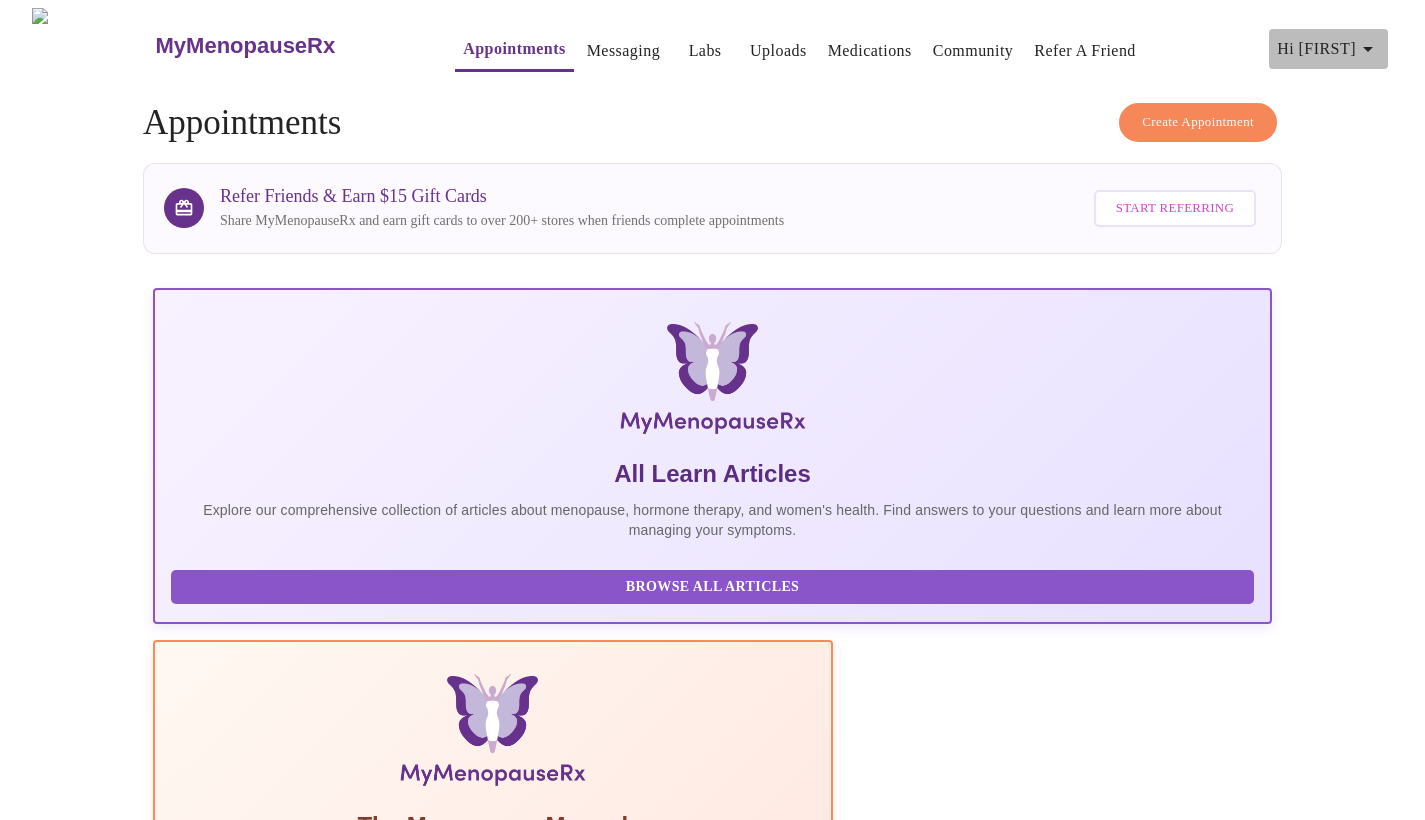 click on "Hi [FIRST]" at bounding box center [1328, 49] 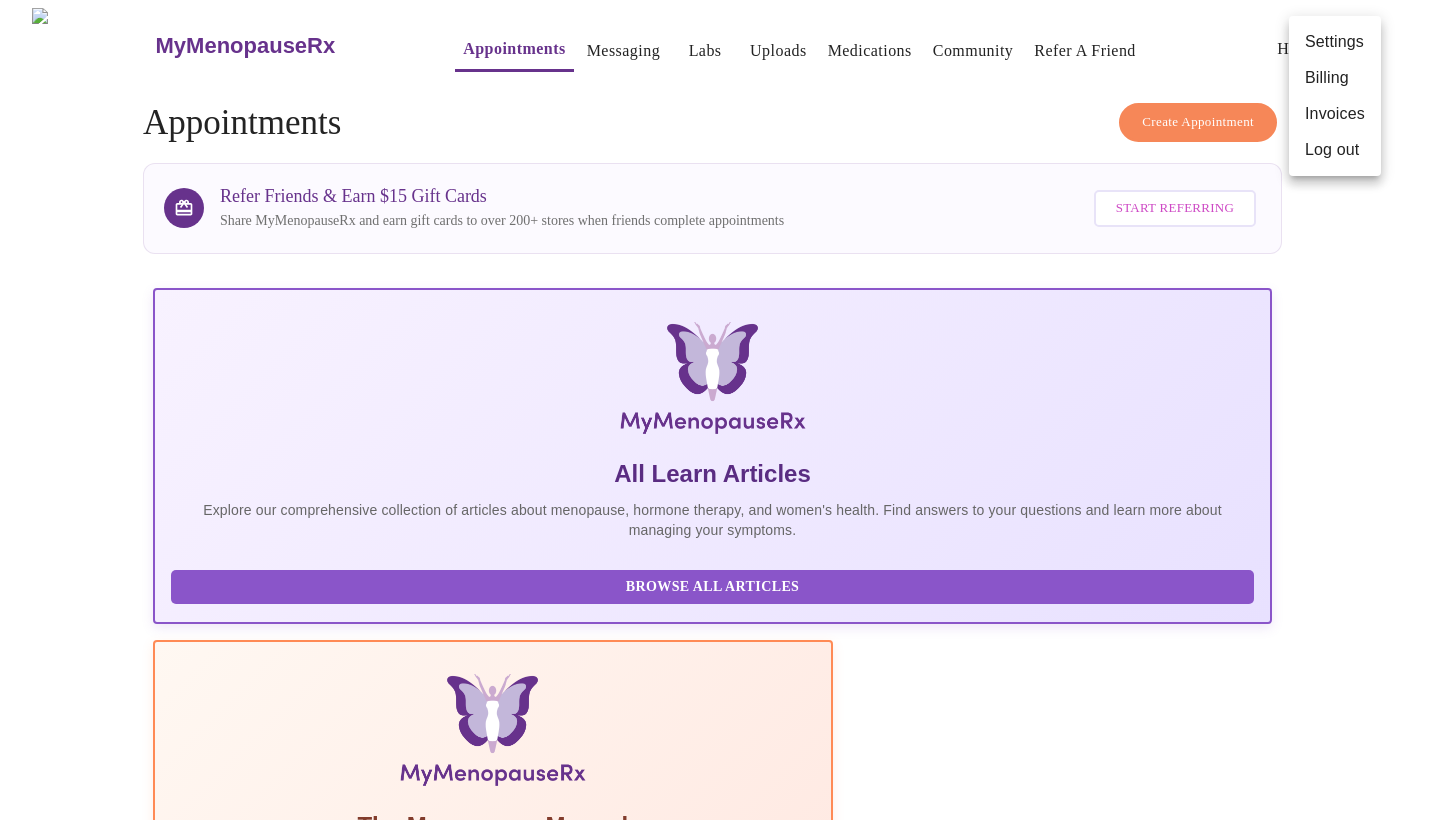 click at bounding box center [720, 410] 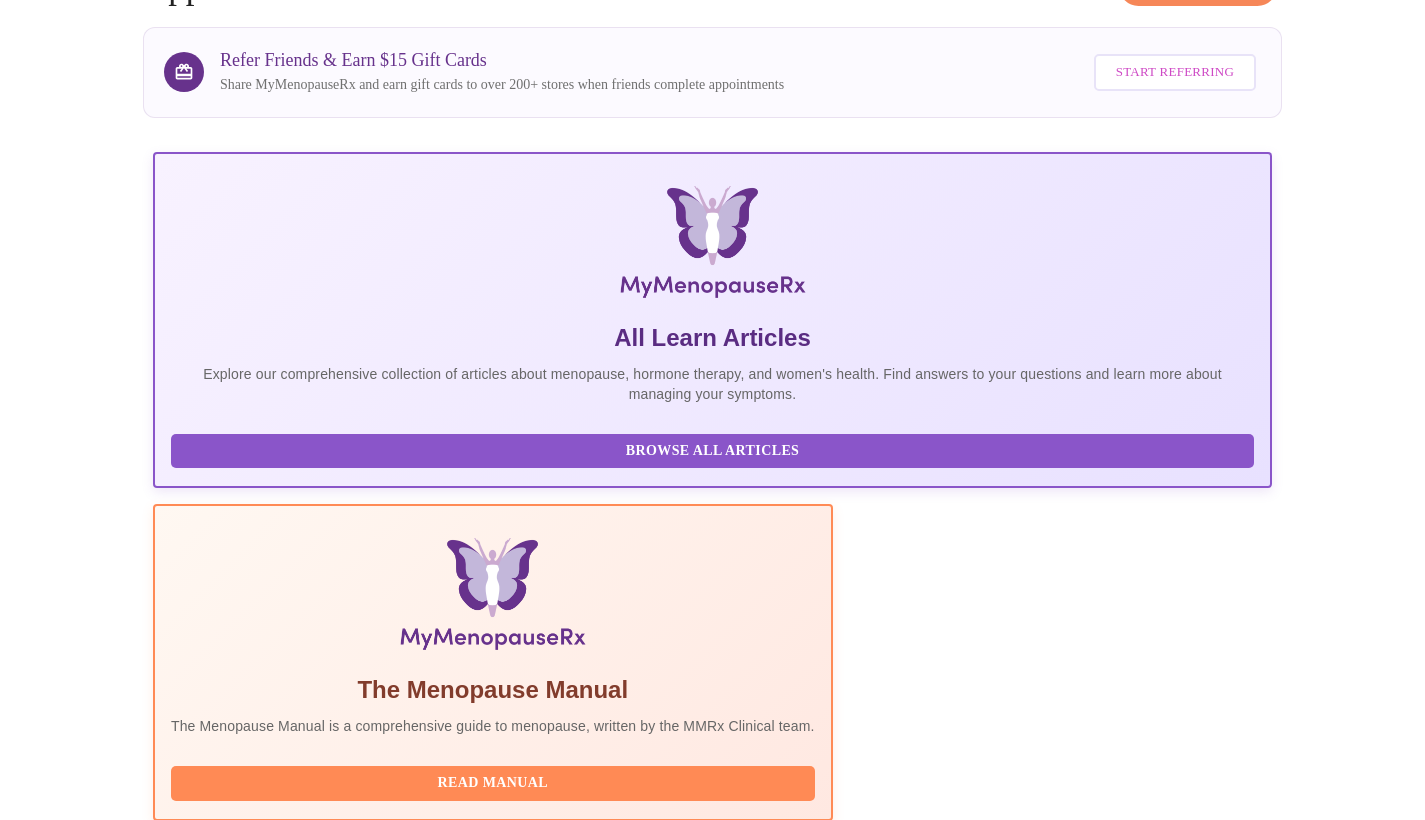 scroll, scrollTop: 273, scrollLeft: 0, axis: vertical 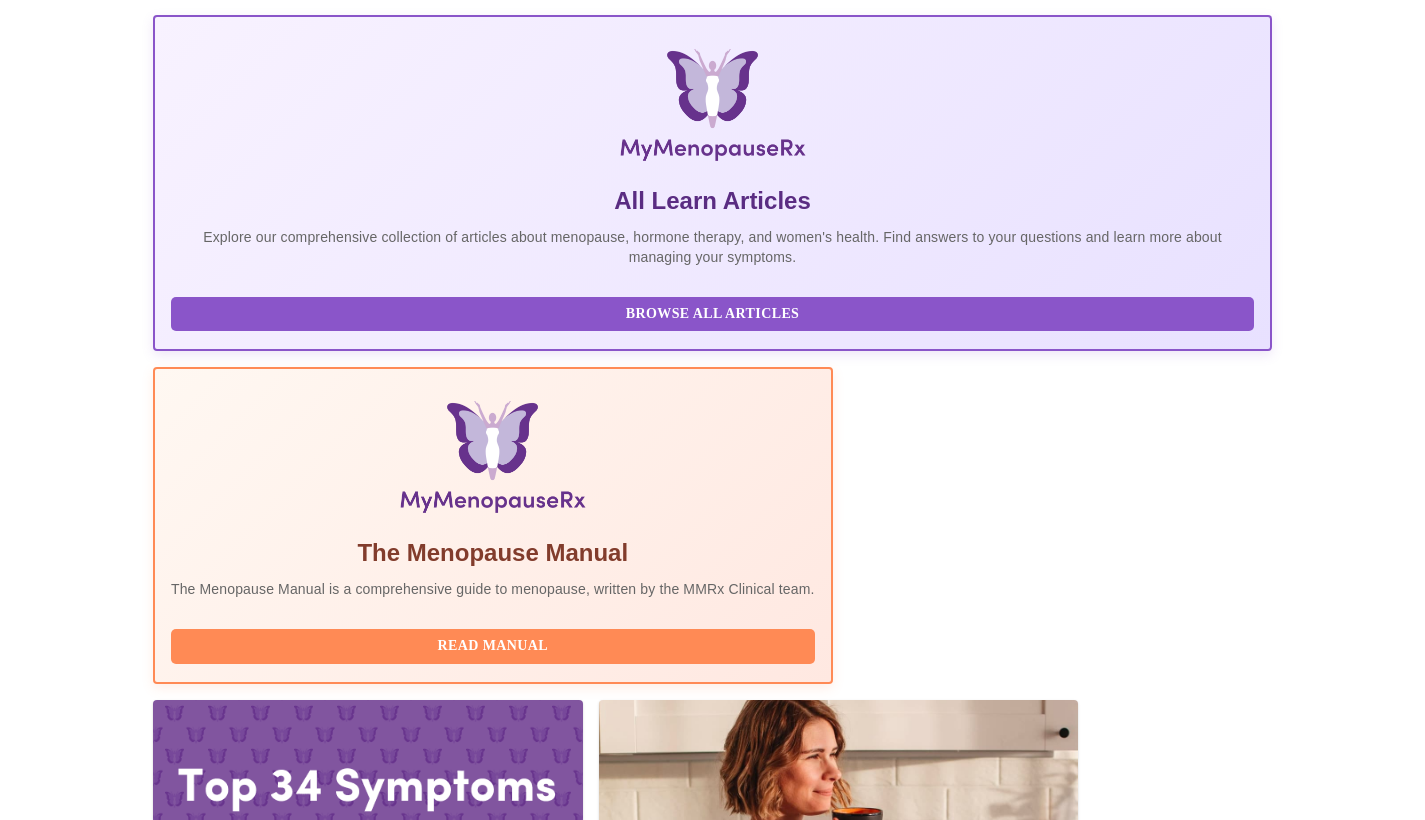 click on "View Appointment" at bounding box center (1167, 2278) 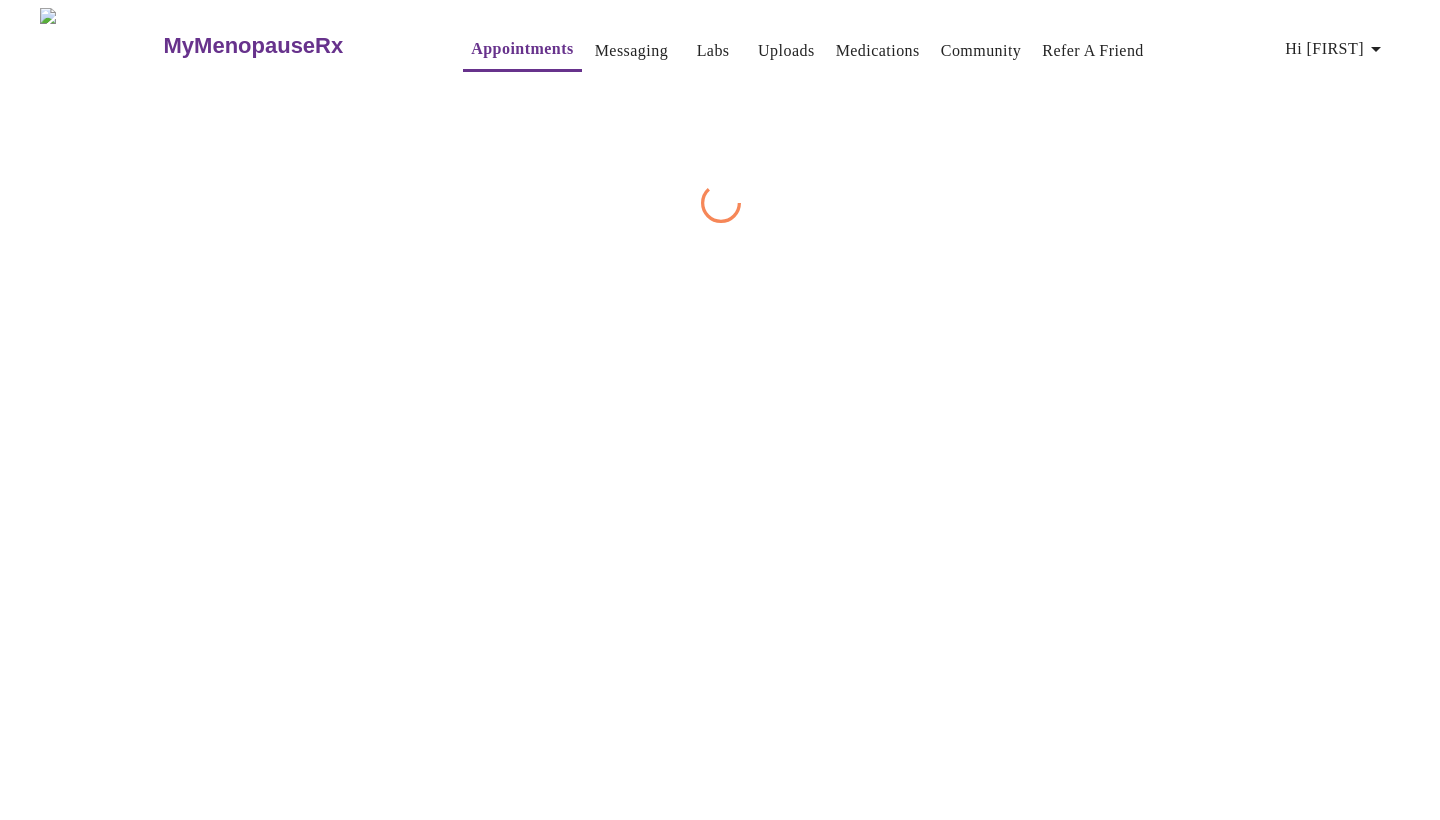scroll, scrollTop: 0, scrollLeft: 0, axis: both 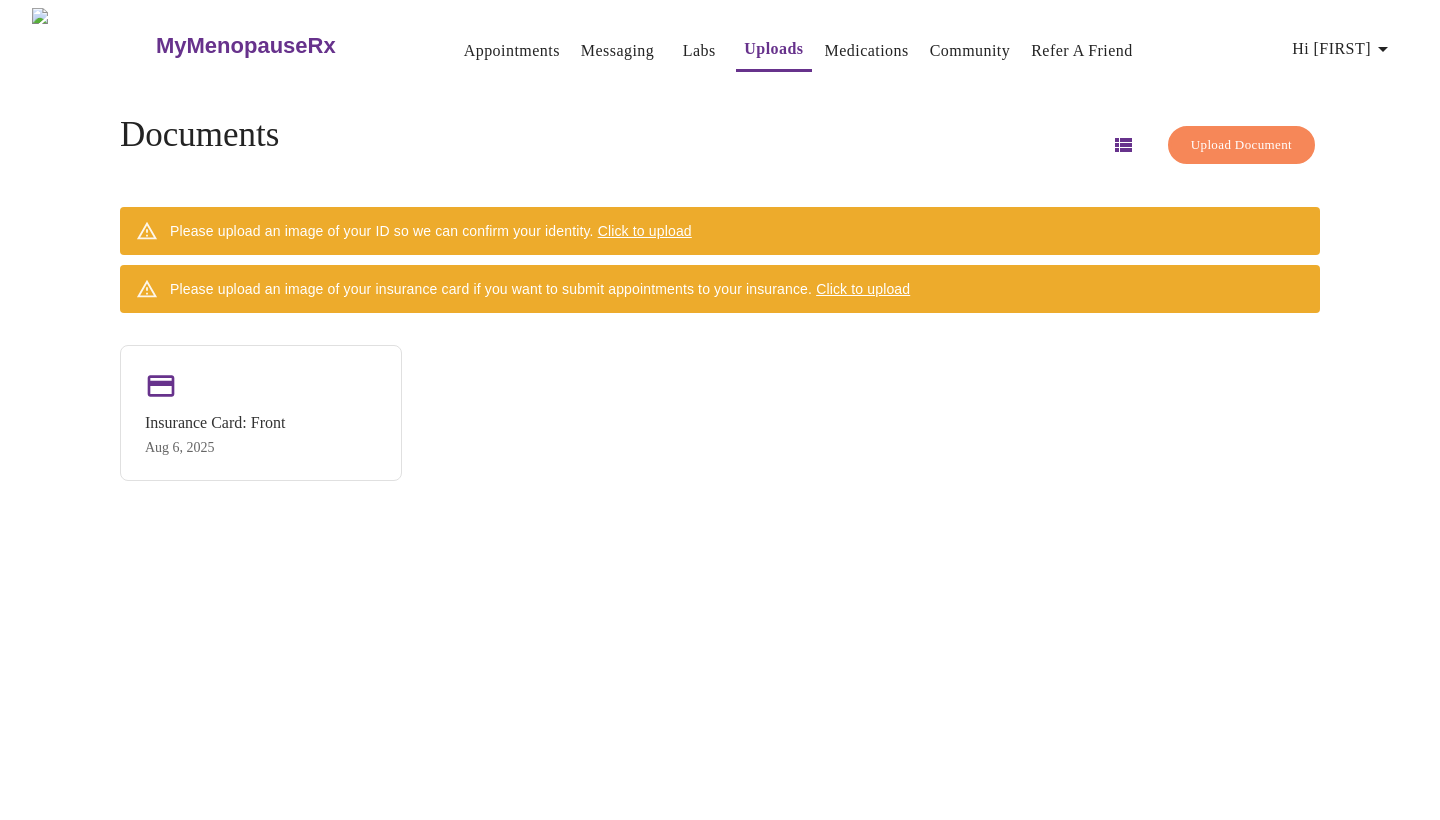 click on "Insurance Card: Front" at bounding box center [215, 423] 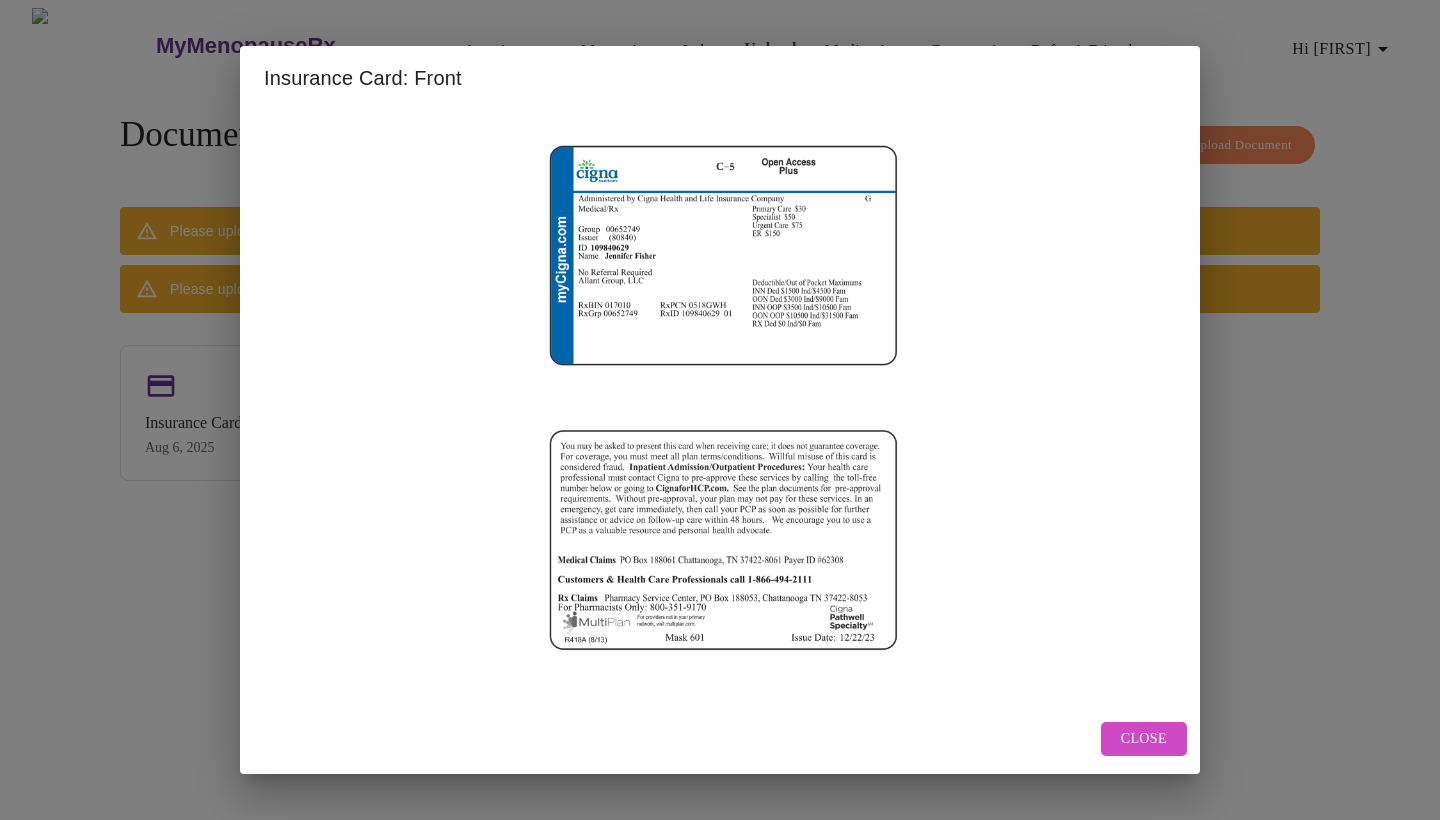 click on "Close" at bounding box center (1144, 739) 